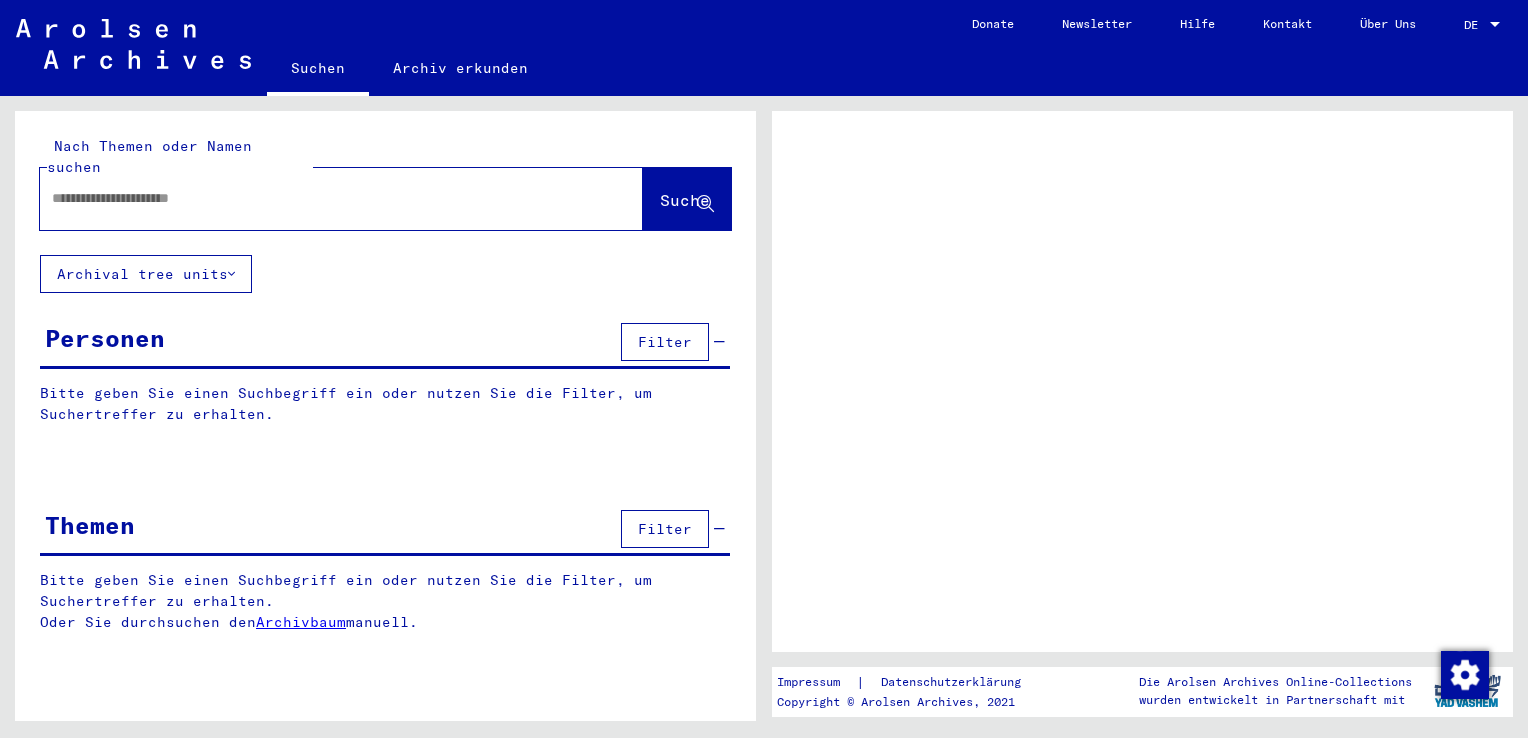 scroll, scrollTop: 0, scrollLeft: 0, axis: both 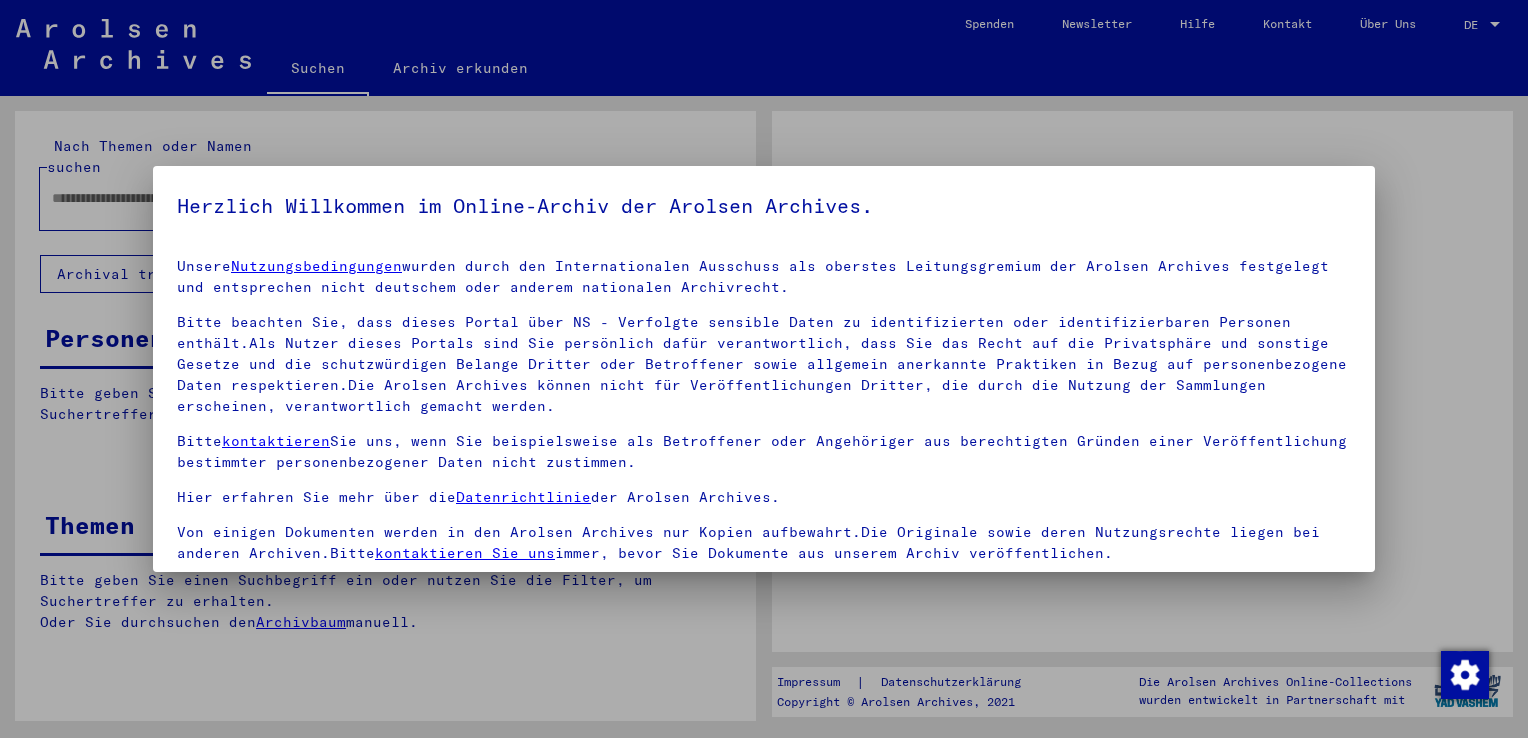 click on "Herzlich Willkommen im Online-Archiv der Arolsen Archives.  Unsere  Nutzungsbedingungen  wurden durch den Internationalen Ausschuss als oberstes Leitungsgremium der Arolsen Archives festgelegt und entsprechen nicht deutschem oder anderem nationalen Archivrecht. Bitte beachten Sie, dass dieses Portal über NS - Verfolgte sensible Daten zu identifizierten oder identifizierbaren Personen enthält.Als Nutzer dieses Portals sind Sie persönlich dafür verantwortlich, dass Sie das Recht auf die Privatsphäre und sonstige Gesetze und die schutzwürdigen Belange Dritter oder Betroffener sowie allgemein anerkannte Praktiken in Bezug auf personenbezogene Daten respektieren.Die Arolsen Archives können nicht für Veröffentlichungen Dritter, die durch die Nutzung der Sammlungen erscheinen, verantwortlich gemacht werden. Bitte  kontaktieren  Sie uns, wenn Sie beispielsweise als Betroffener oder Angehöriger aus berechtigten Gründen einer Veröffentlichung bestimmter personenbezogener Daten nicht zustimmen." at bounding box center (764, 369) 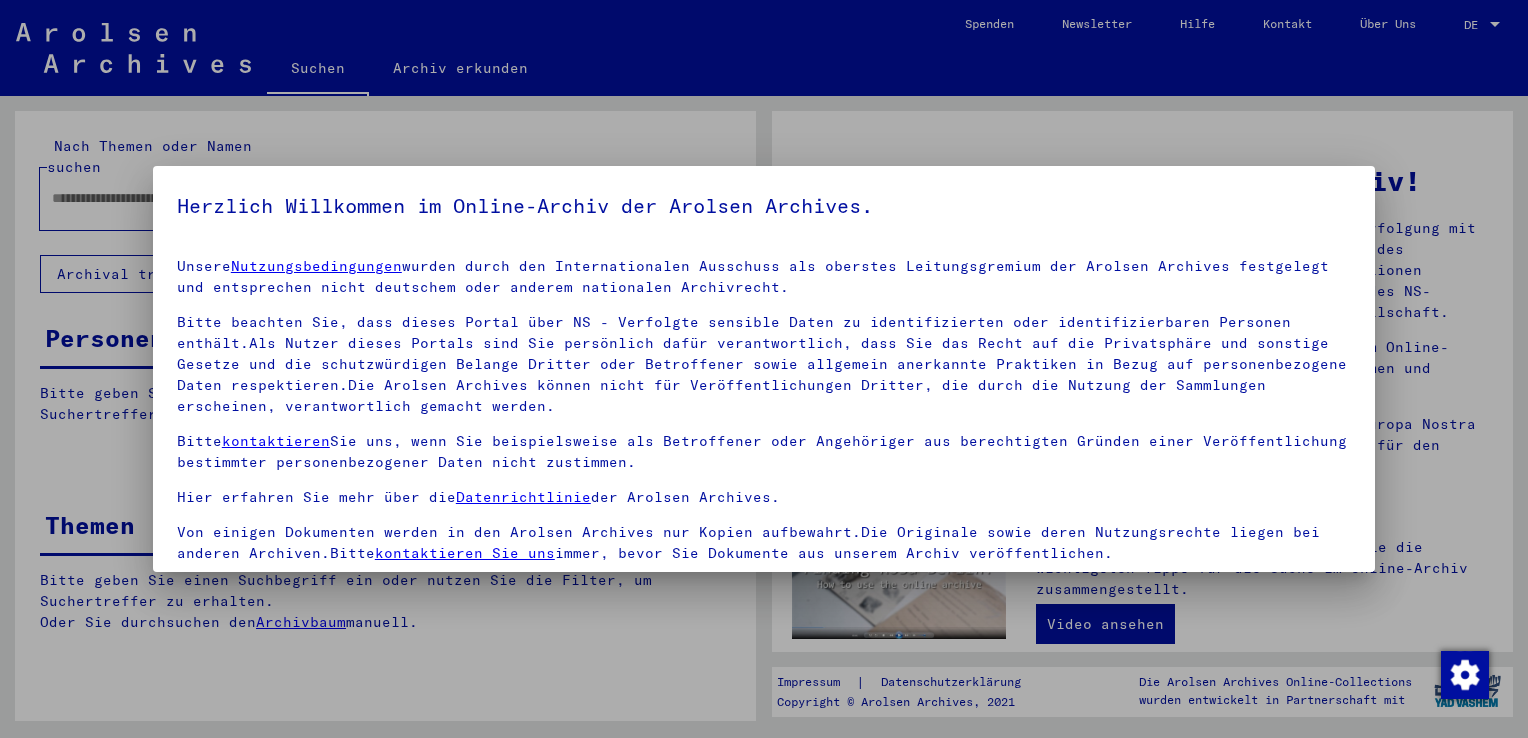 scroll, scrollTop: 173, scrollLeft: 0, axis: vertical 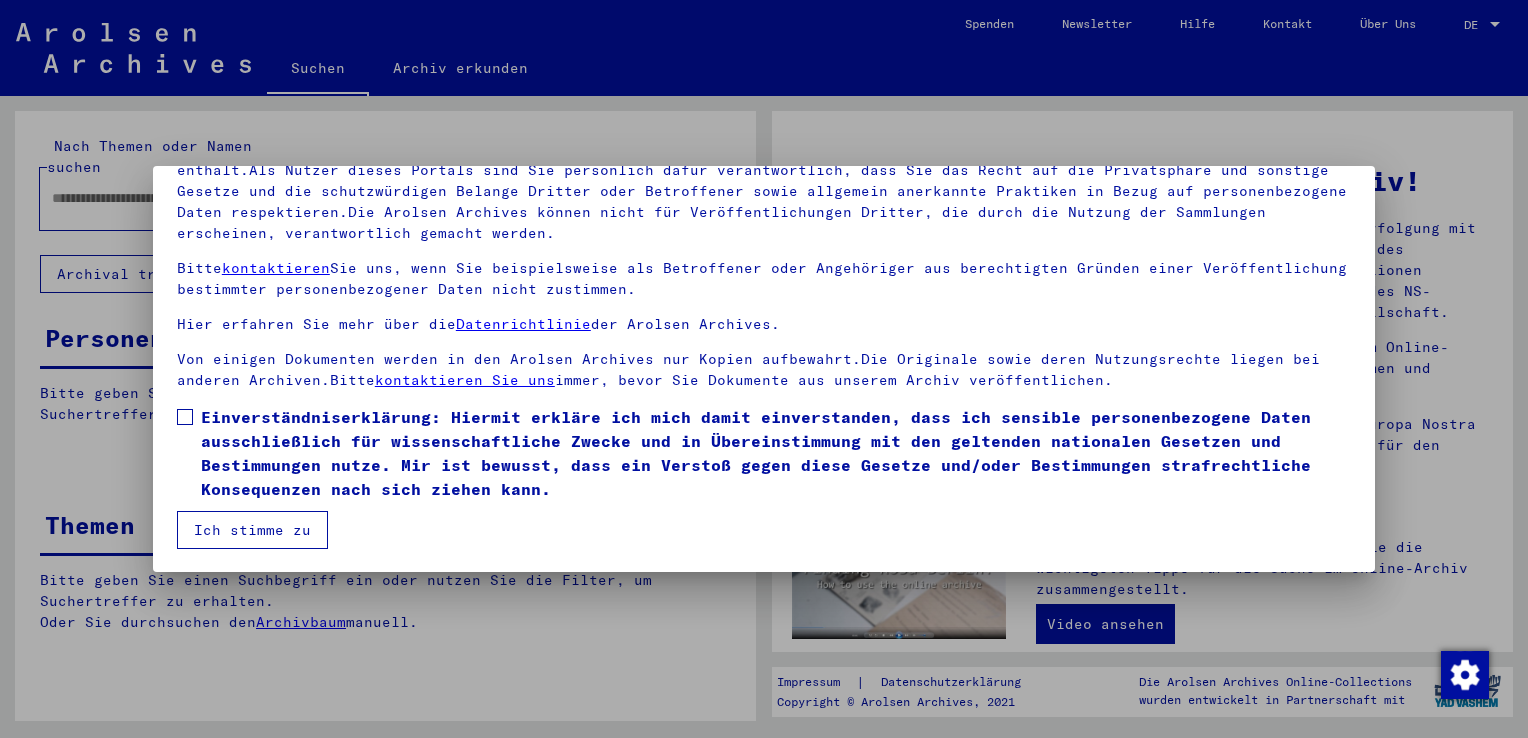 click at bounding box center (185, 417) 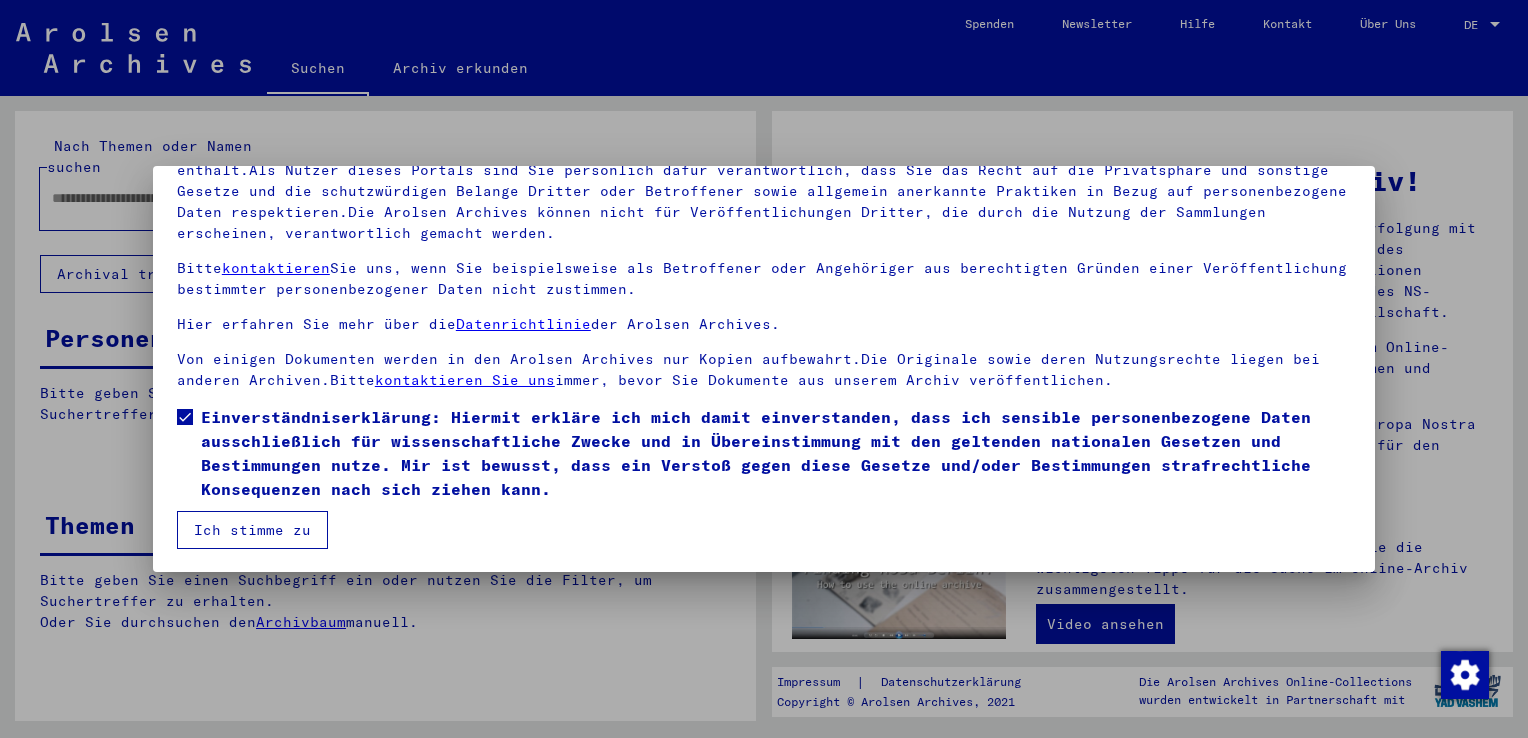 click on "Ich stimme zu" at bounding box center (252, 530) 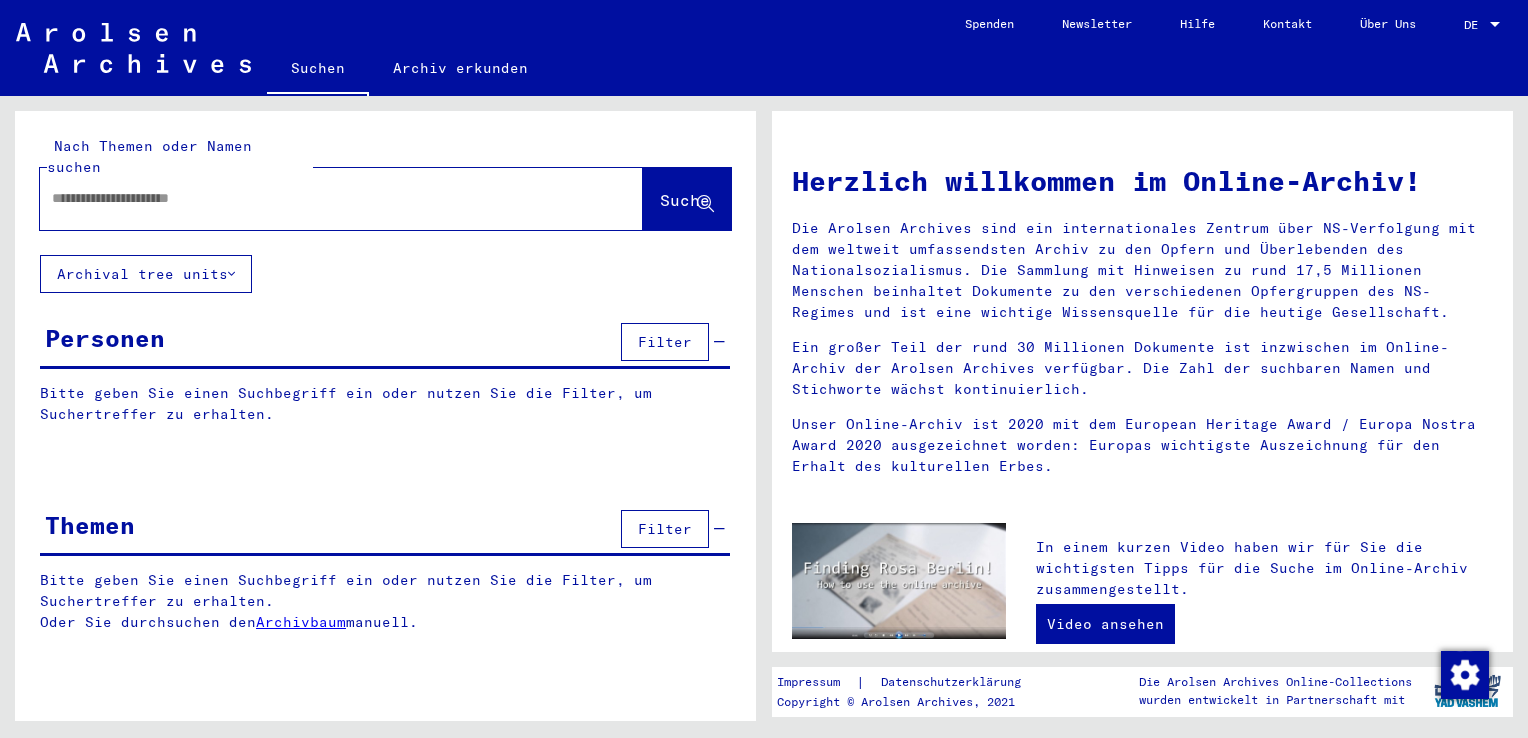 click at bounding box center (317, 198) 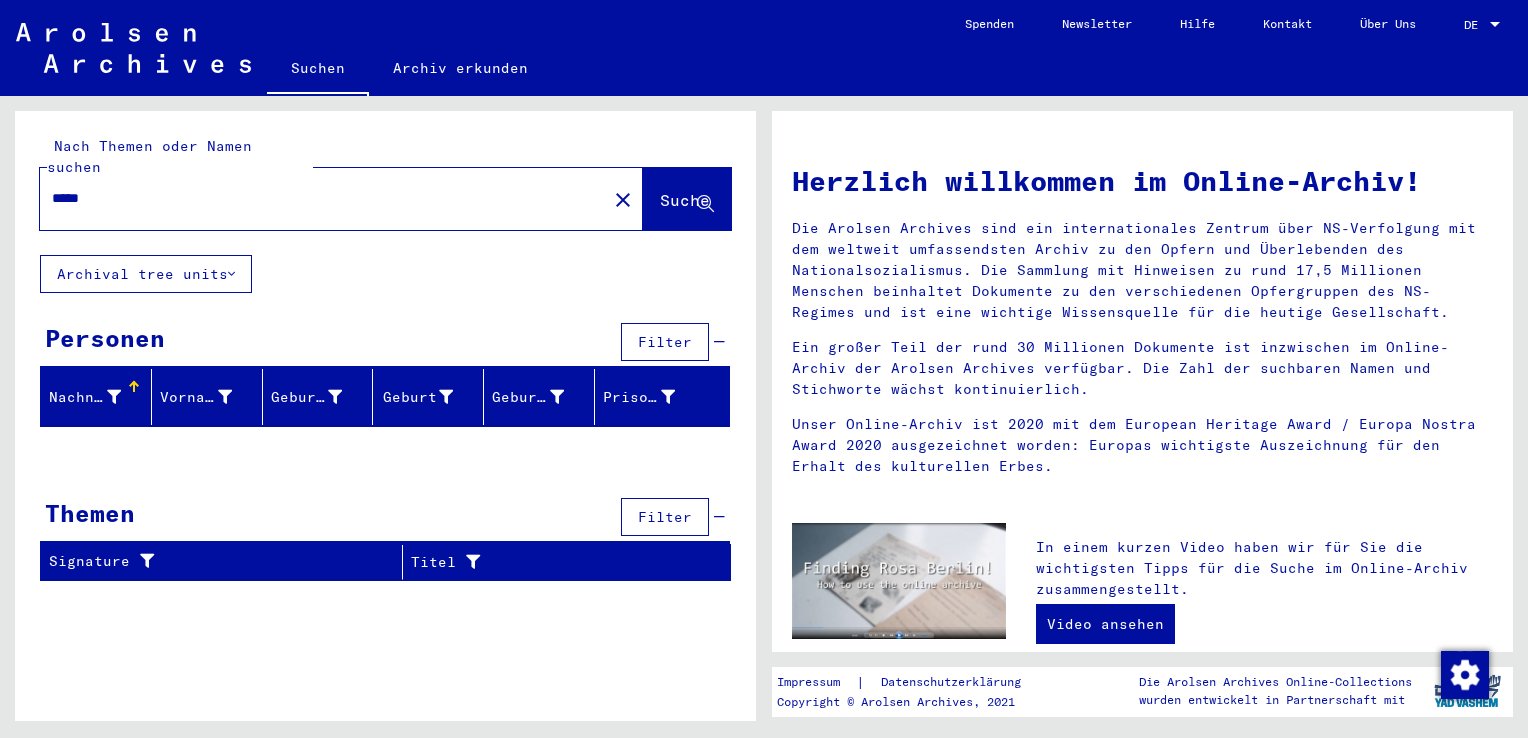 drag, startPoint x: 114, startPoint y: 179, endPoint x: 43, endPoint y: 186, distance: 71.34424 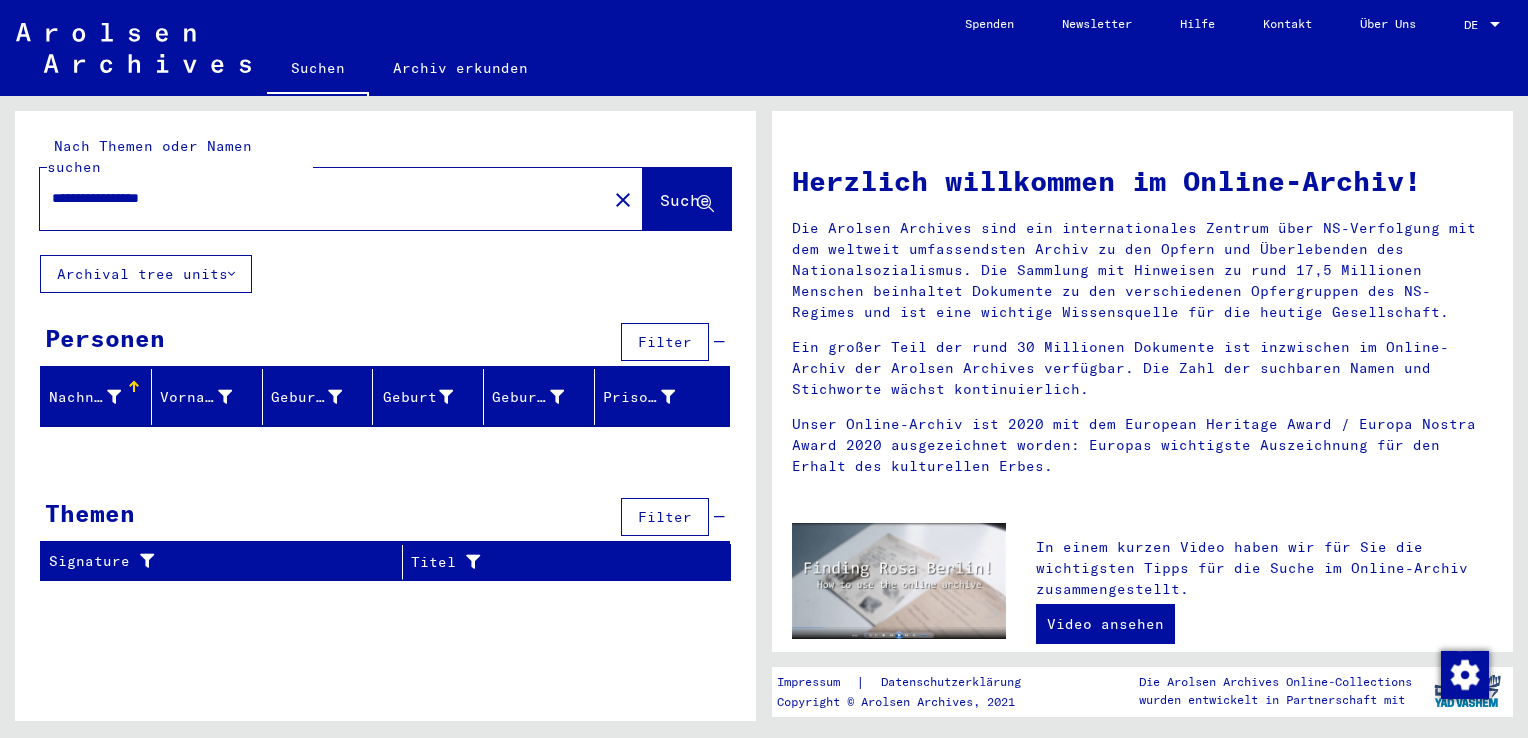 type on "**********" 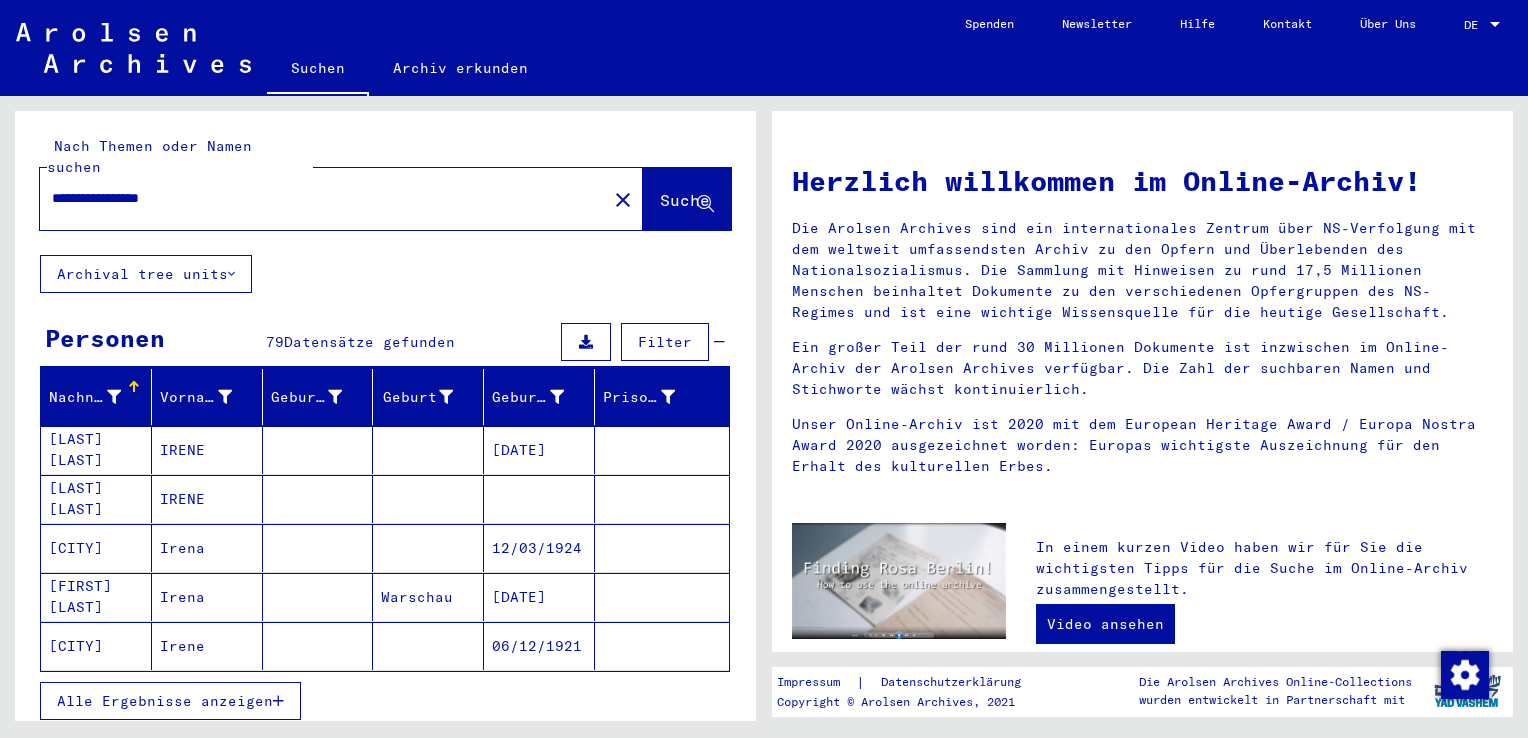 click on "Alle Ergebnisse anzeigen" at bounding box center [165, 701] 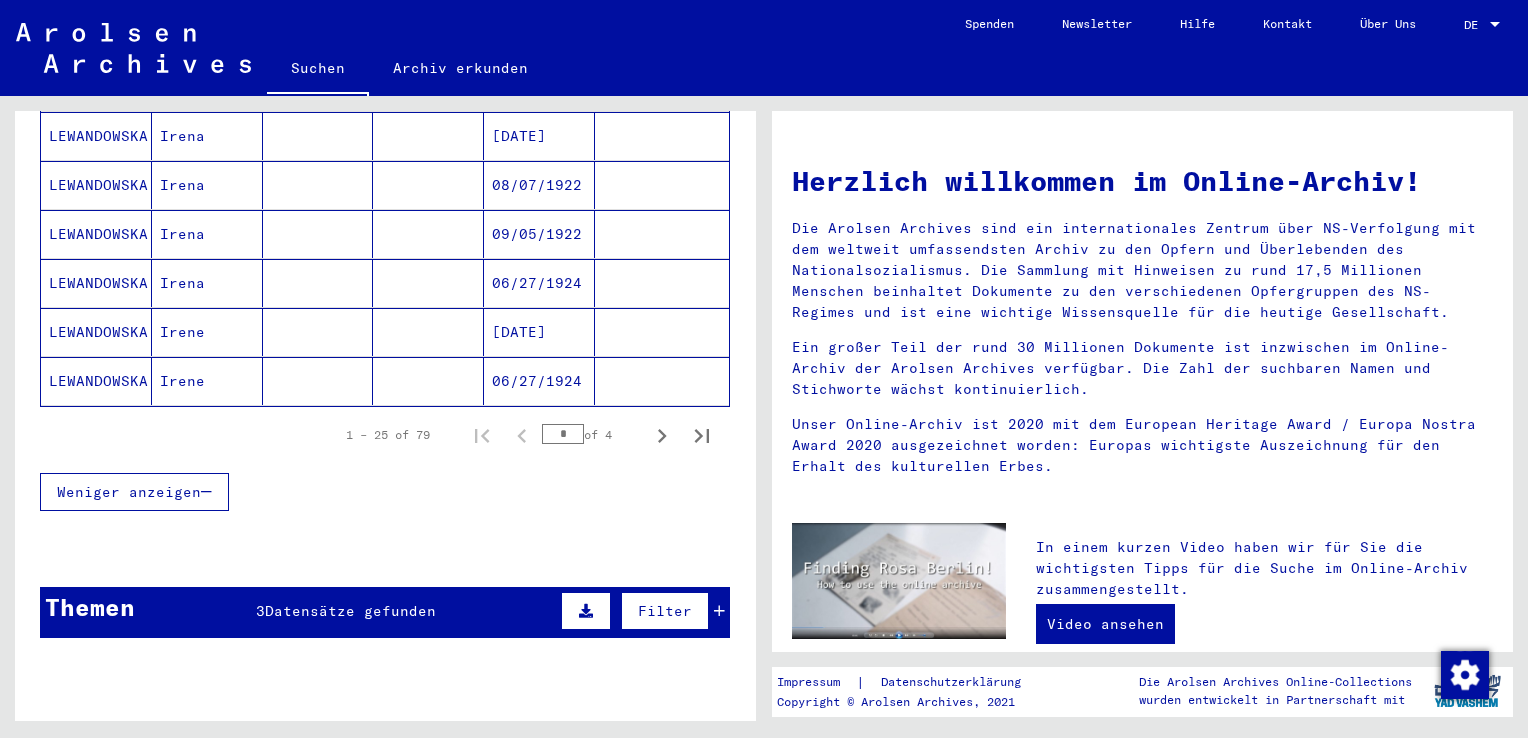 scroll, scrollTop: 1300, scrollLeft: 0, axis: vertical 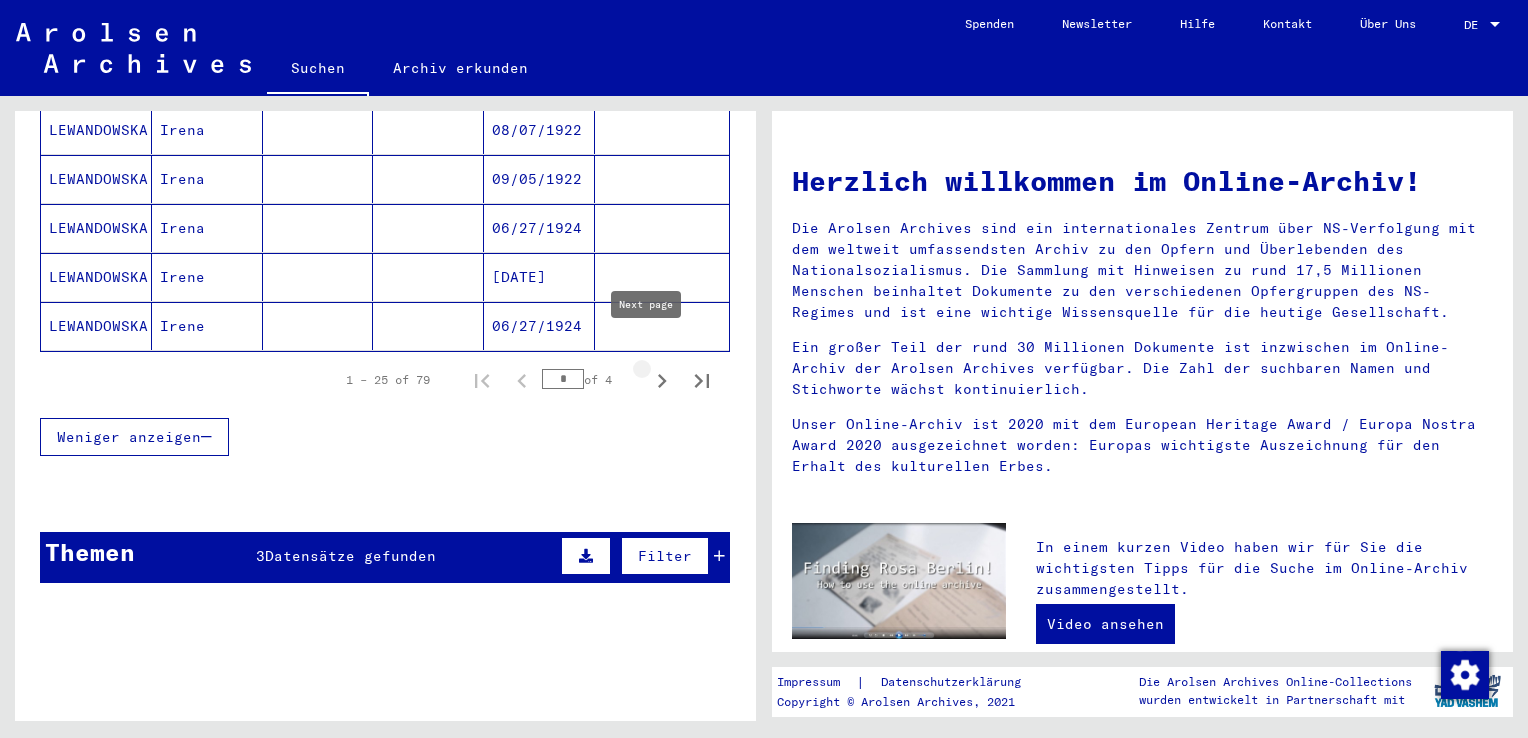 click 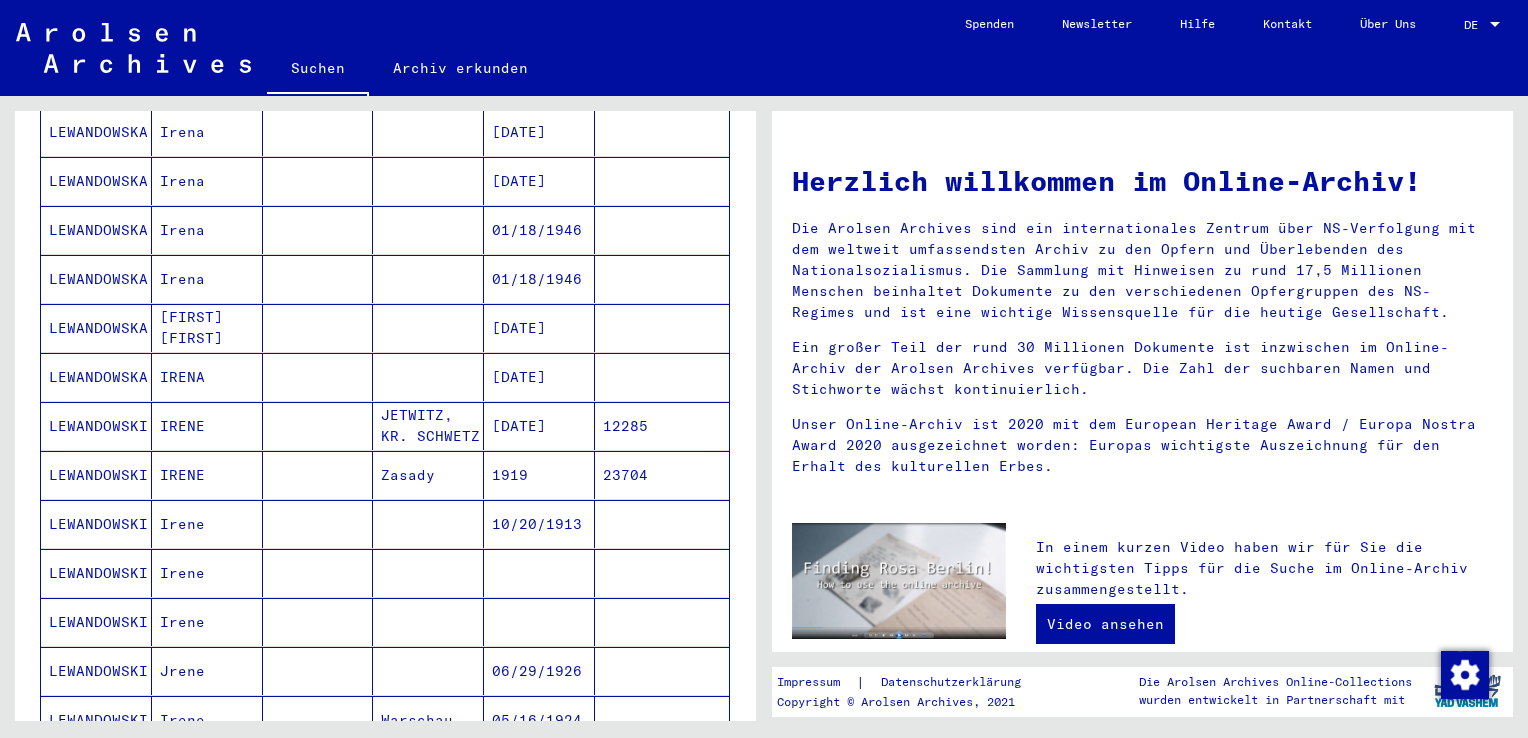 scroll, scrollTop: 500, scrollLeft: 0, axis: vertical 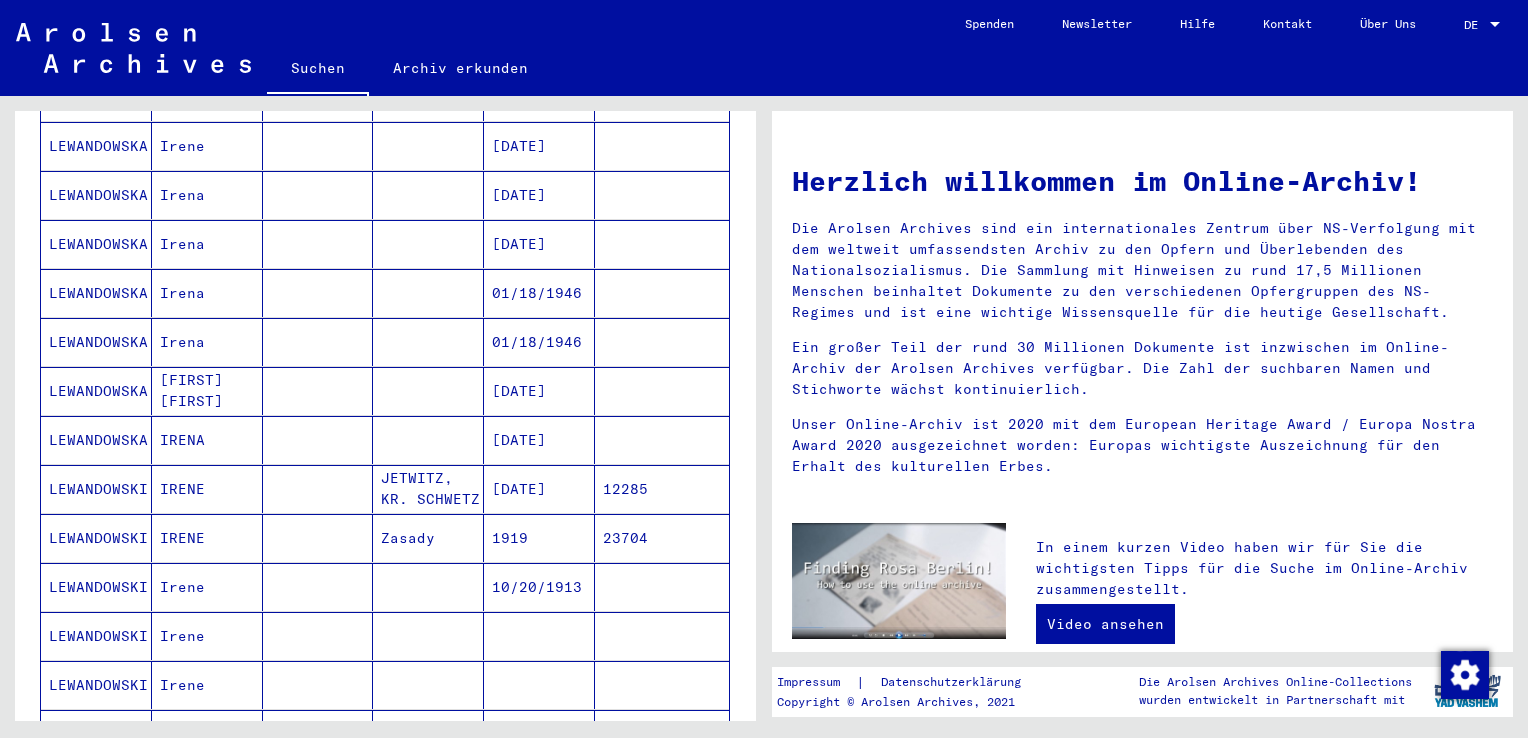click on "12285" at bounding box center (662, 538) 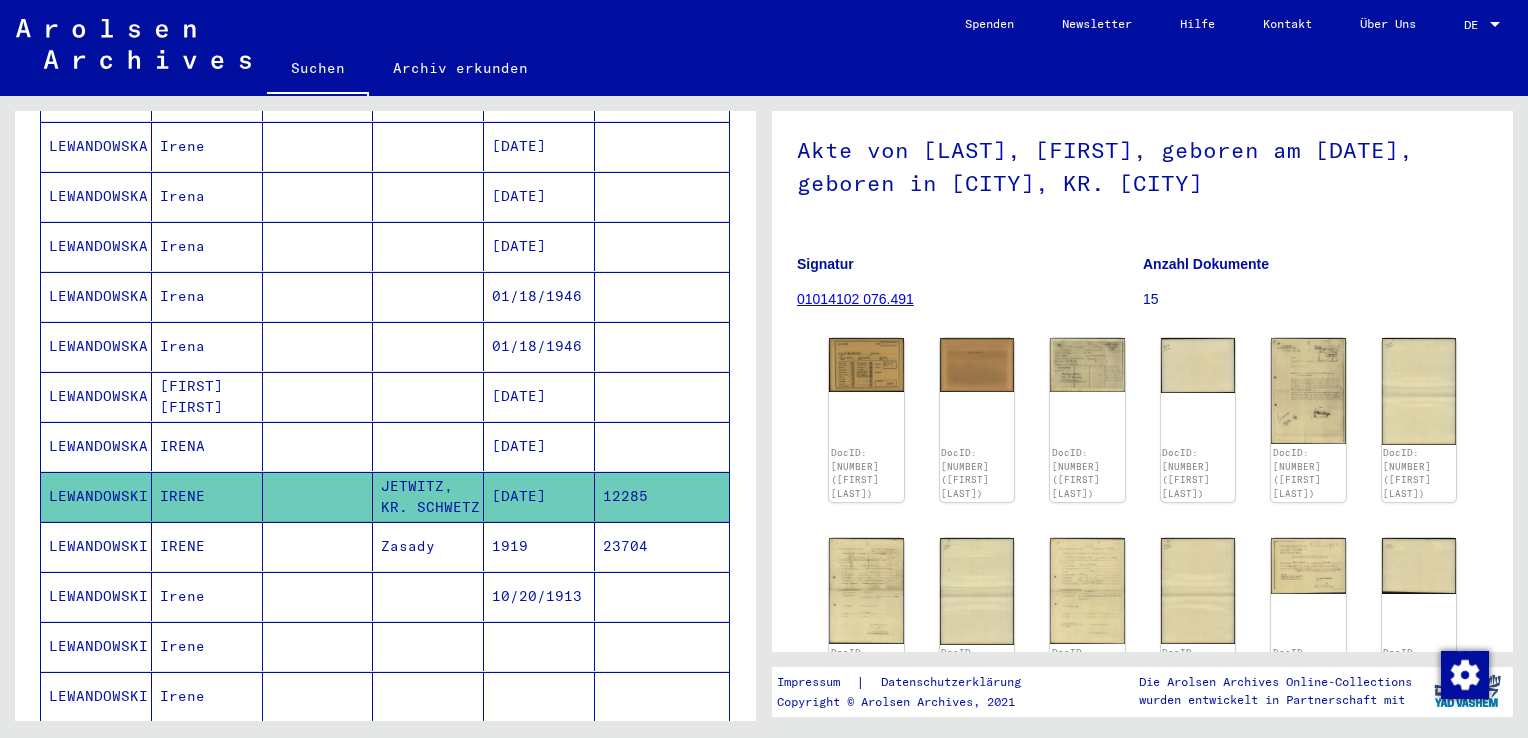 scroll, scrollTop: 300, scrollLeft: 0, axis: vertical 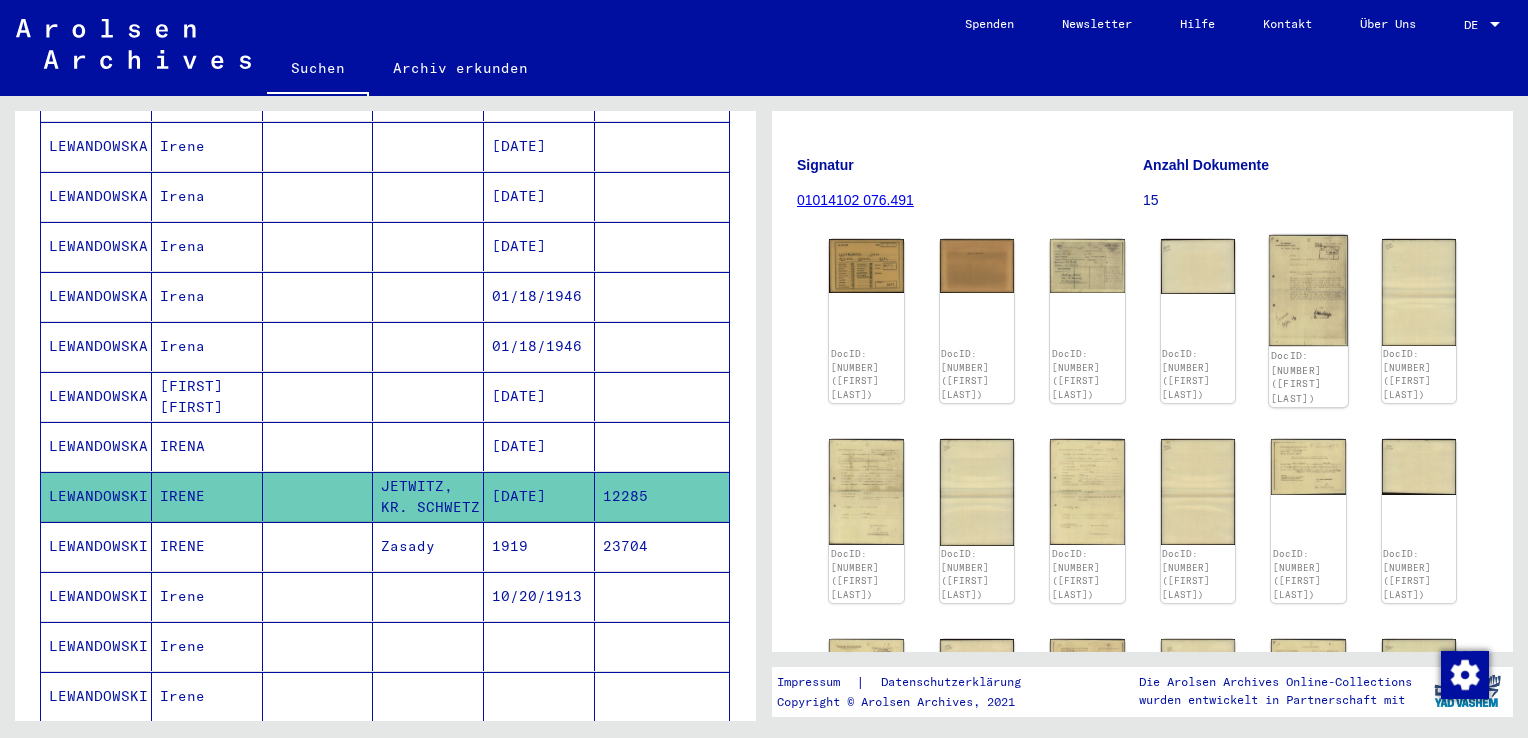 click 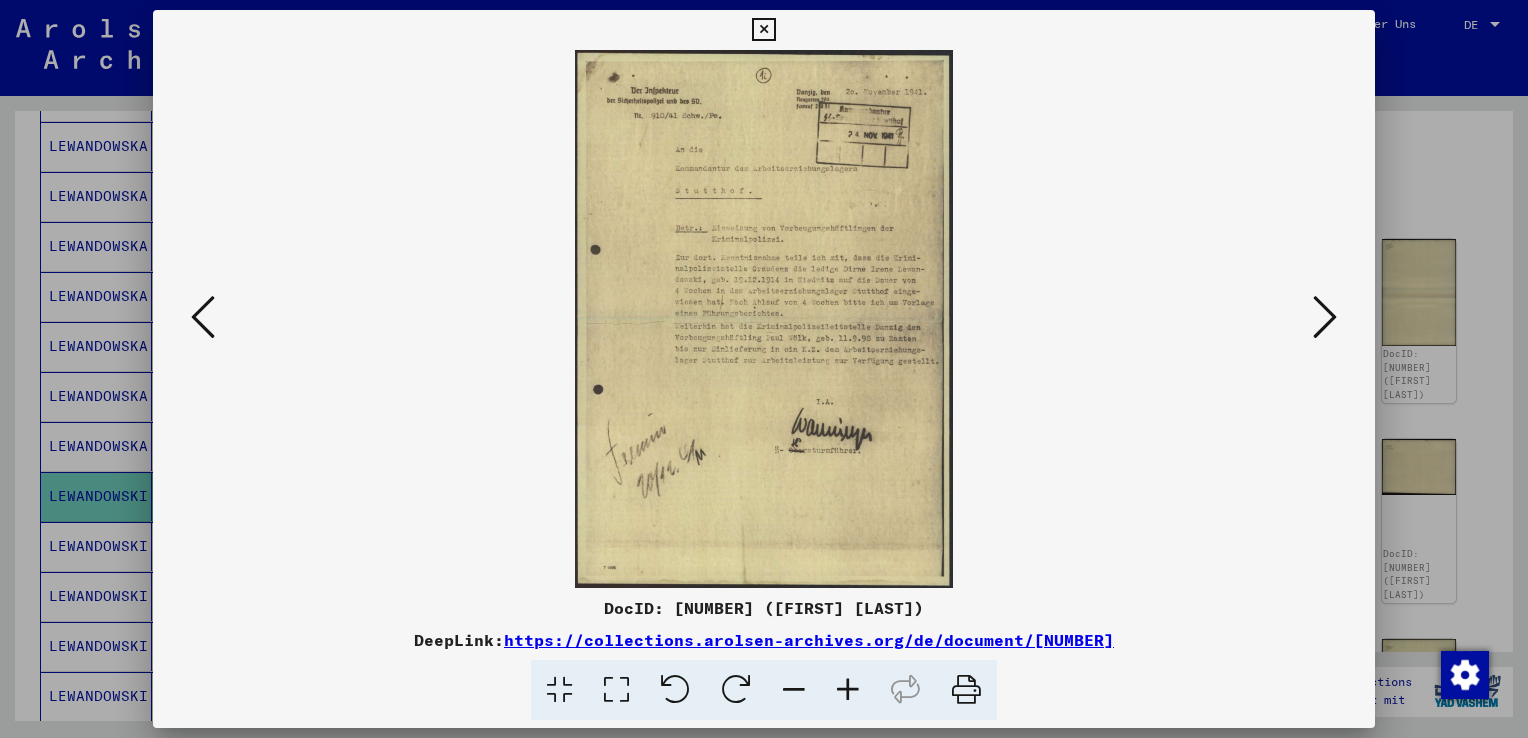 click at bounding box center [616, 690] 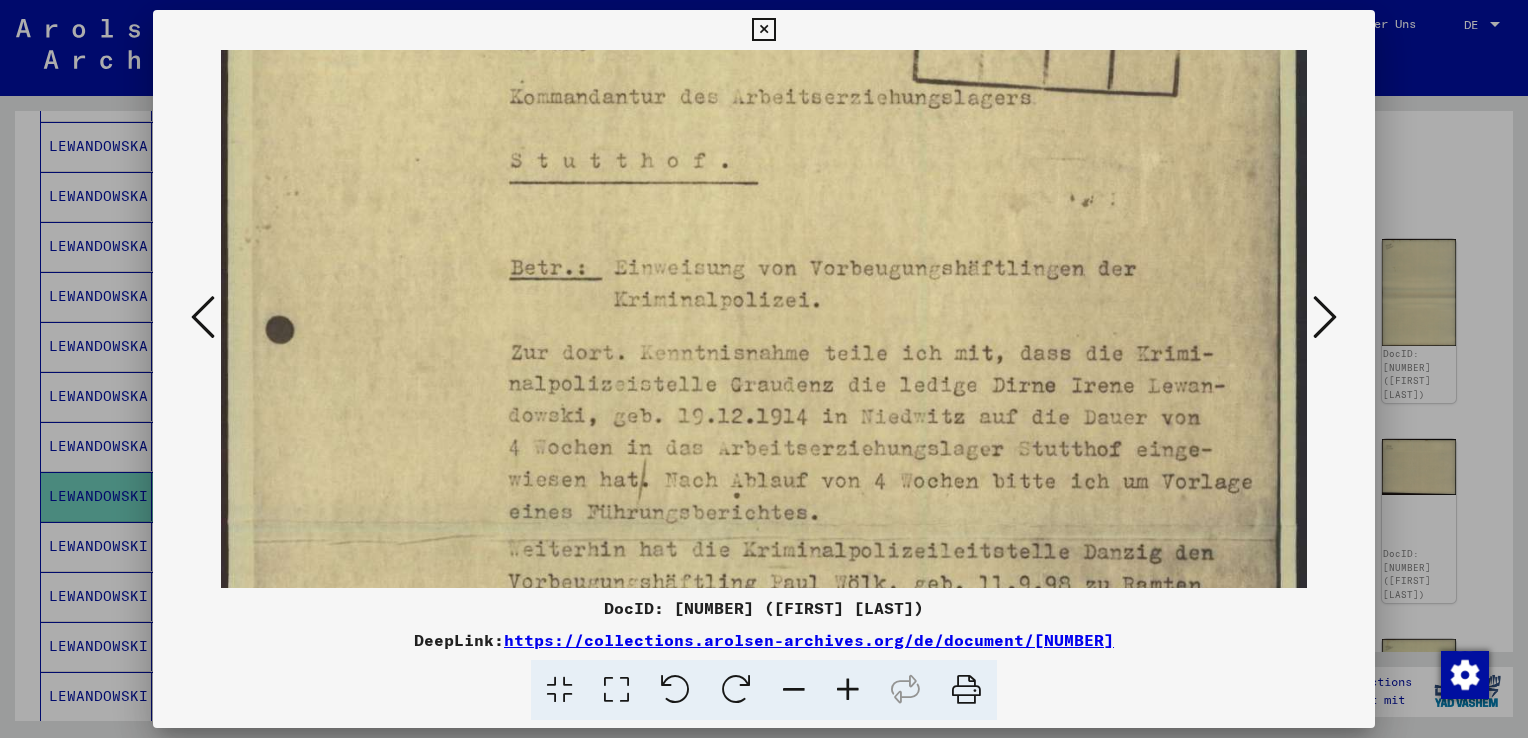 drag, startPoint x: 836, startPoint y: 466, endPoint x: 825, endPoint y: 146, distance: 320.189 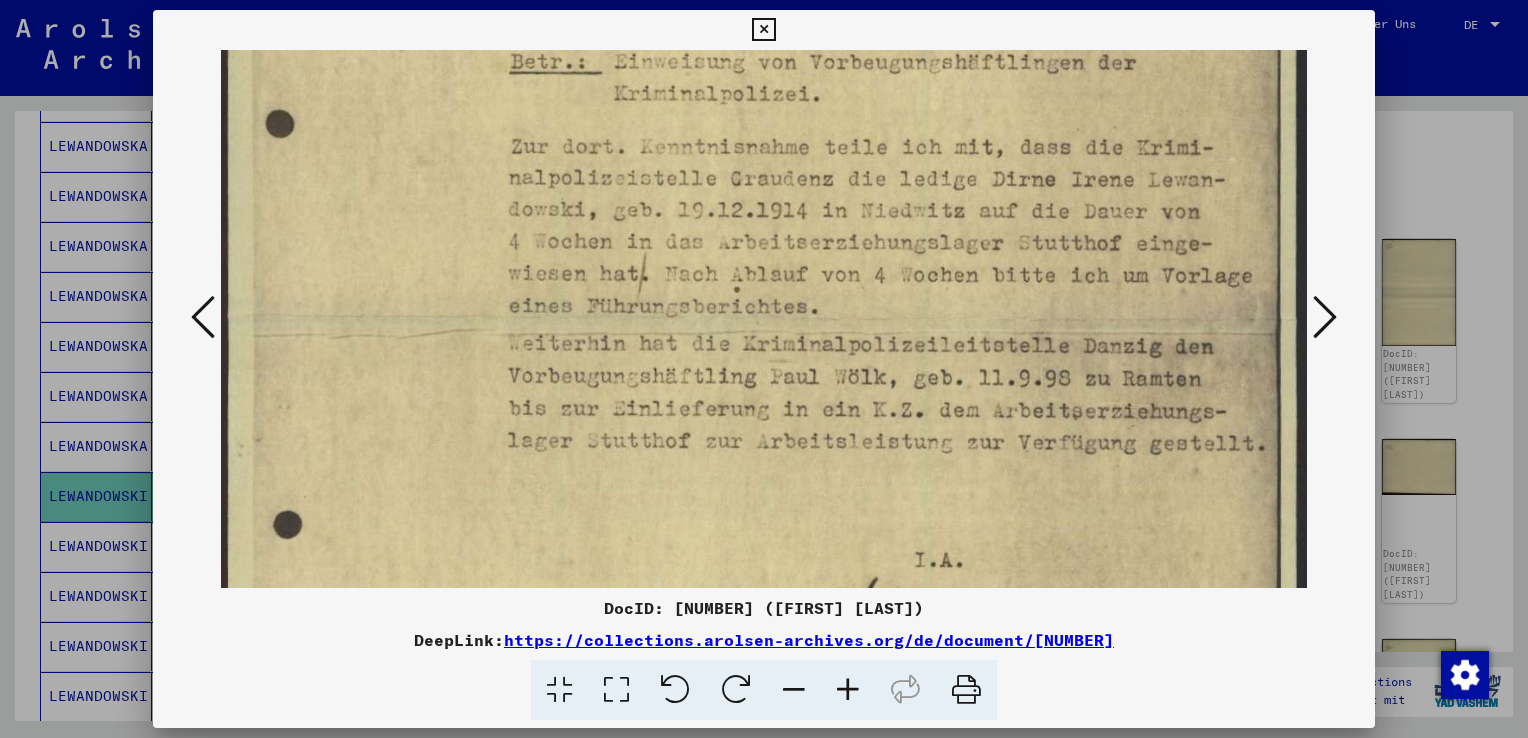 scroll, scrollTop: 565, scrollLeft: 0, axis: vertical 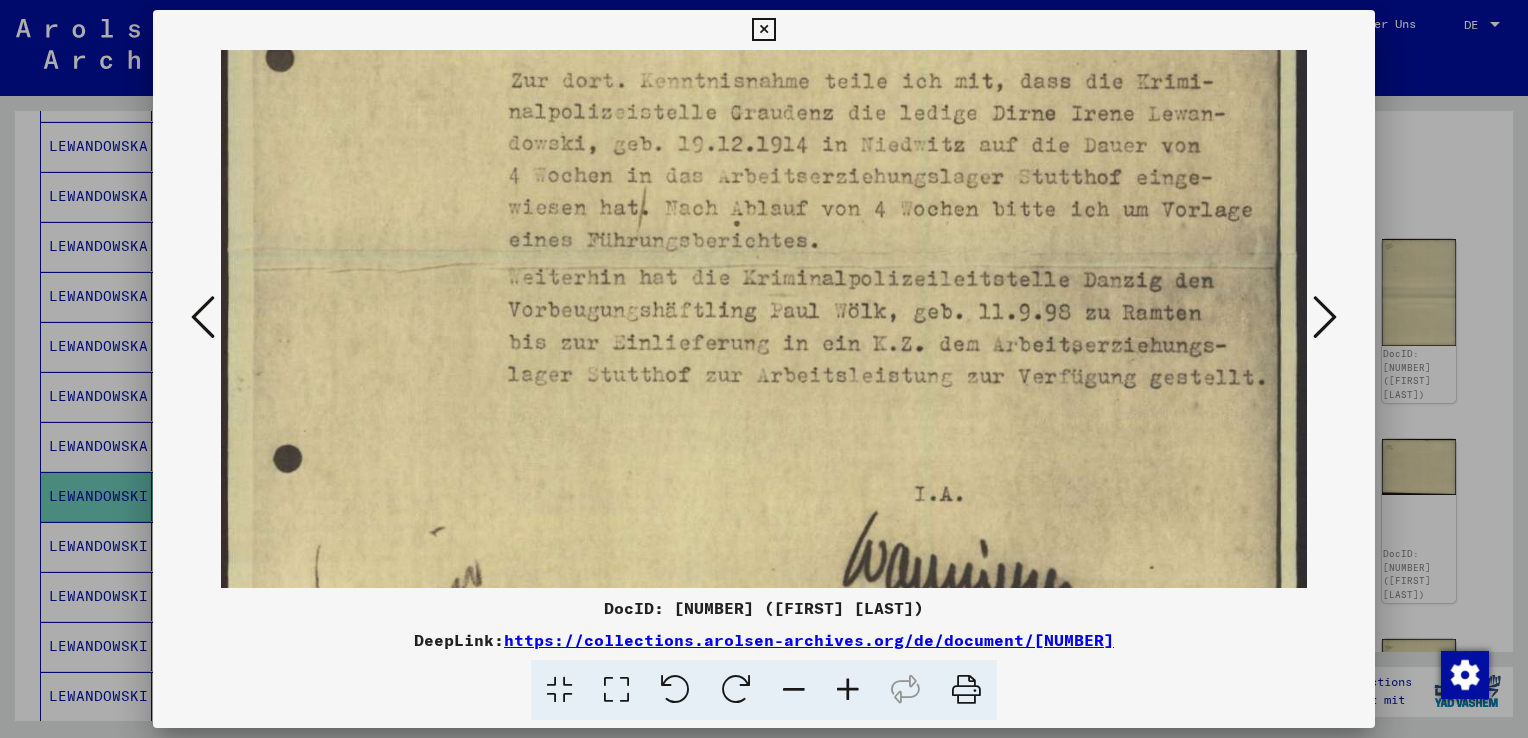 drag, startPoint x: 924, startPoint y: 429, endPoint x: 911, endPoint y: 198, distance: 231.36551 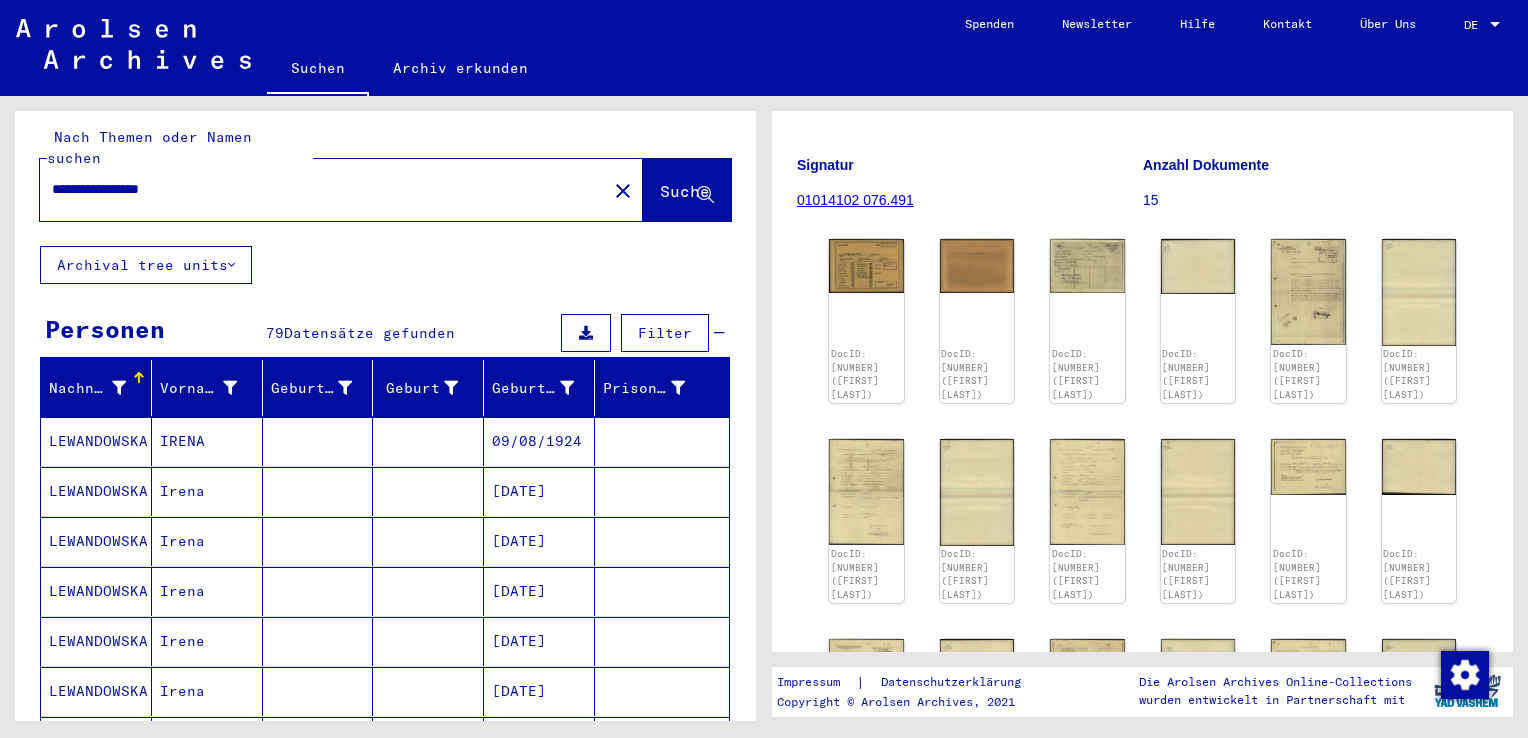 scroll, scrollTop: 0, scrollLeft: 0, axis: both 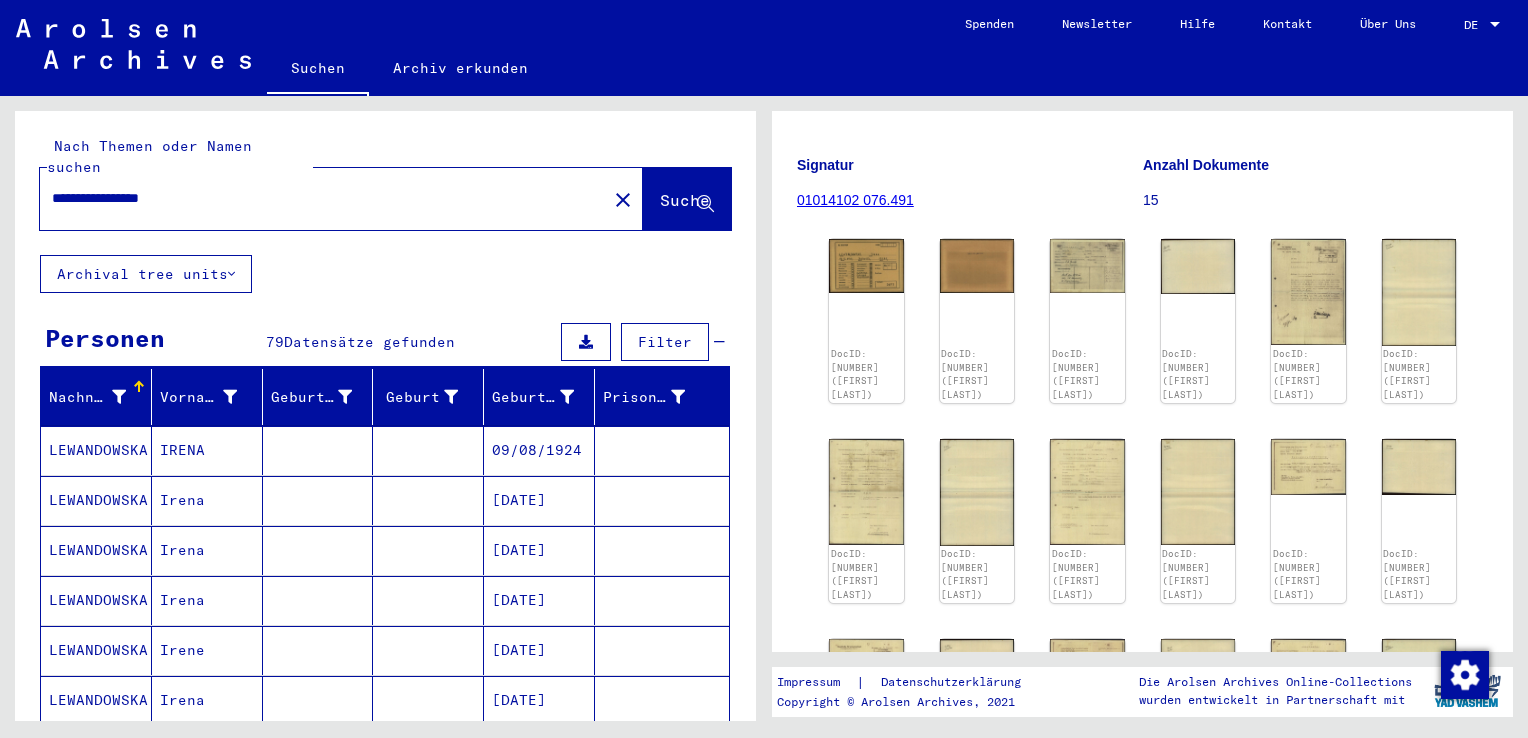 drag, startPoint x: 229, startPoint y: 182, endPoint x: -4, endPoint y: 182, distance: 233 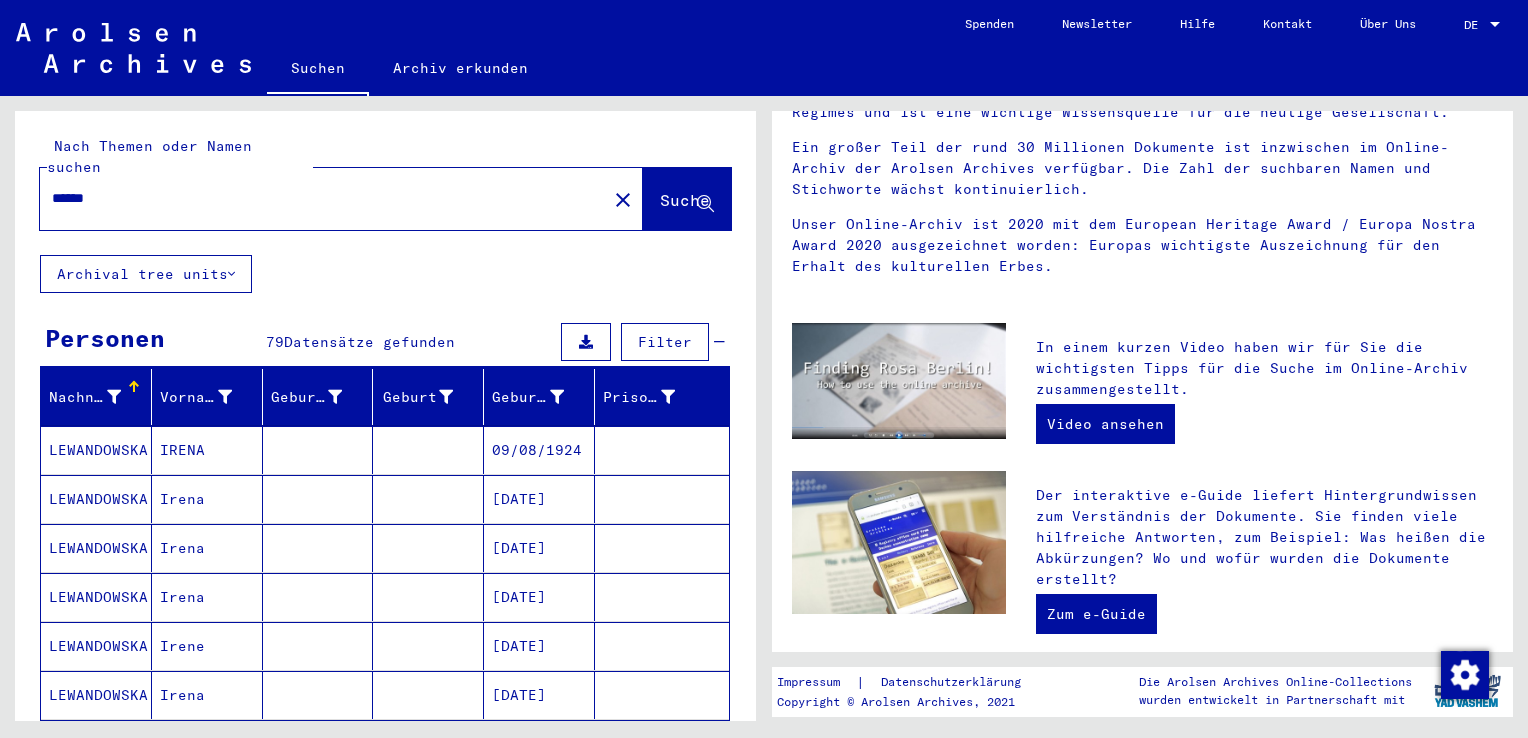 scroll, scrollTop: 0, scrollLeft: 0, axis: both 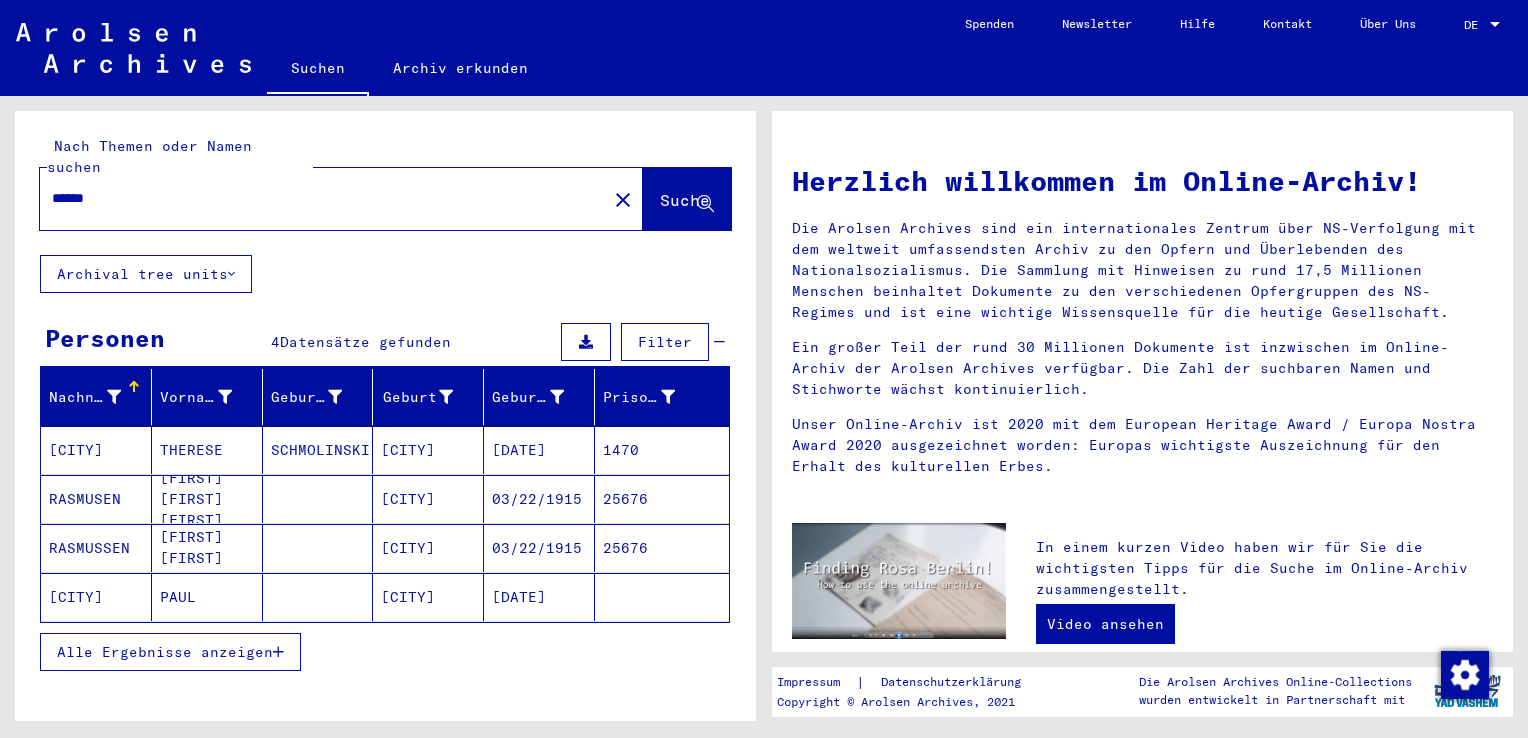 click on "Alle Ergebnisse anzeigen" at bounding box center [165, 652] 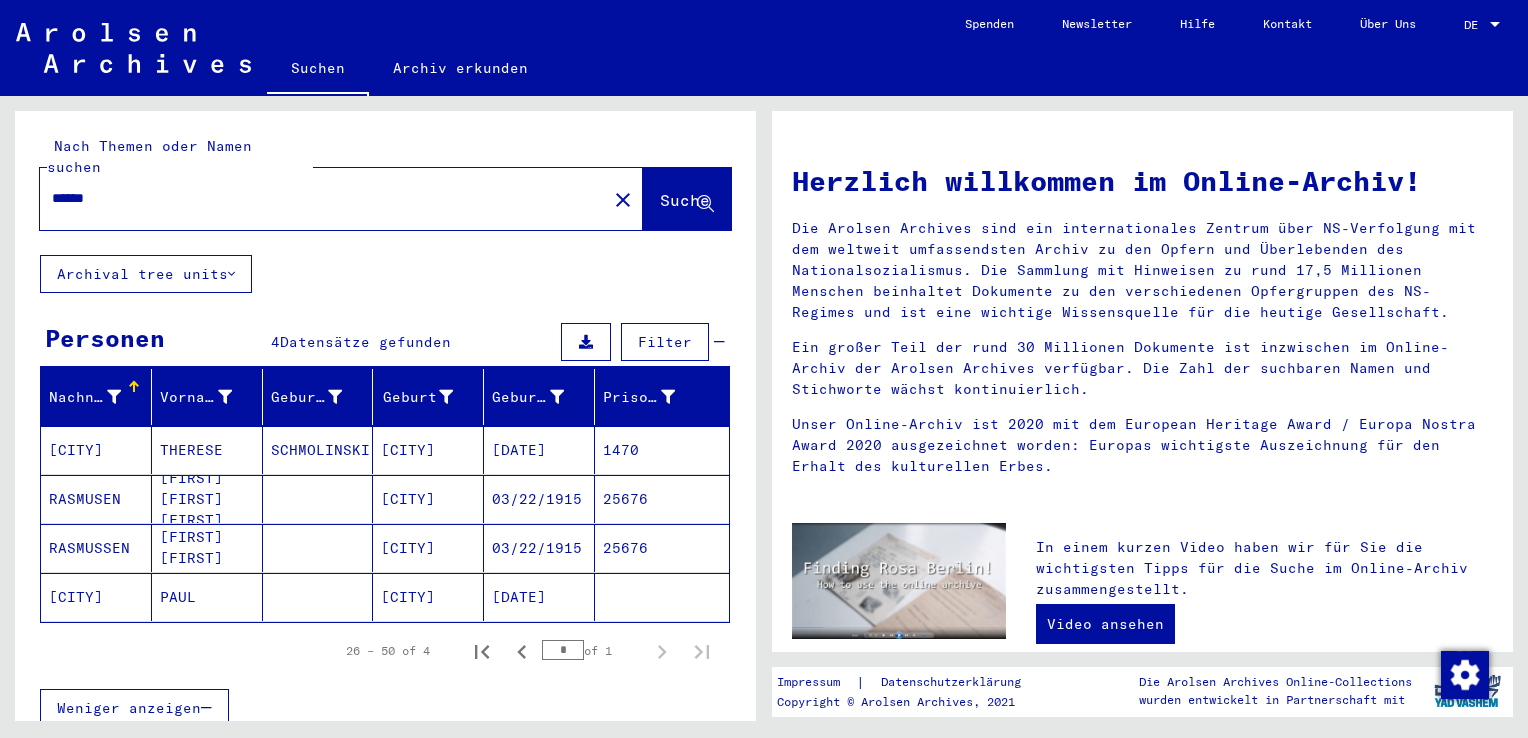 click on "1470" at bounding box center [662, 499] 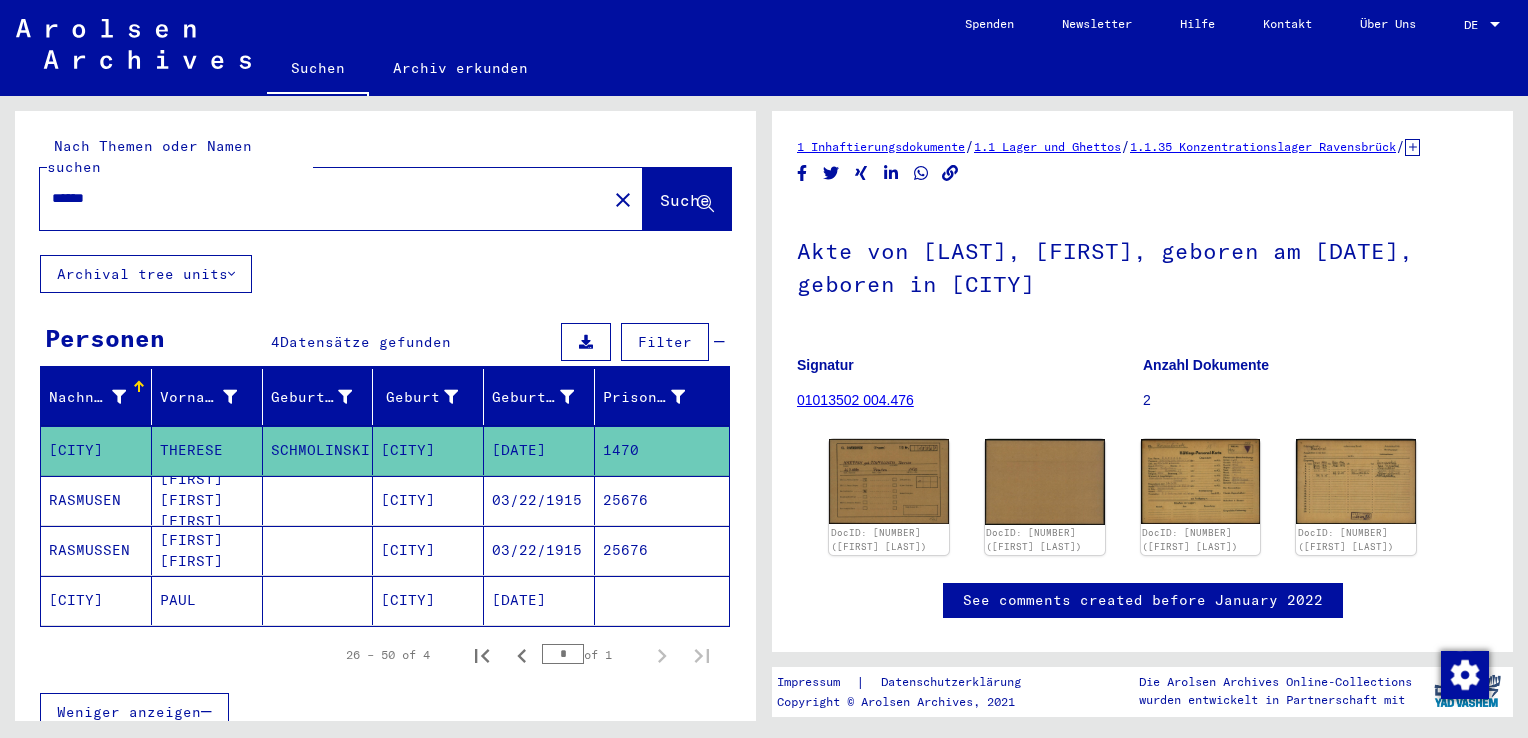 scroll, scrollTop: 0, scrollLeft: 0, axis: both 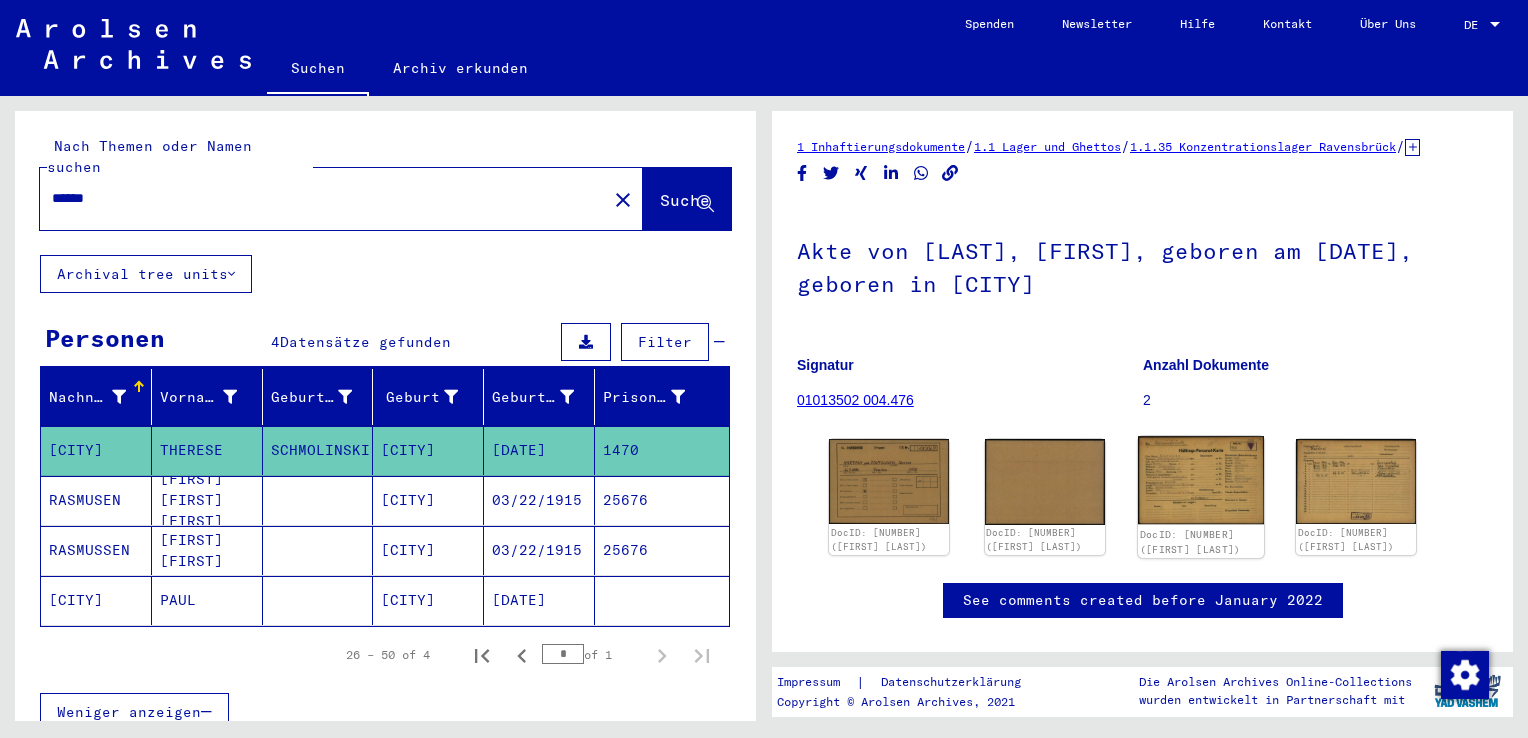 click 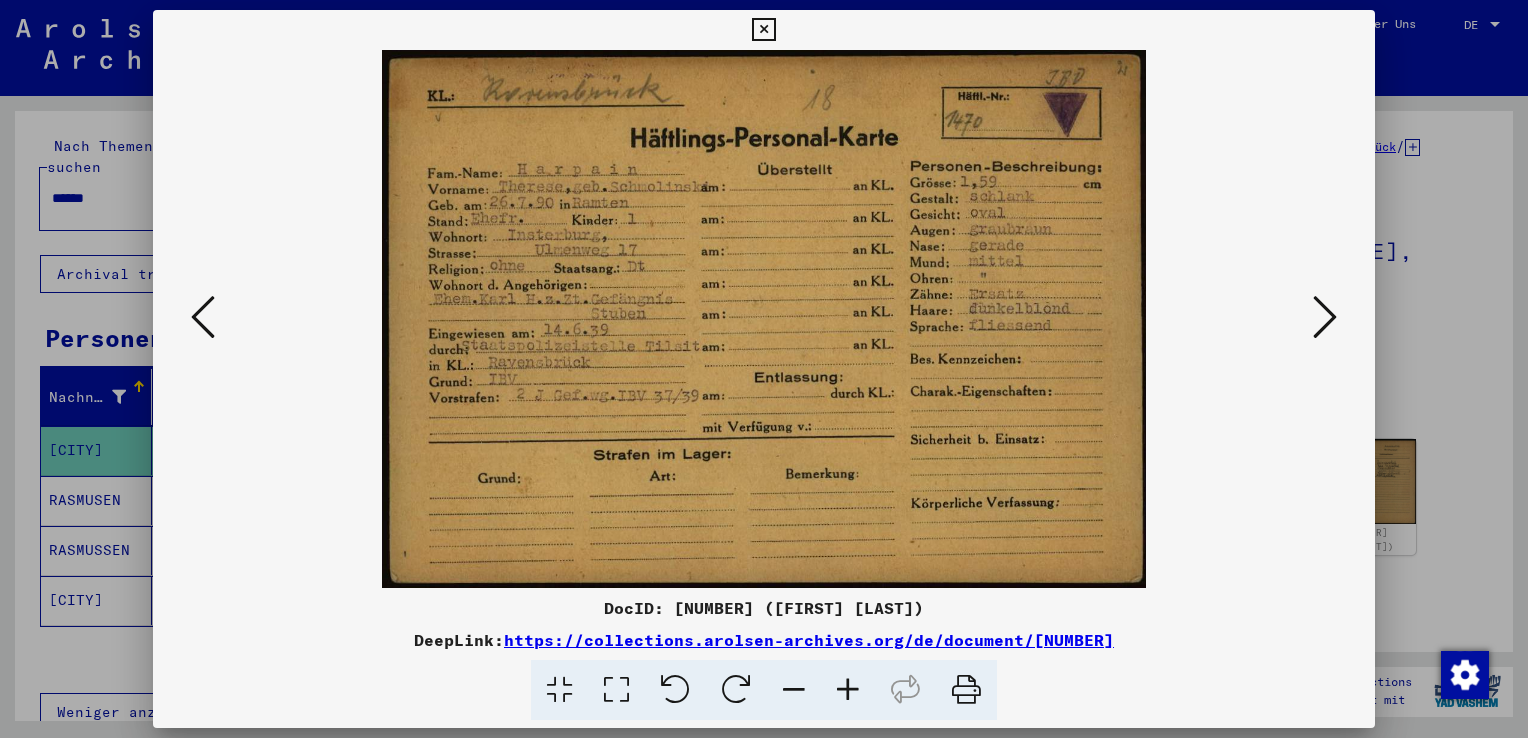 click at bounding box center (764, 369) 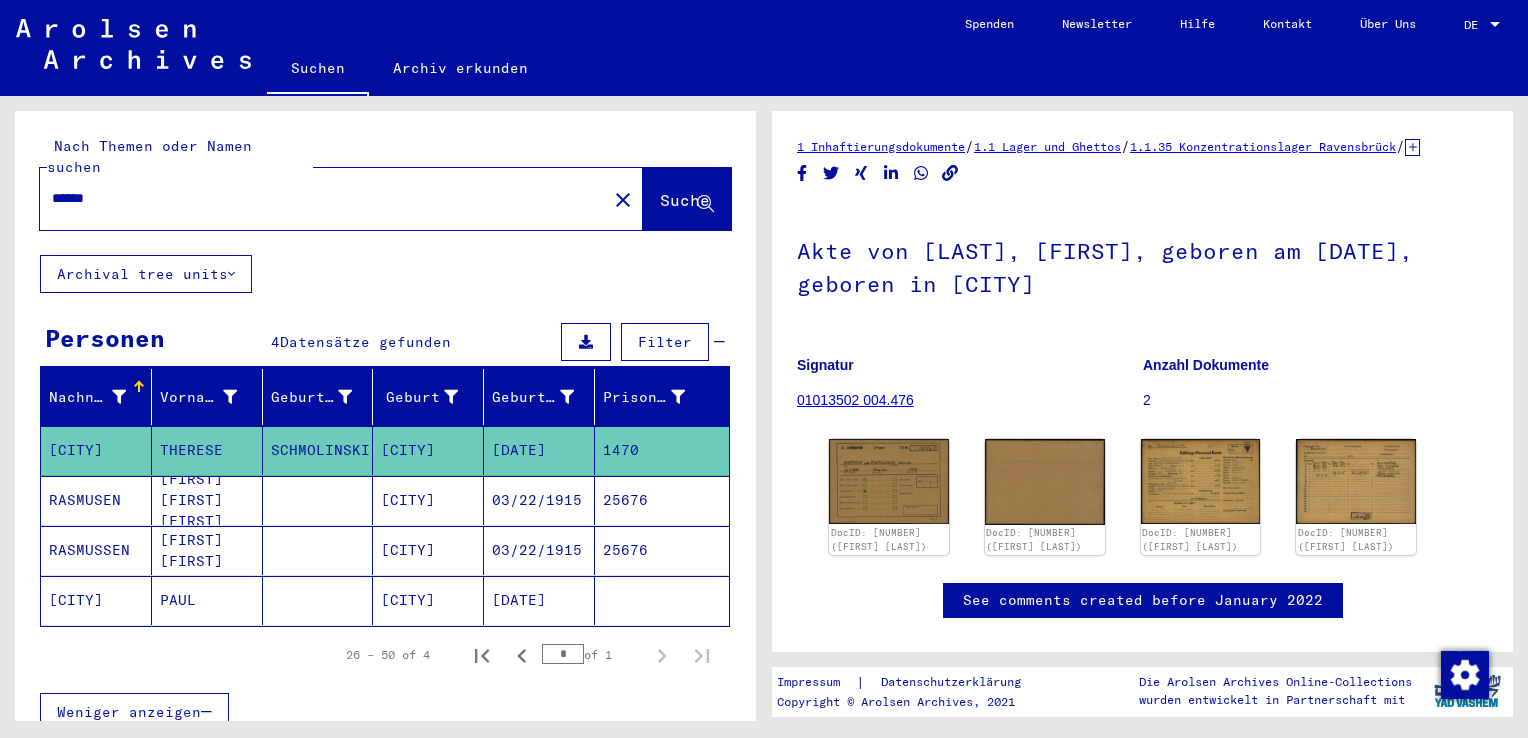 click on "25676" at bounding box center [662, 550] 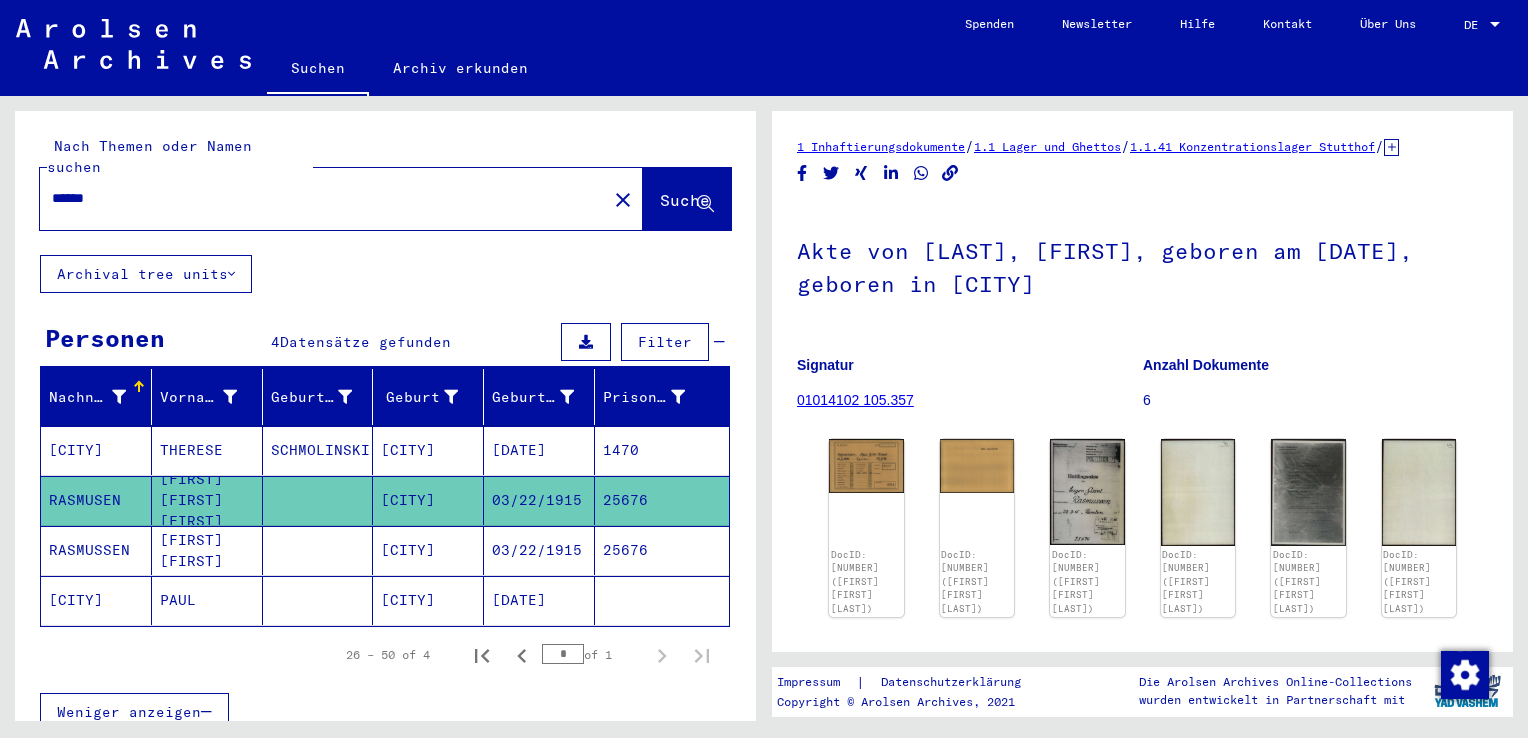 scroll, scrollTop: 0, scrollLeft: 0, axis: both 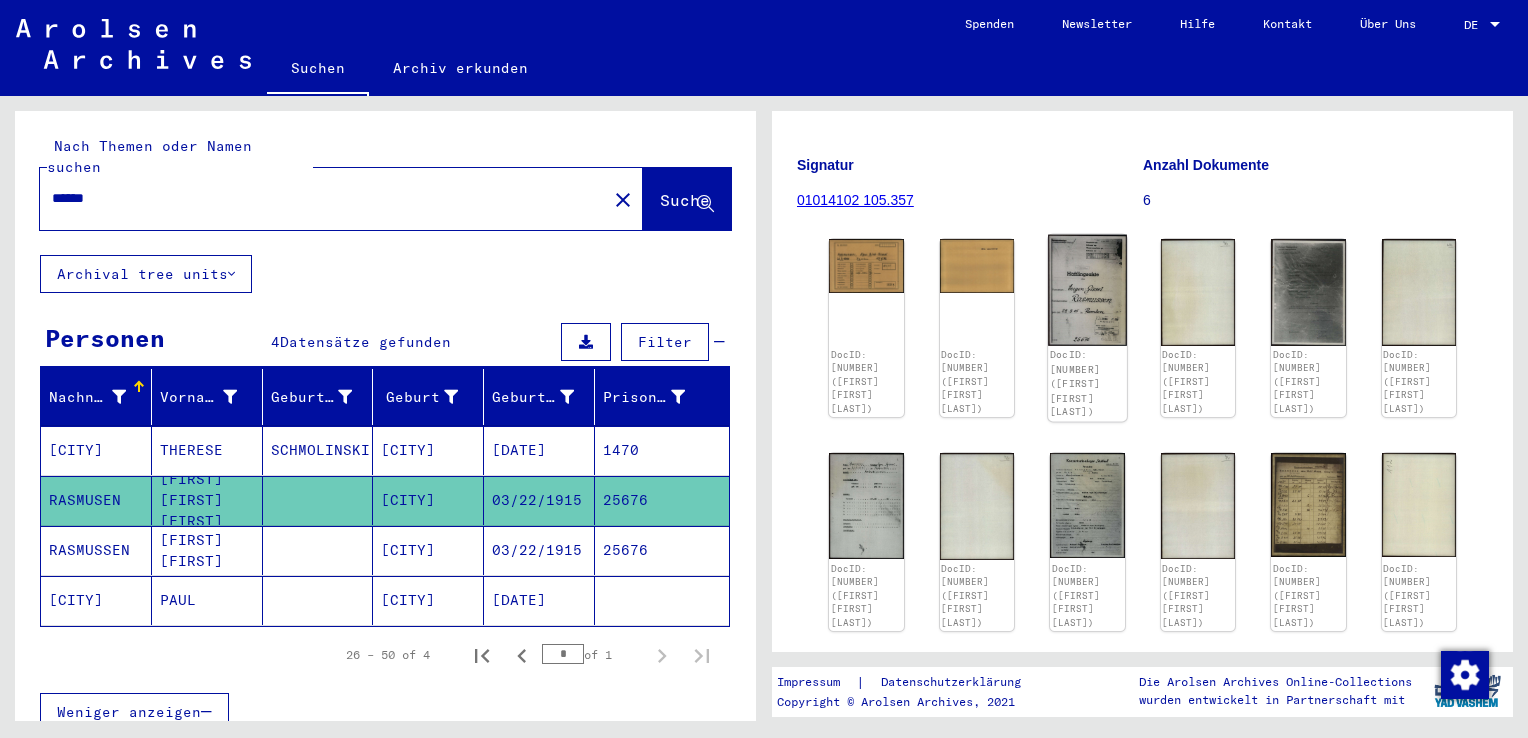 click 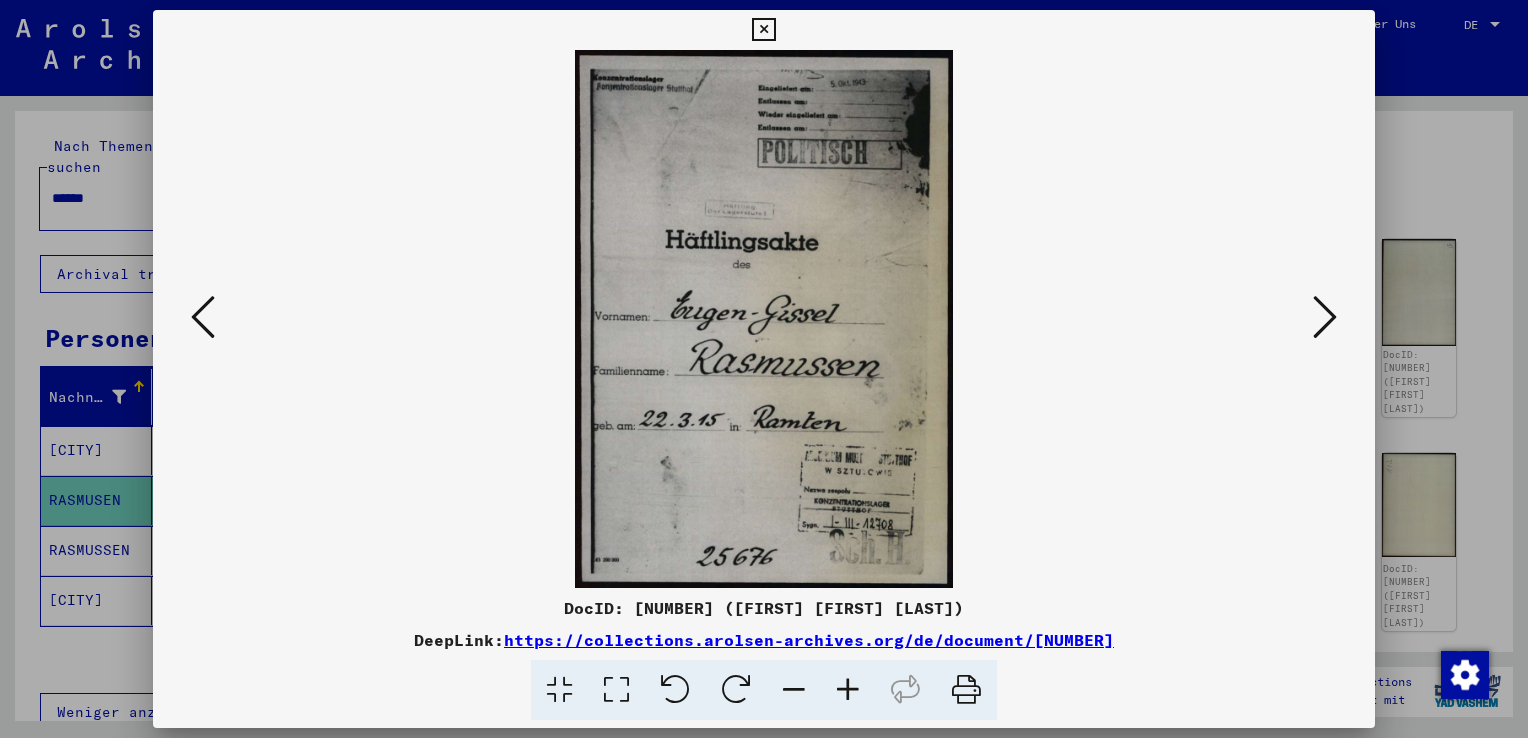 click at bounding box center (1325, 317) 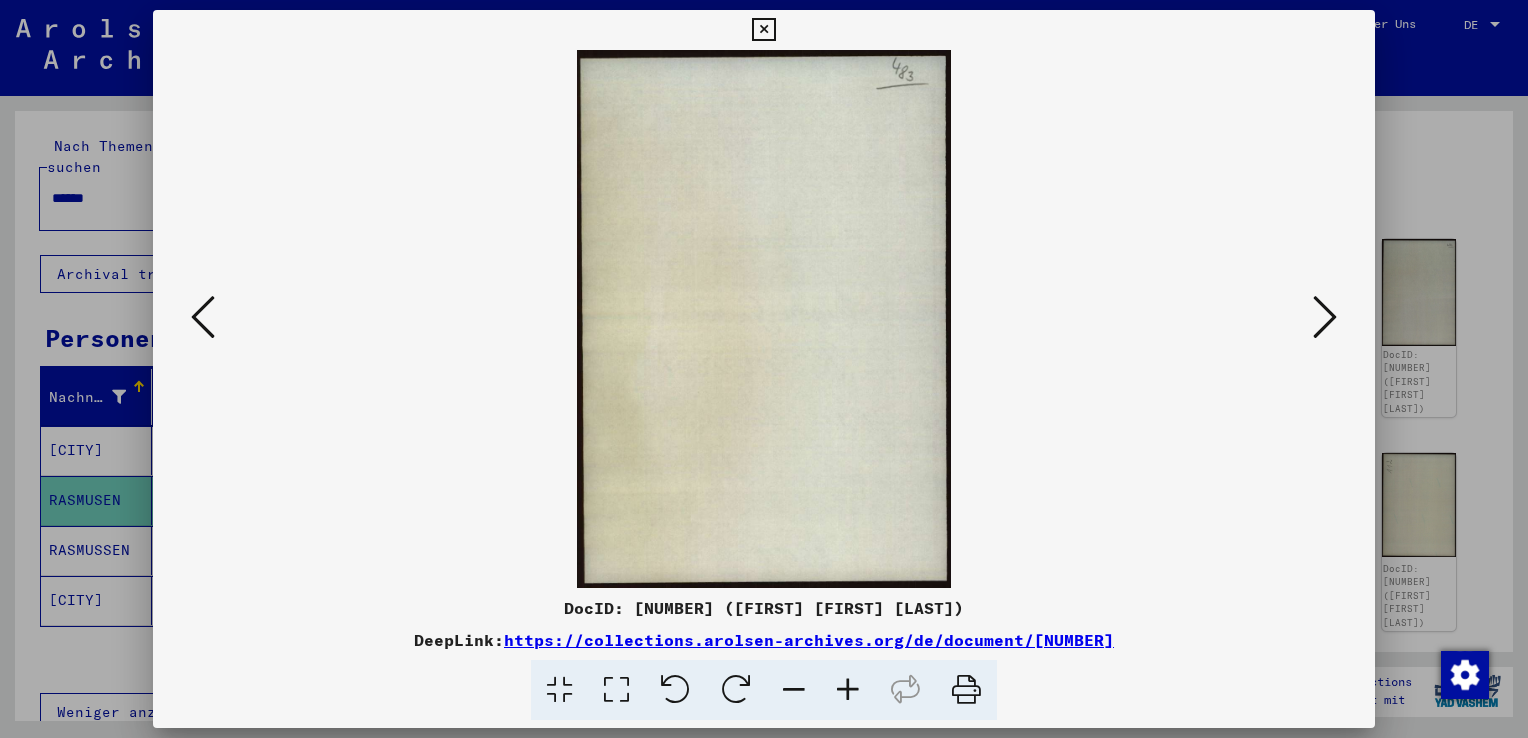 click at bounding box center (1325, 317) 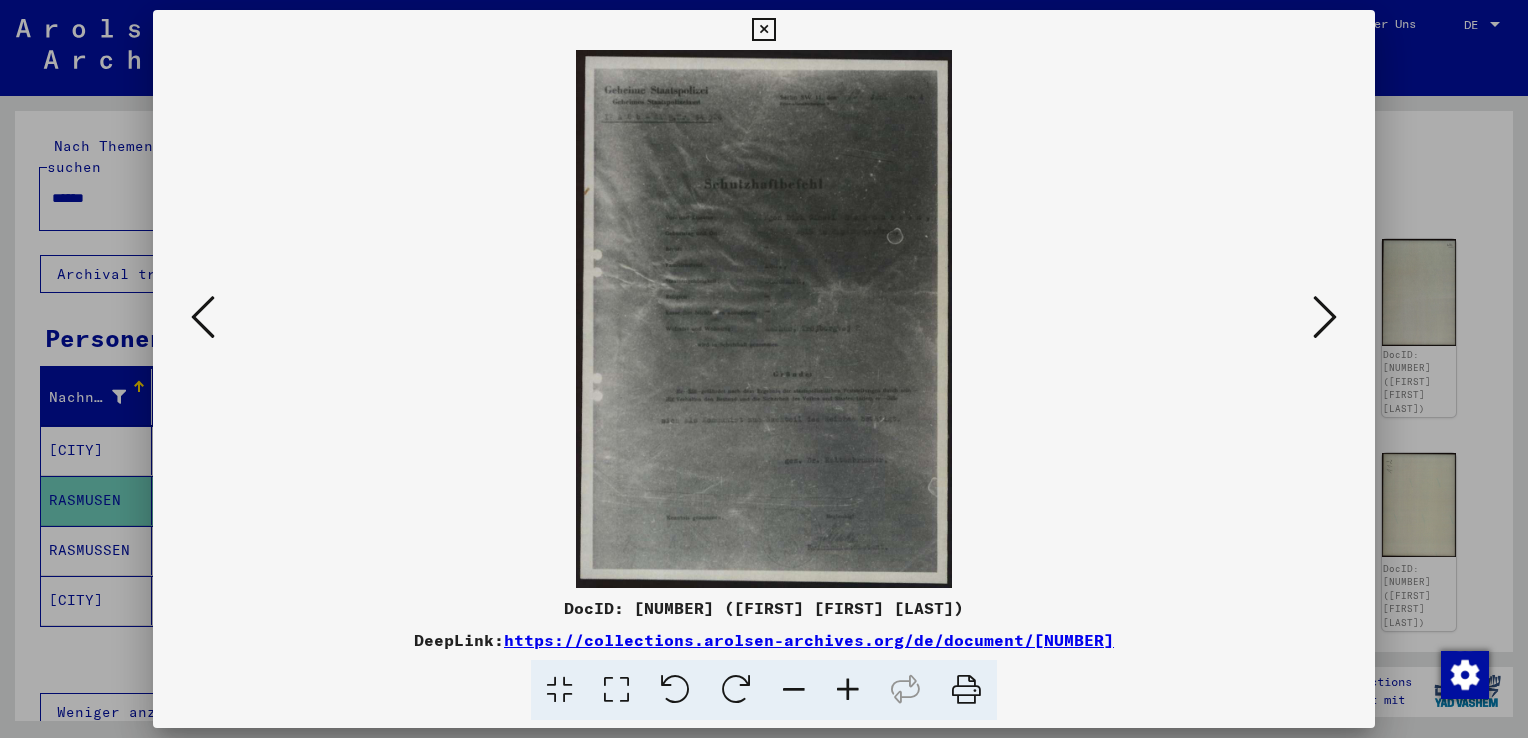 click at bounding box center [1325, 317] 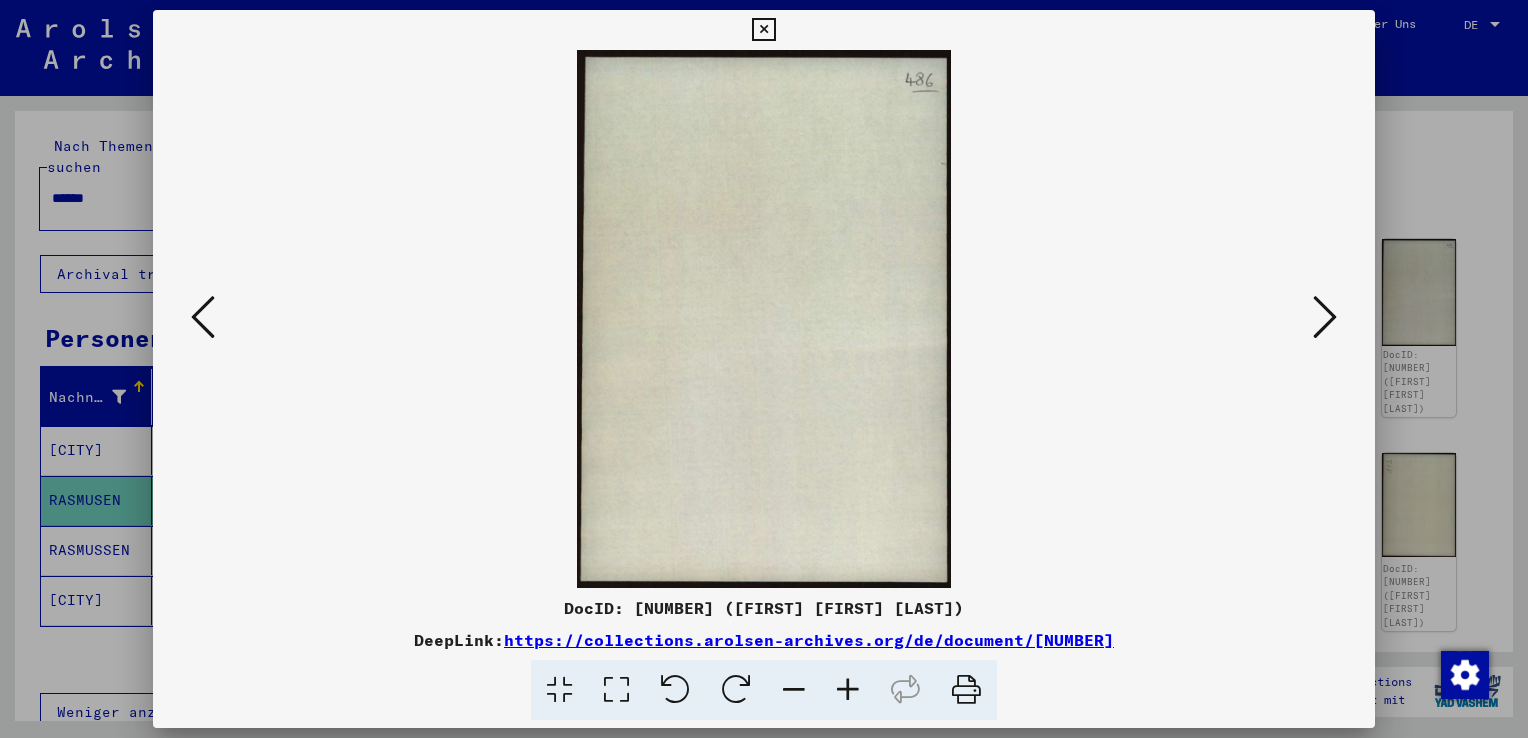 click at bounding box center (1325, 317) 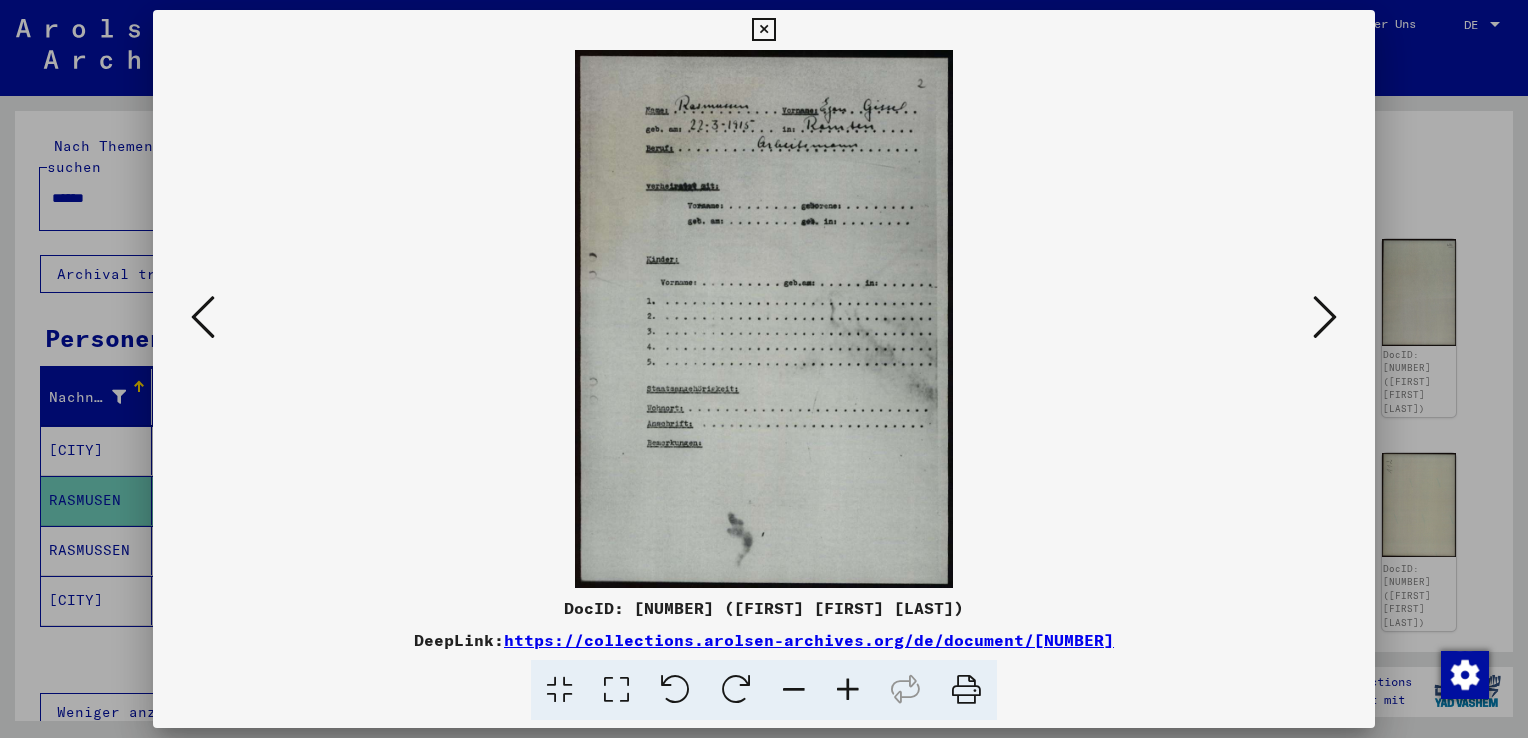 click at bounding box center [1325, 317] 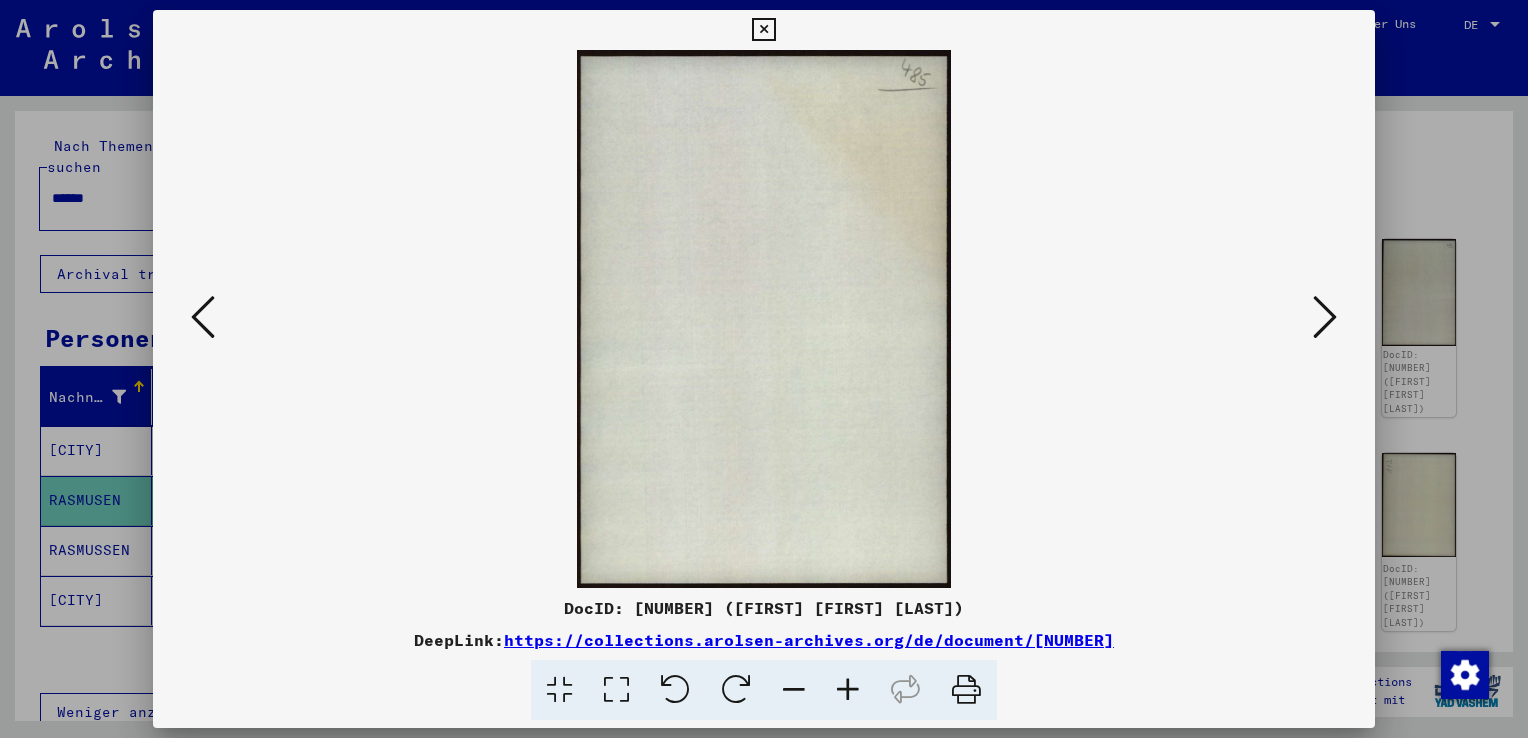 click at bounding box center (1325, 317) 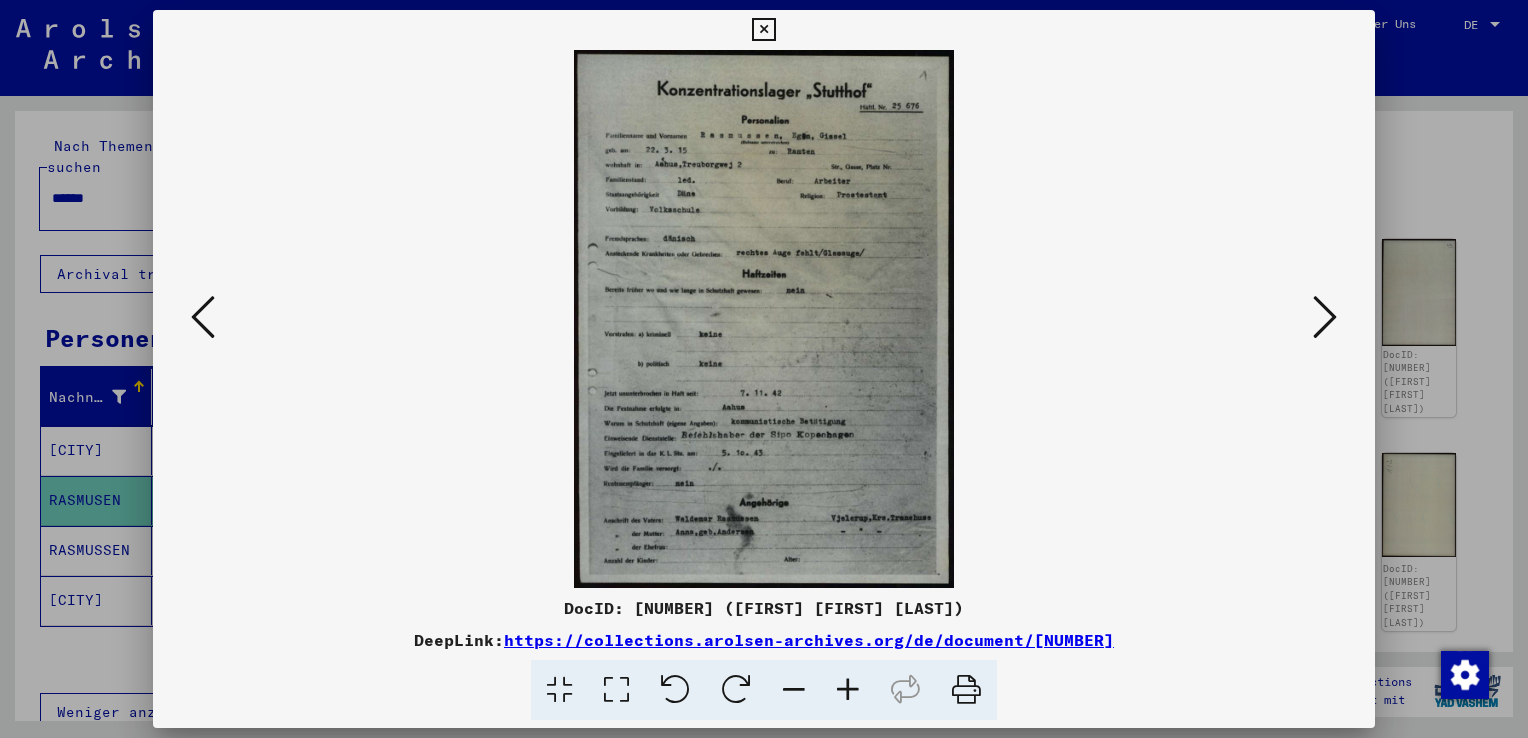 click at bounding box center [616, 690] 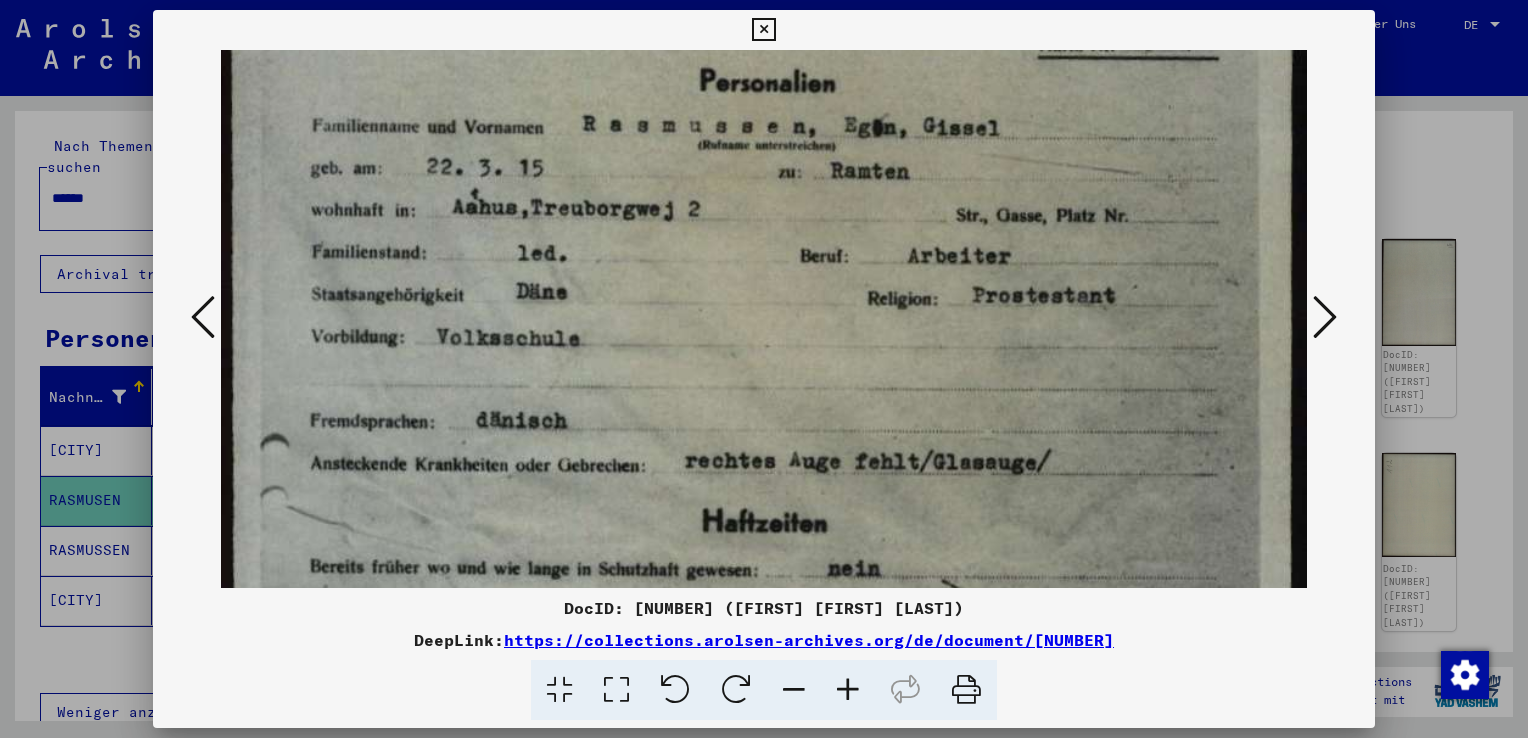drag, startPoint x: 797, startPoint y: 530, endPoint x: 790, endPoint y: 362, distance: 168.14577 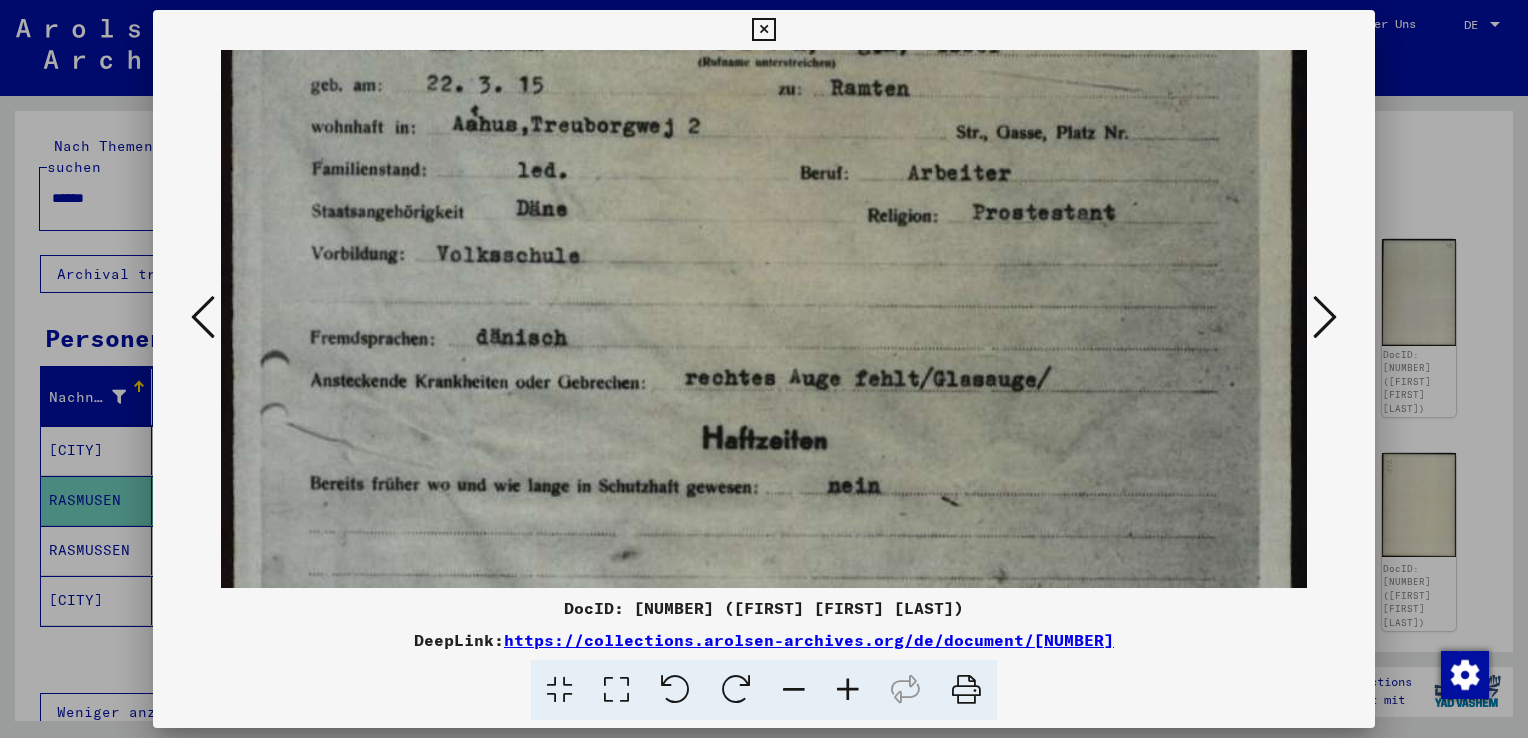 scroll, scrollTop: 285, scrollLeft: 0, axis: vertical 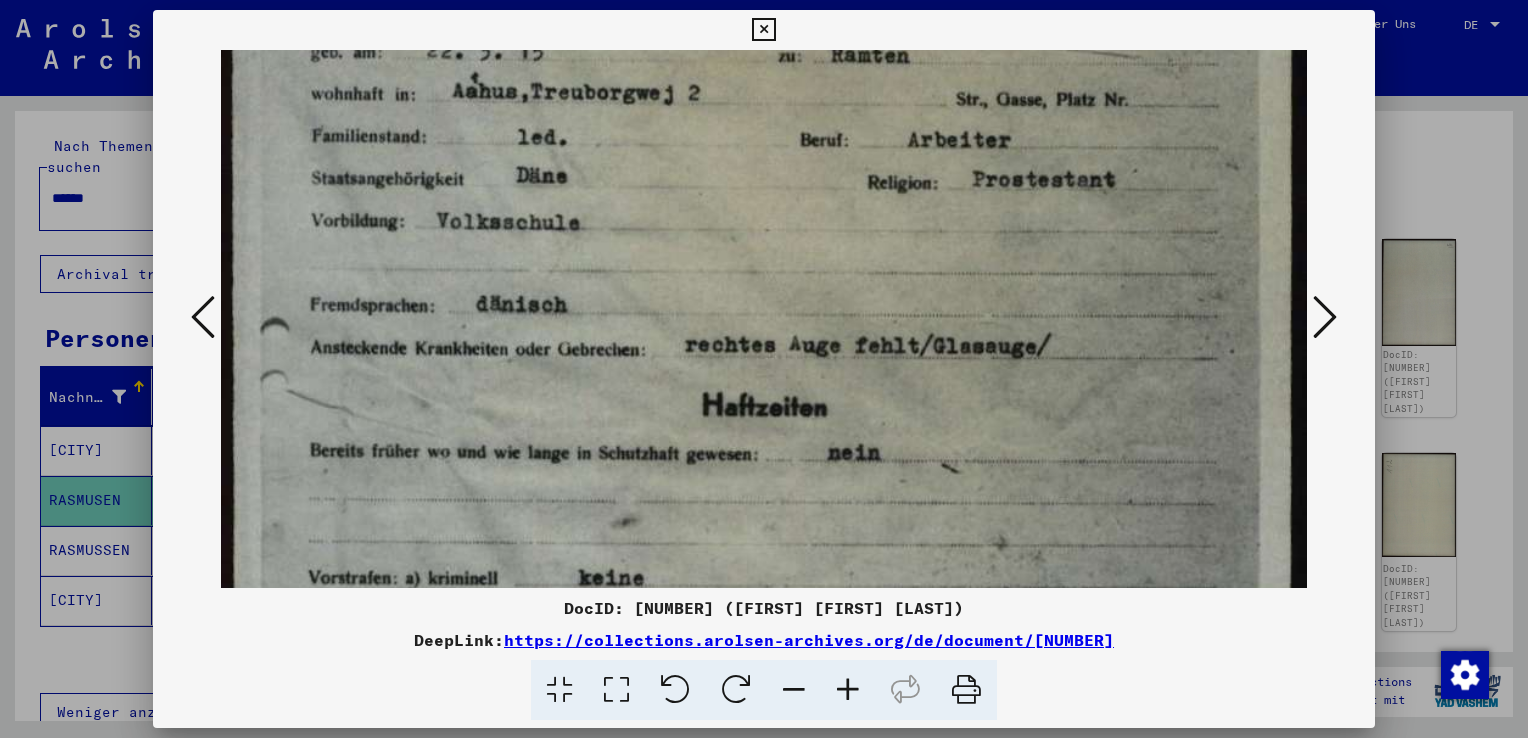 drag, startPoint x: 857, startPoint y: 470, endPoint x: 864, endPoint y: 355, distance: 115.212845 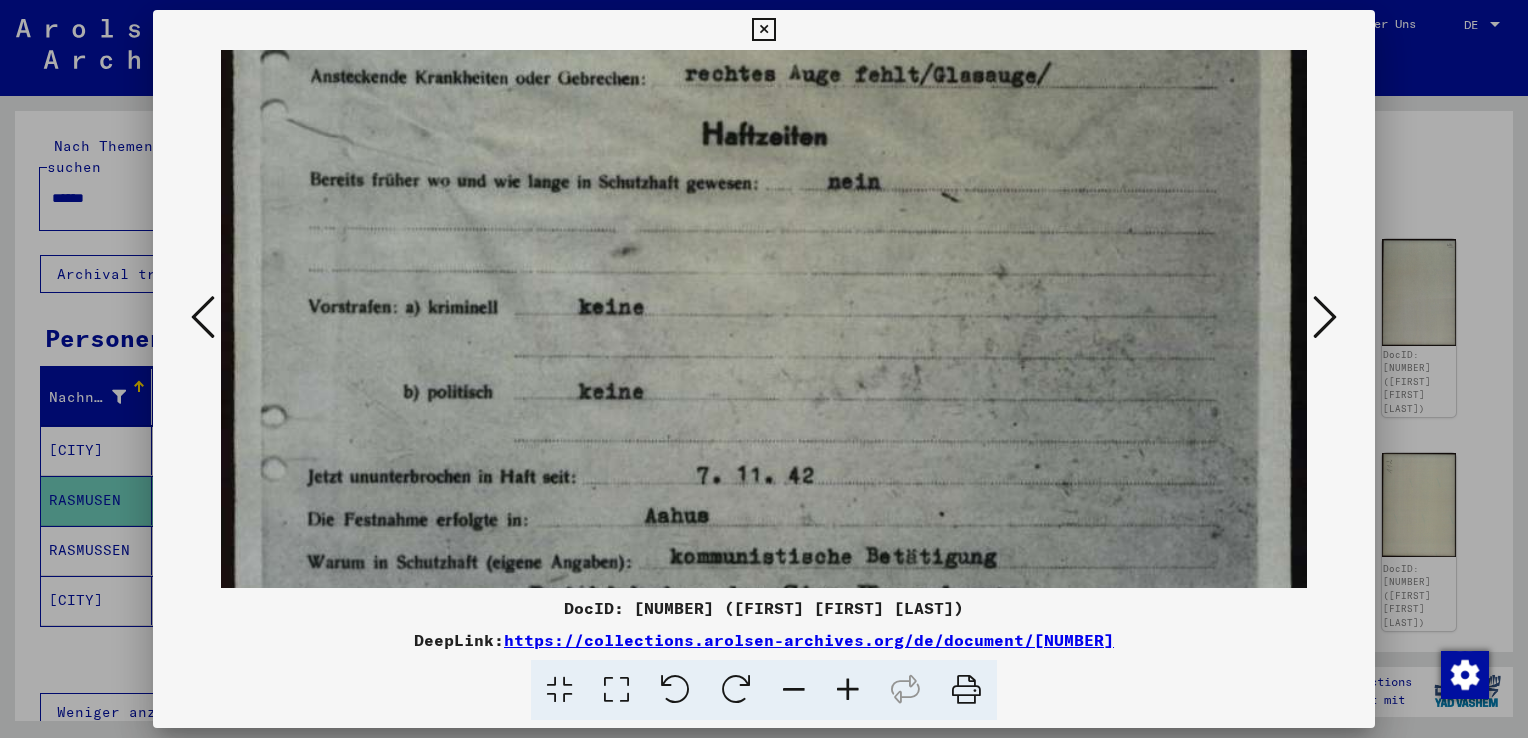 drag, startPoint x: 927, startPoint y: 438, endPoint x: 918, endPoint y: 208, distance: 230.17603 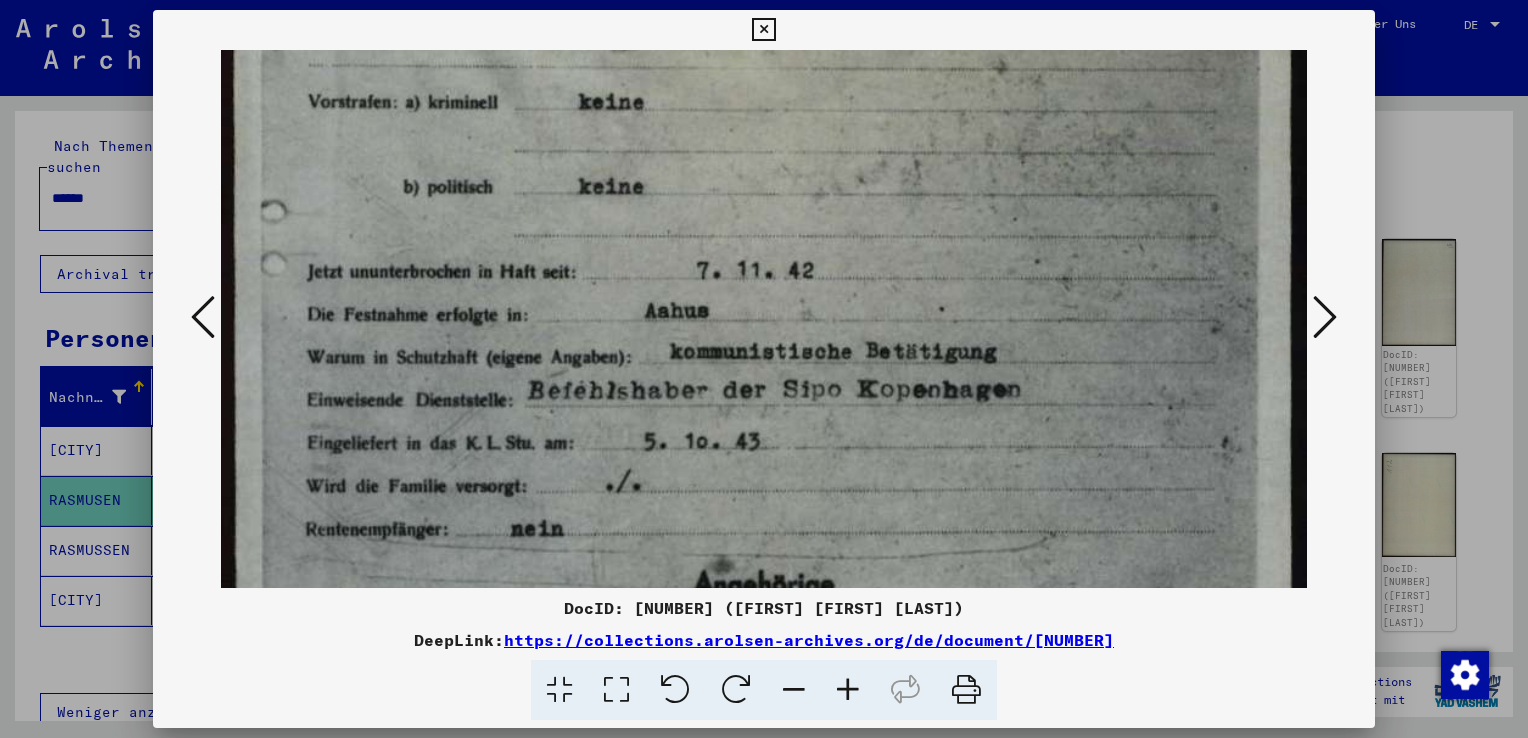 scroll, scrollTop: 792, scrollLeft: 0, axis: vertical 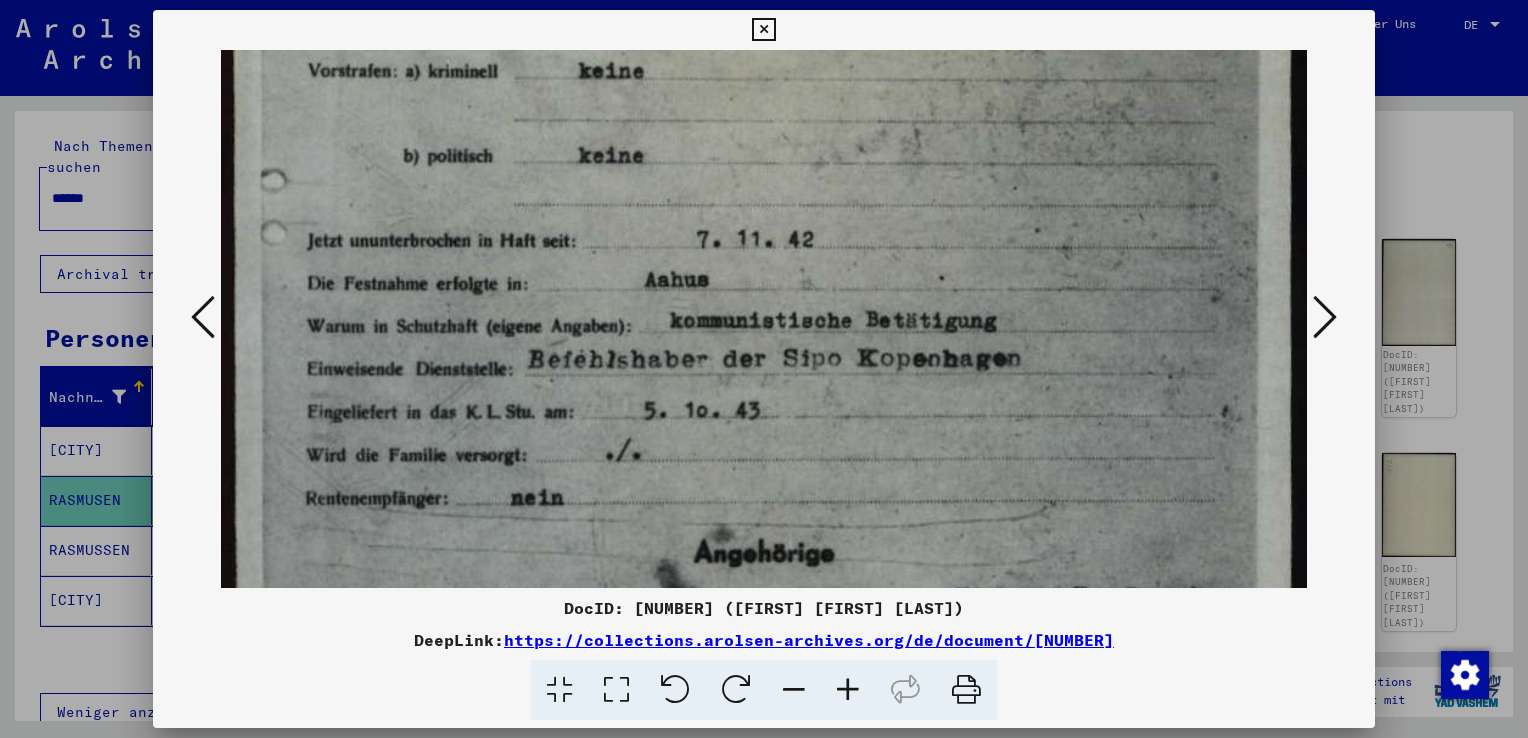 drag, startPoint x: 908, startPoint y: 394, endPoint x: 898, endPoint y: 155, distance: 239.2091 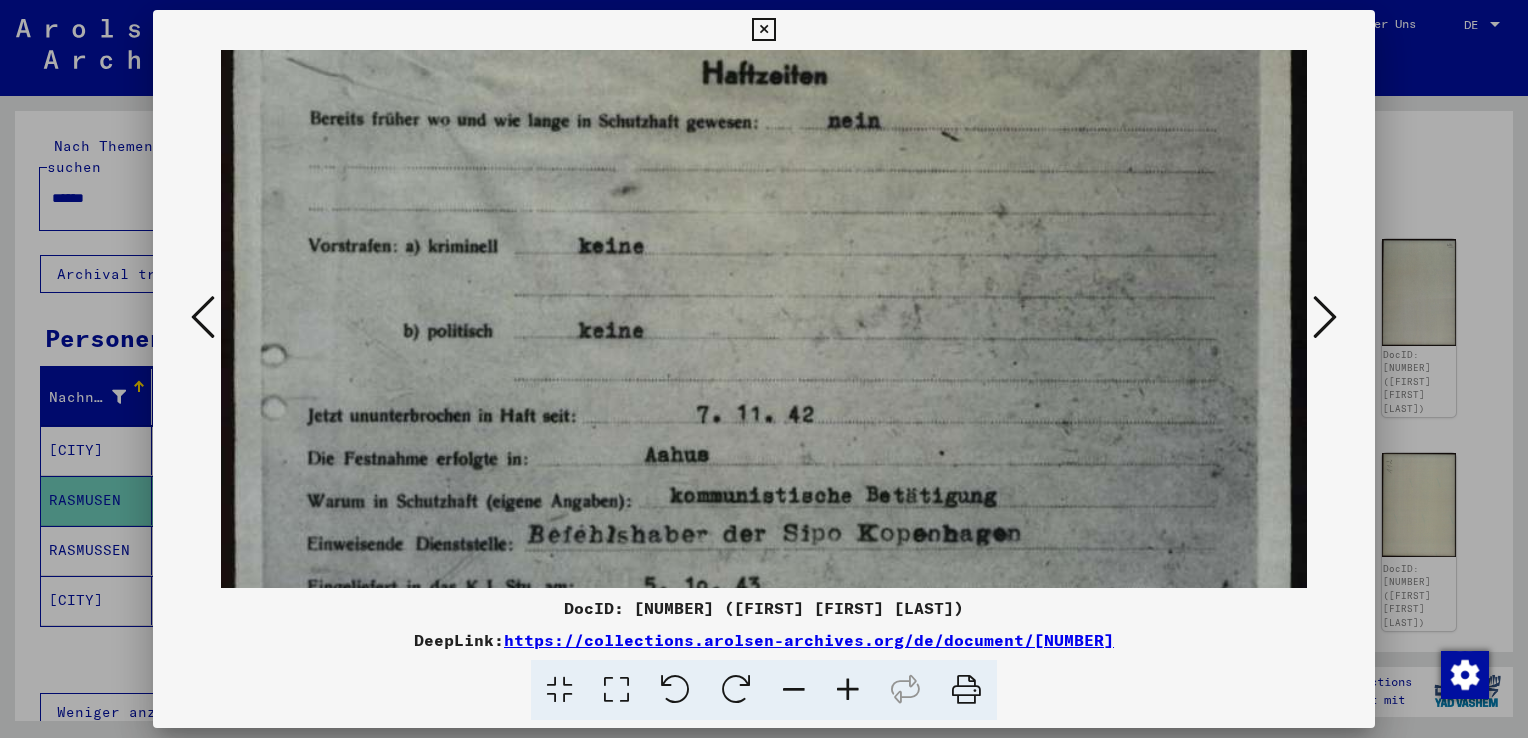 drag, startPoint x: 923, startPoint y: 468, endPoint x: 918, endPoint y: 480, distance: 13 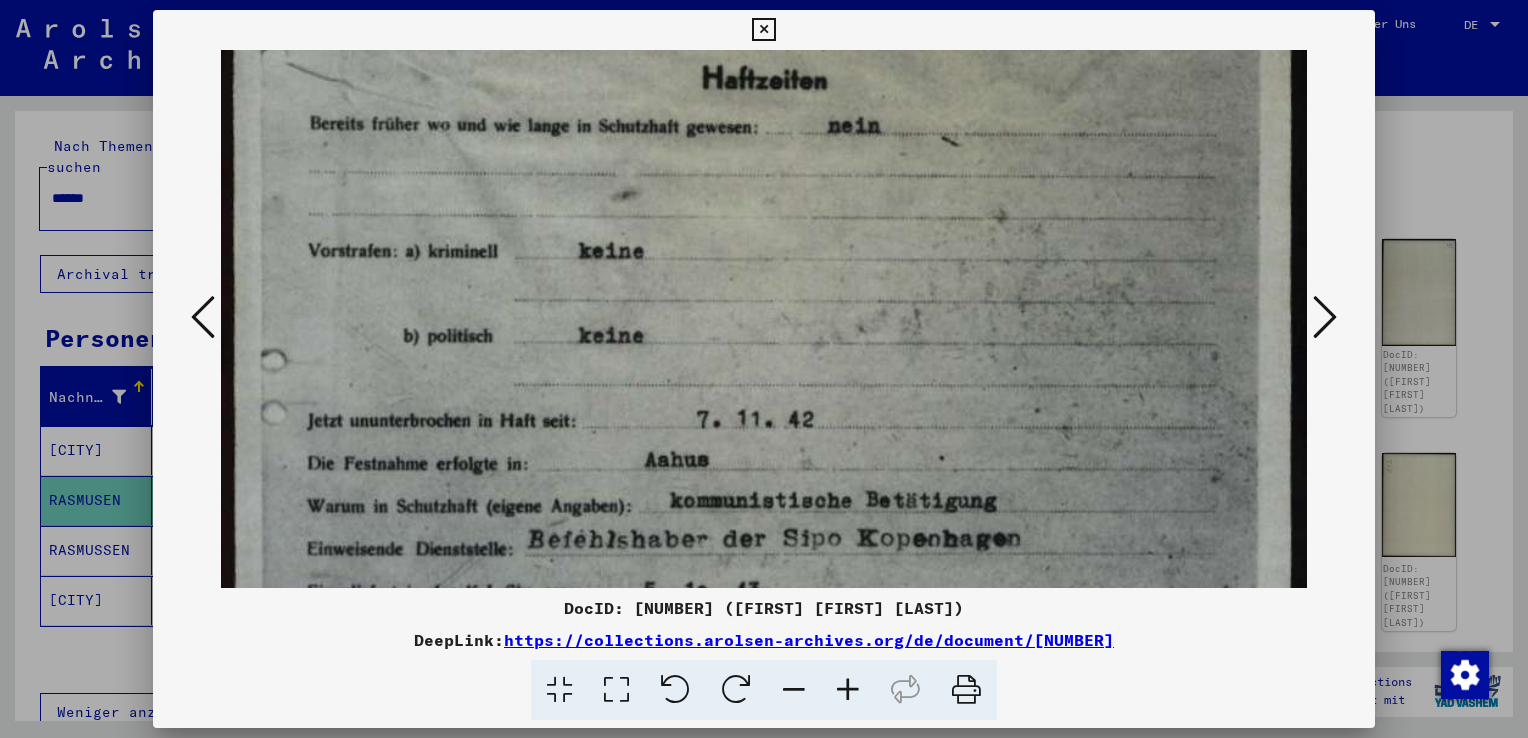 click at bounding box center (1325, 317) 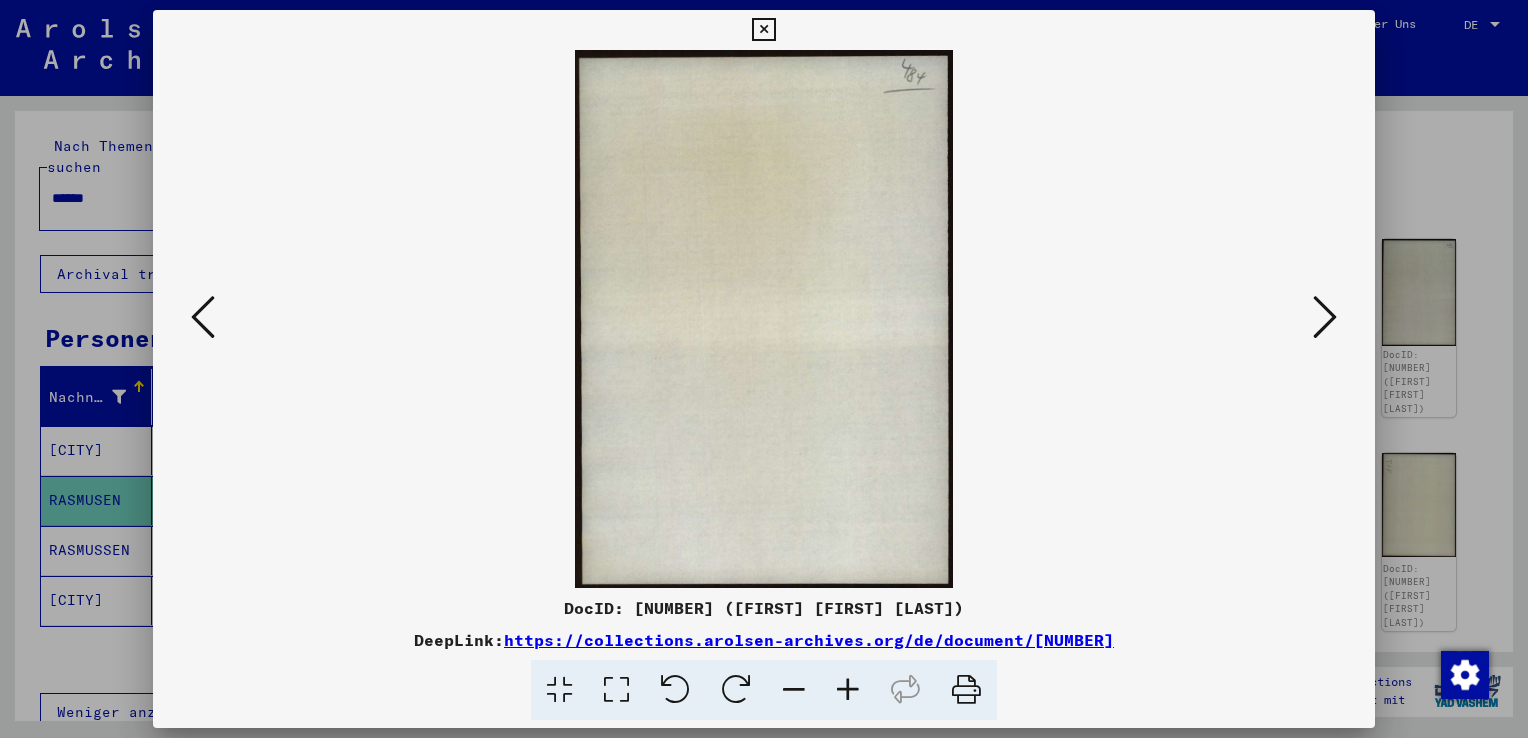 click at bounding box center [1325, 317] 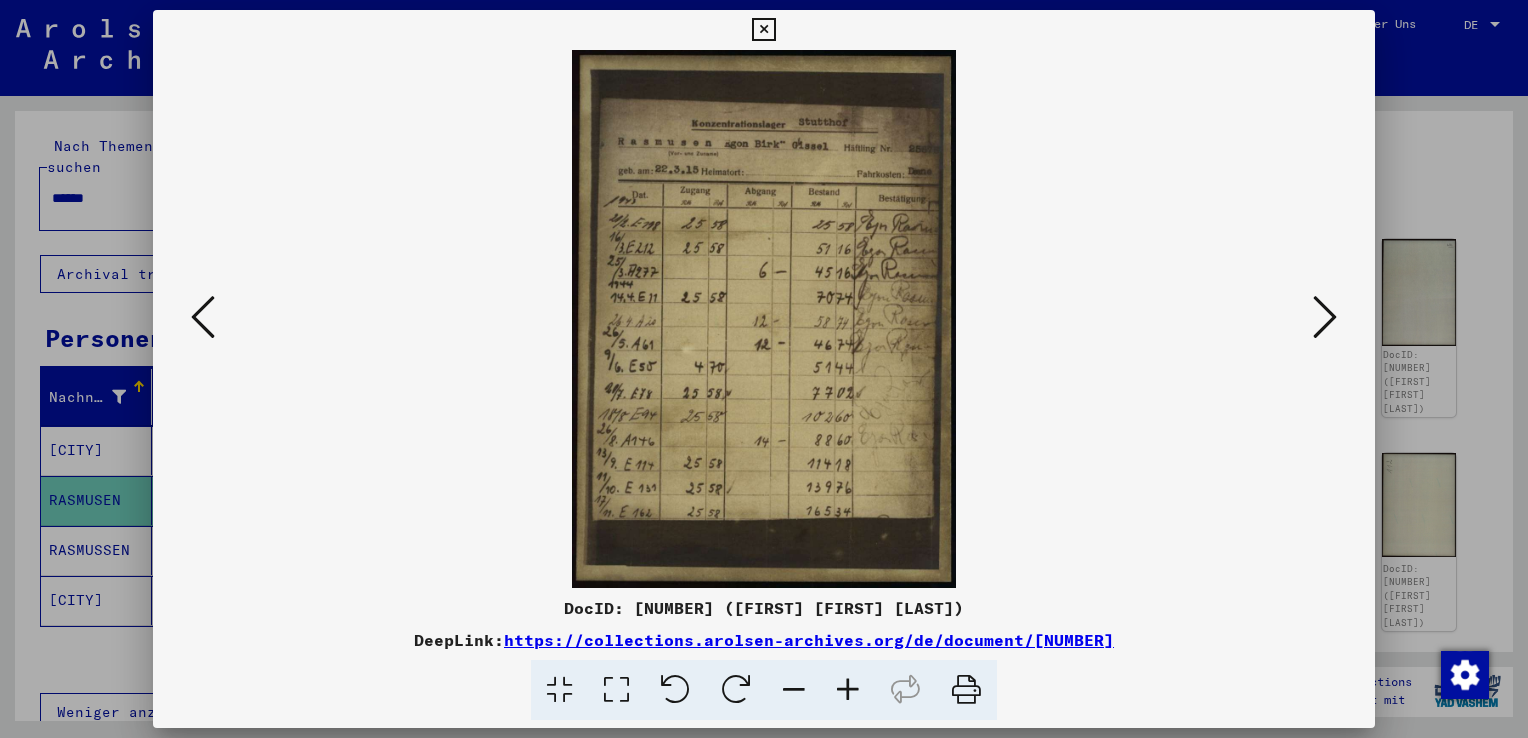 click at bounding box center [1325, 317] 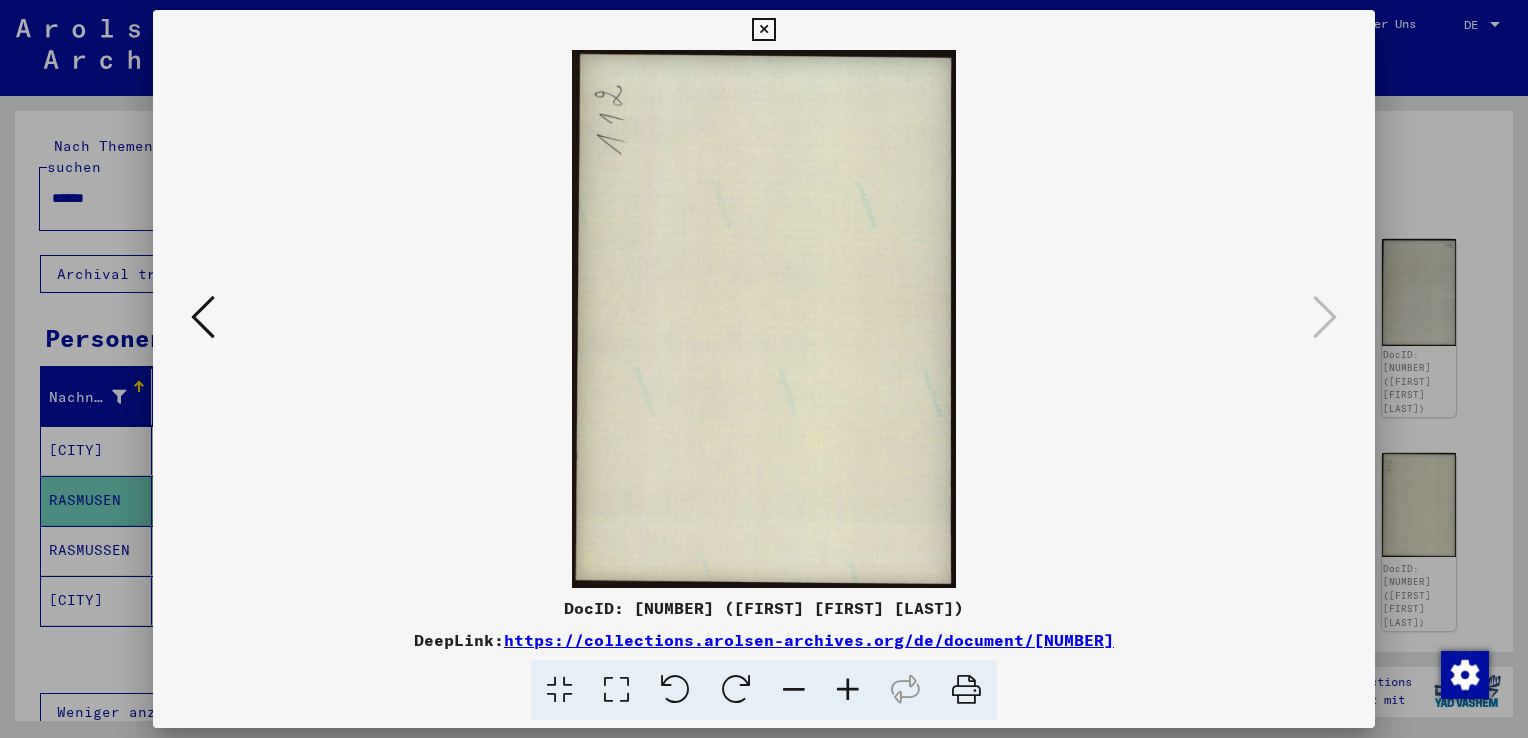 drag, startPoint x: 1484, startPoint y: 178, endPoint x: 1470, endPoint y: 187, distance: 16.643316 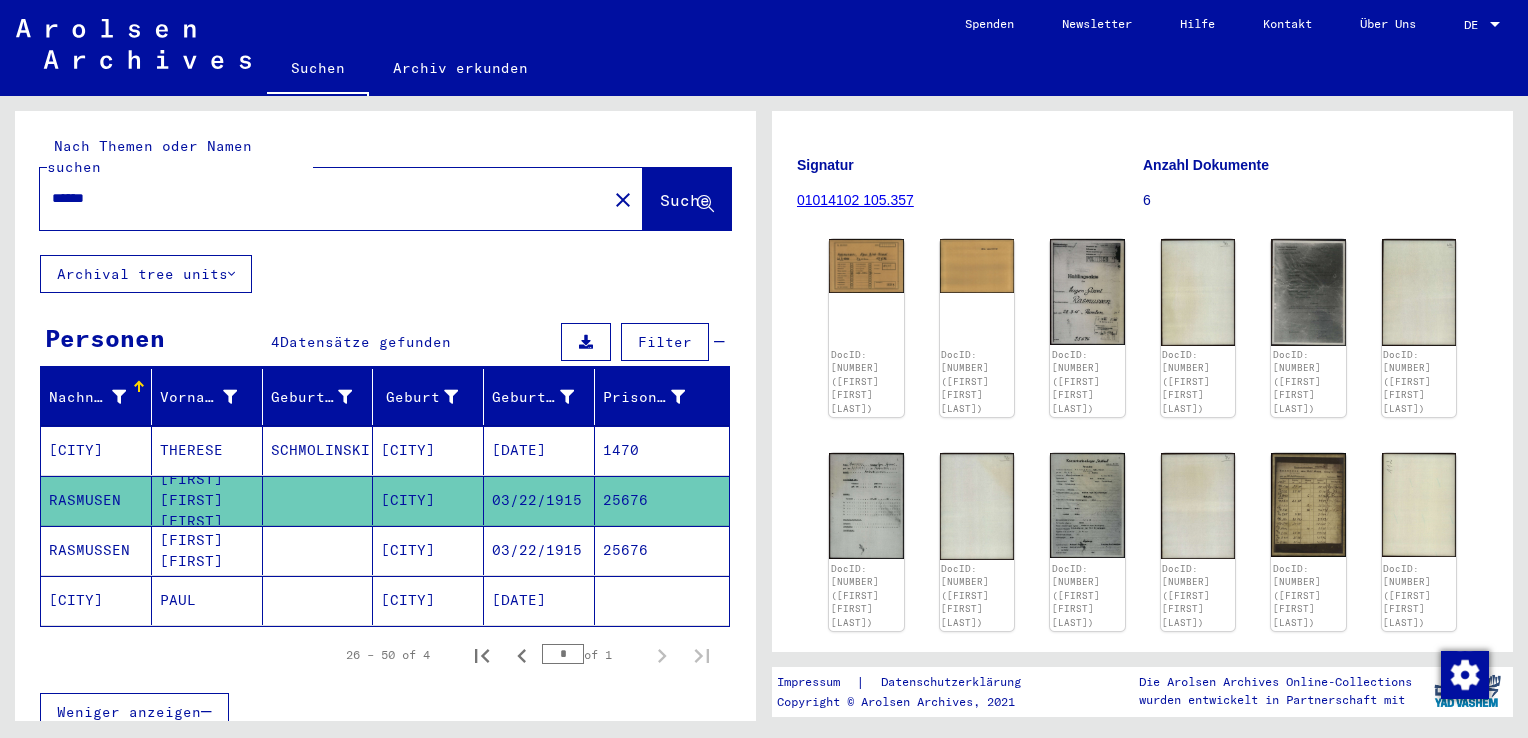 click on "25676" at bounding box center (662, 600) 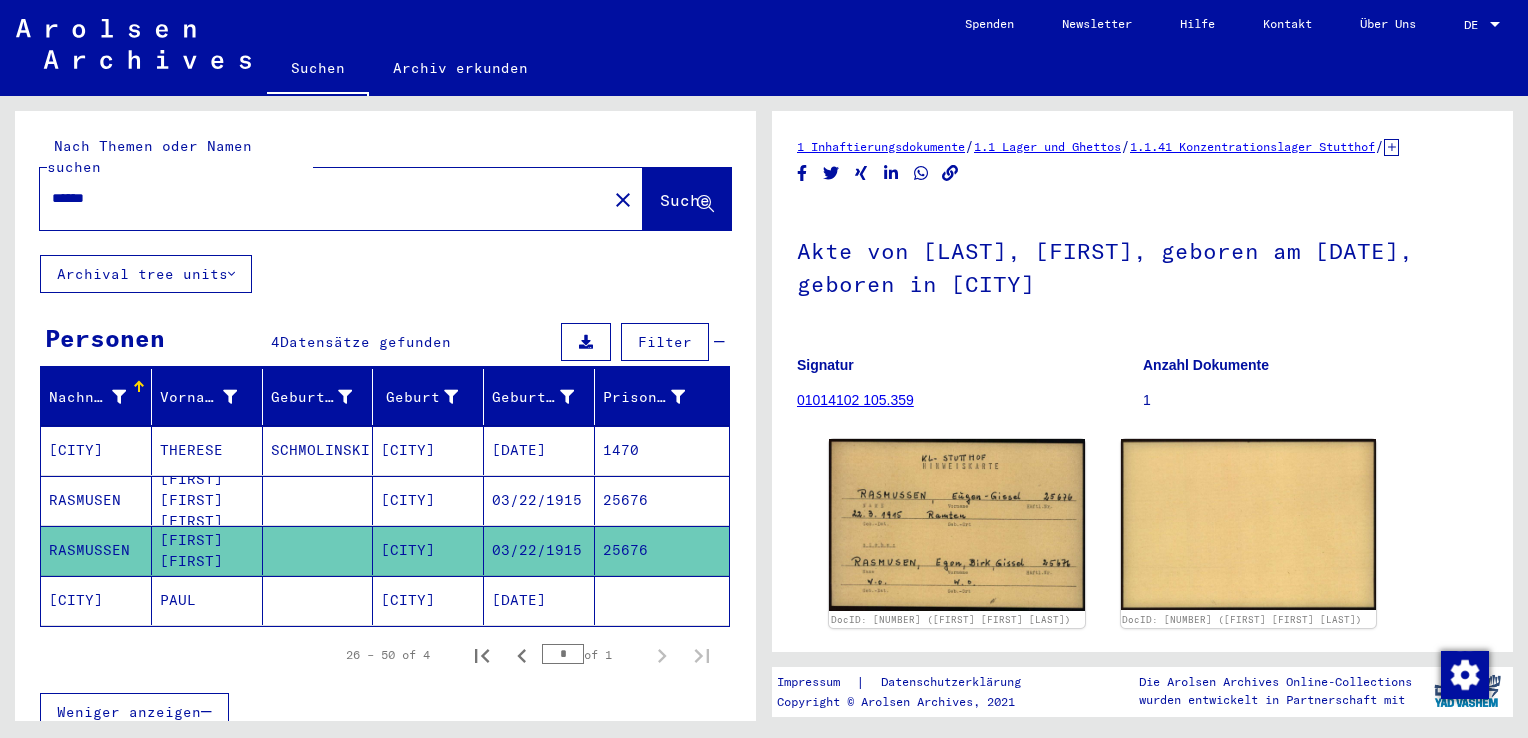 scroll, scrollTop: 0, scrollLeft: 0, axis: both 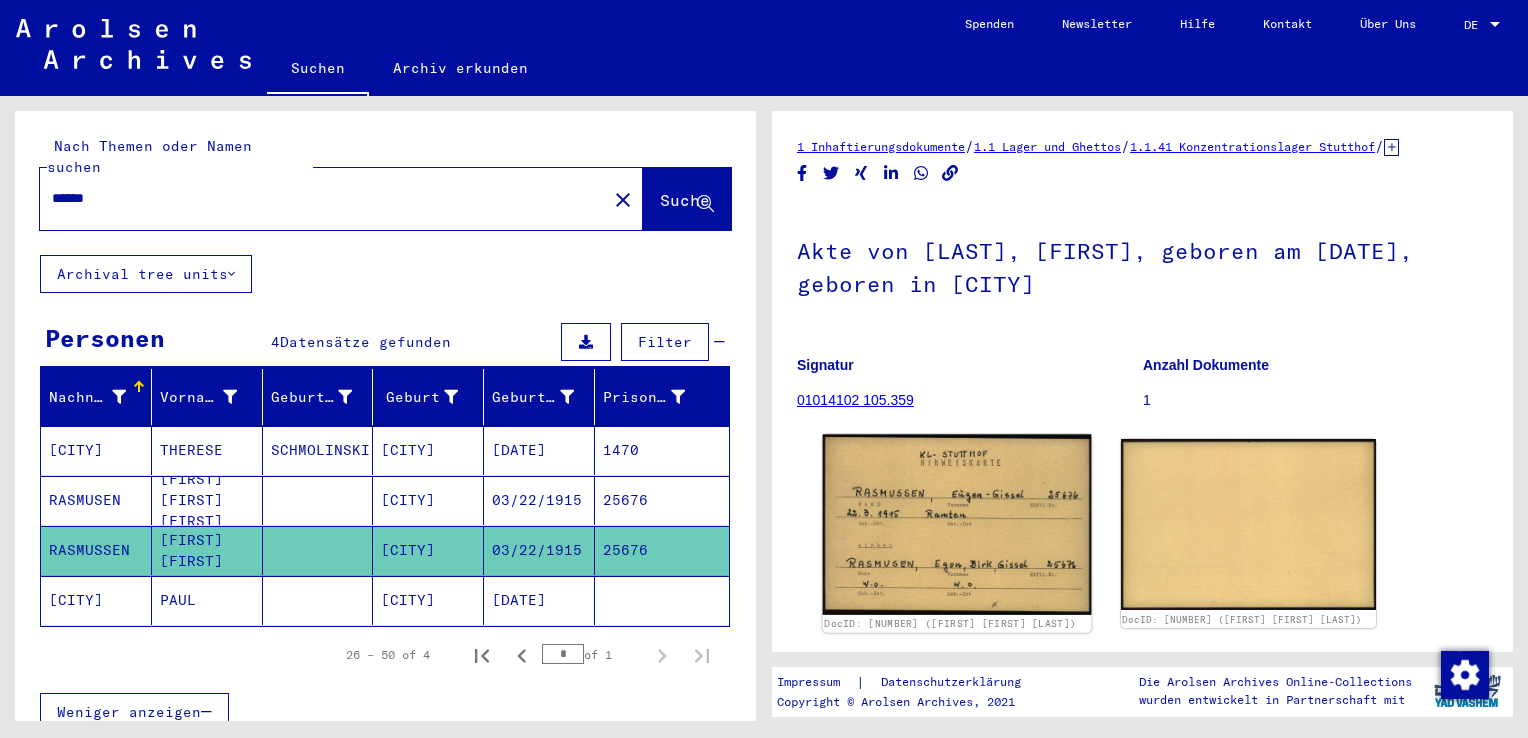 click 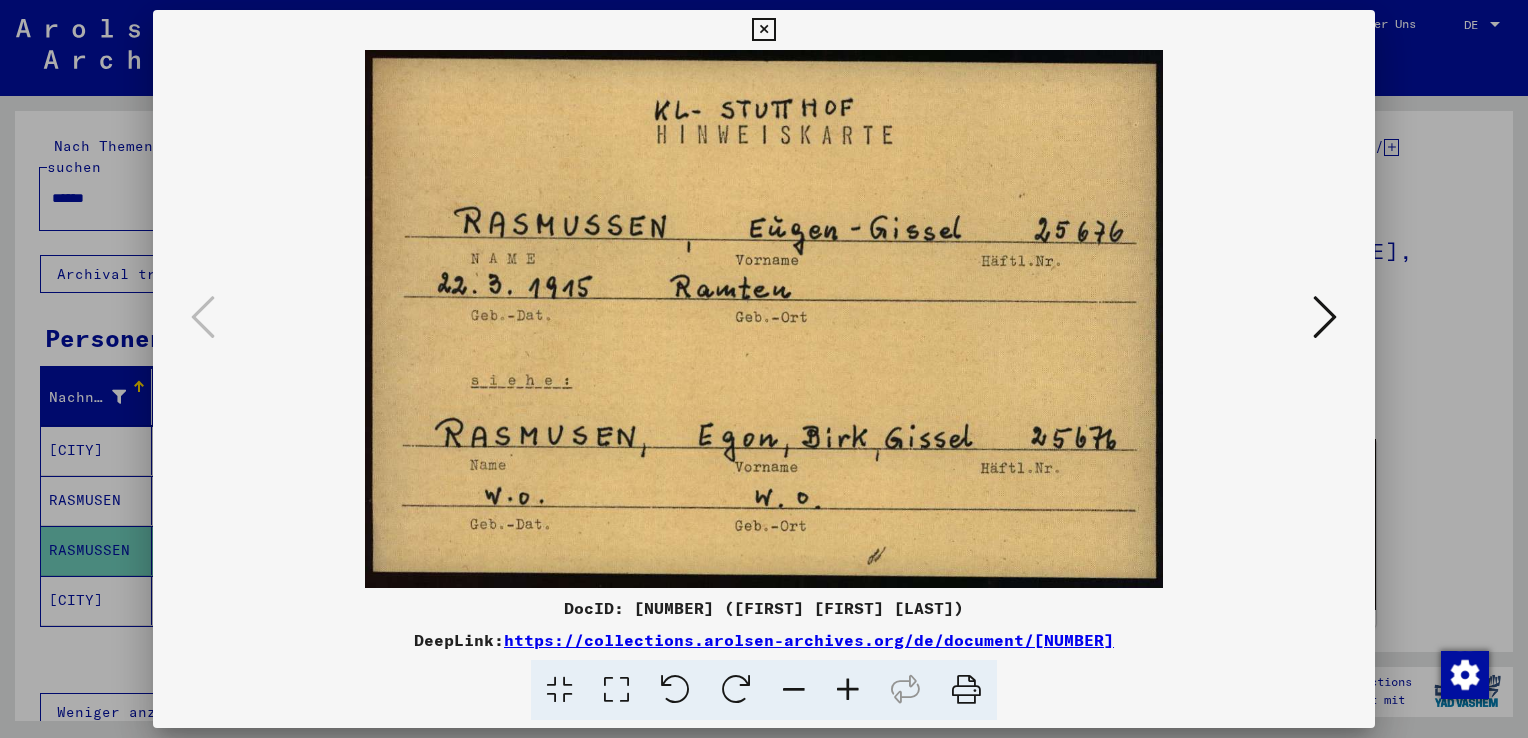 click at bounding box center (764, 369) 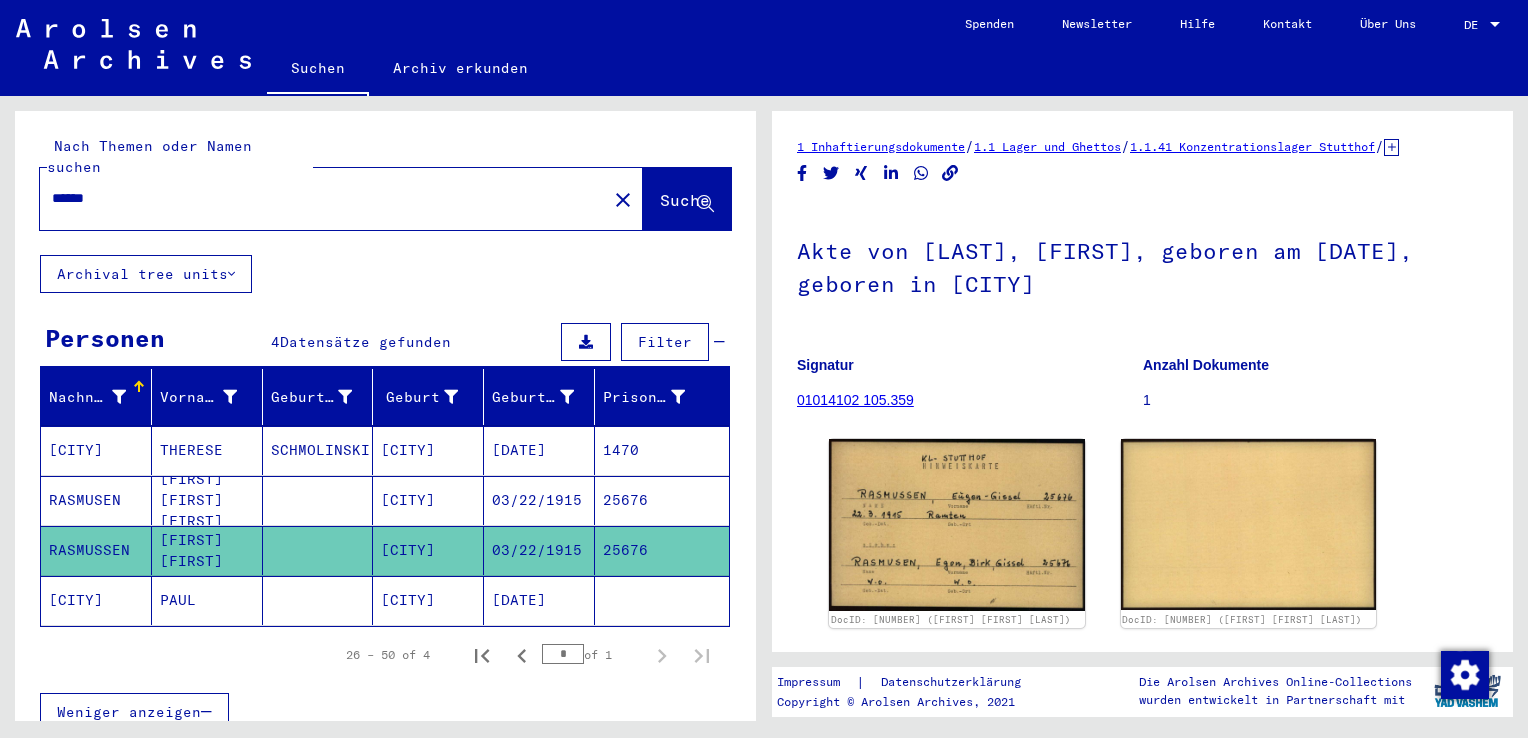 click on "[DATE]" 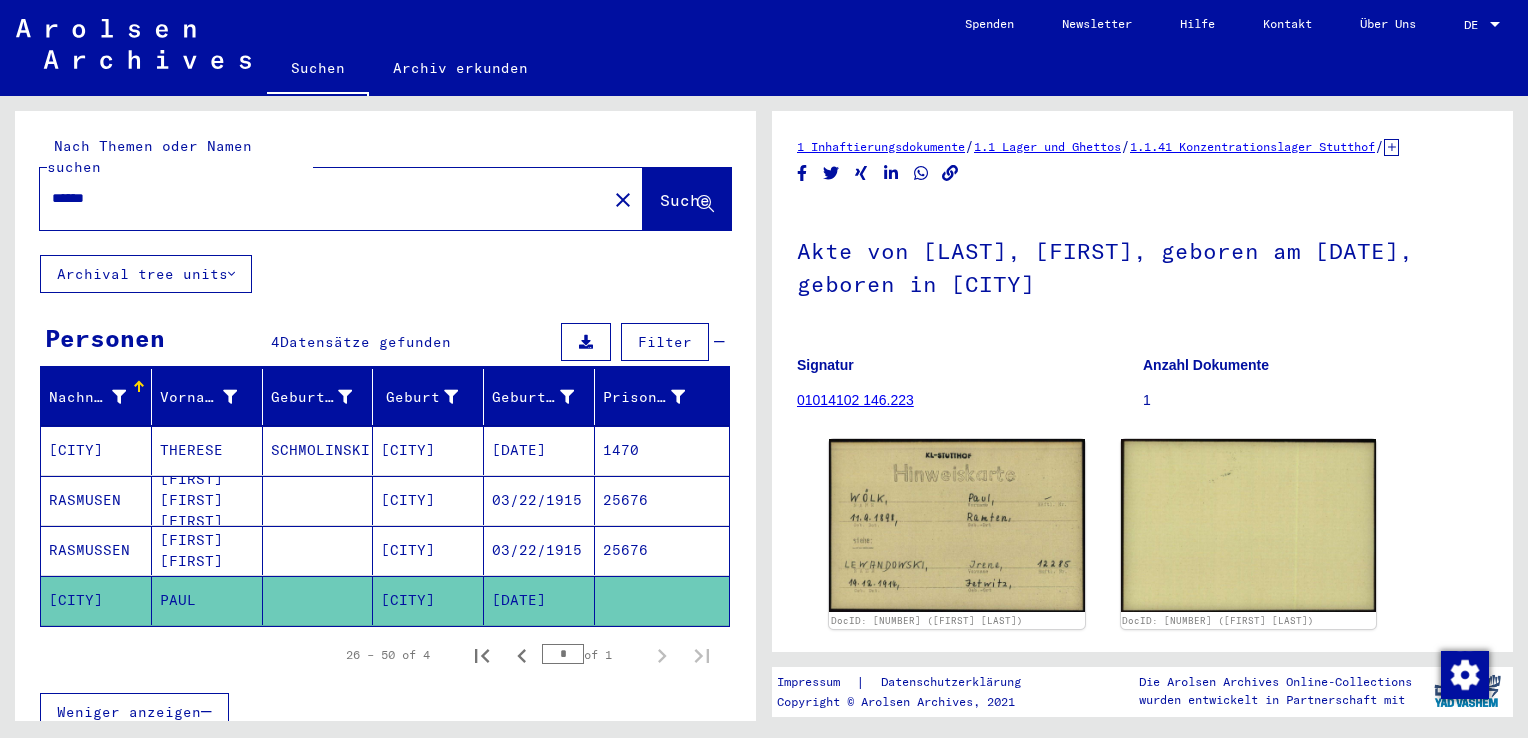scroll, scrollTop: 0, scrollLeft: 0, axis: both 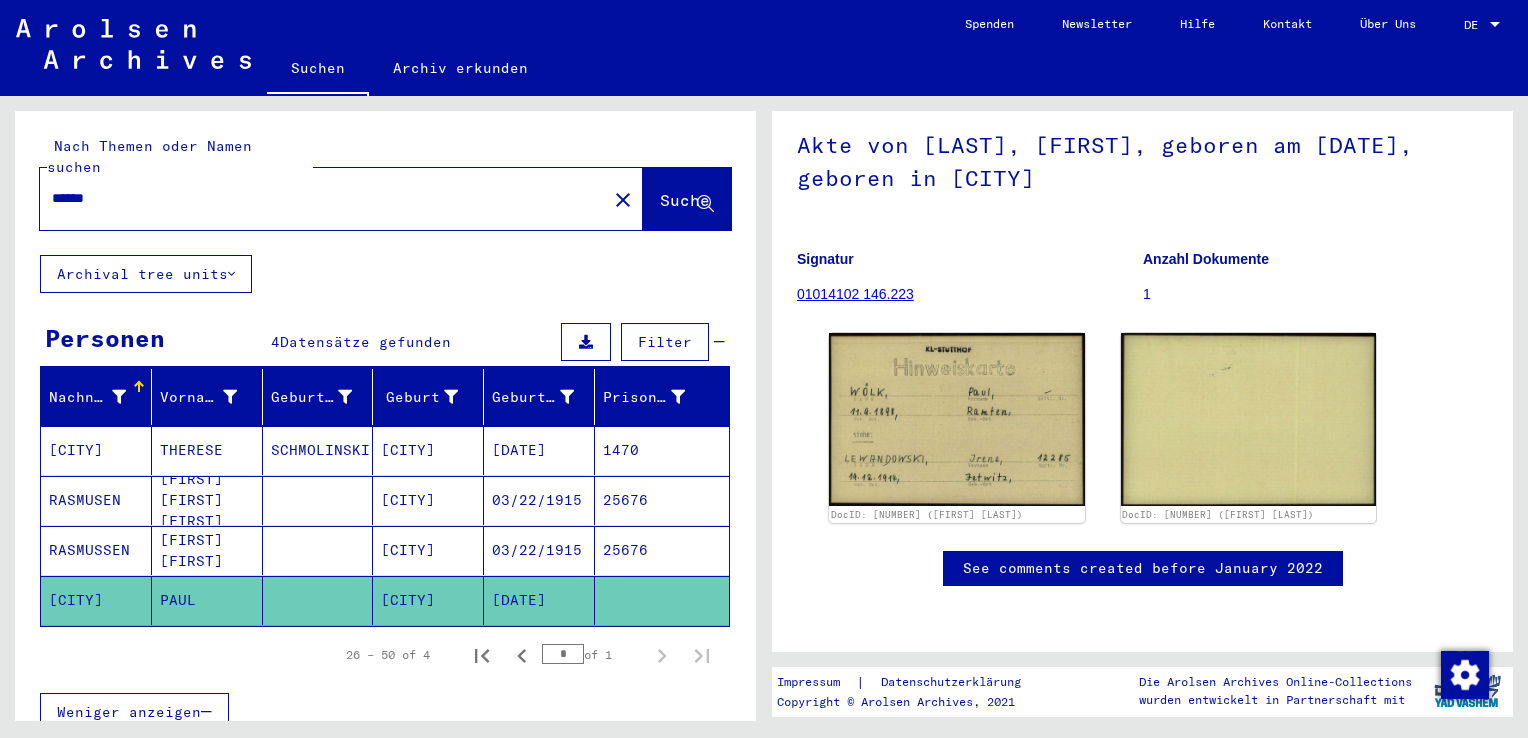 click on "25676" at bounding box center [662, 550] 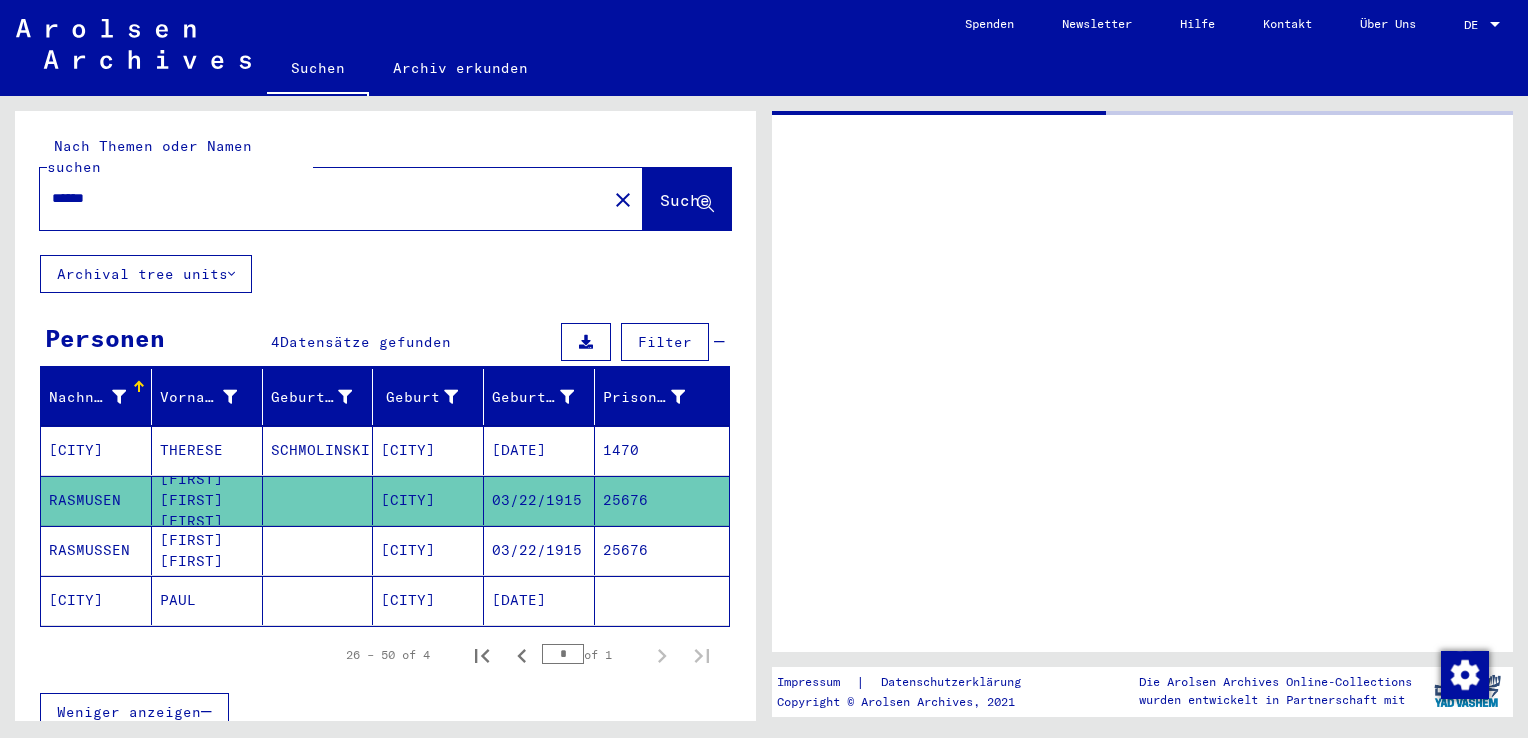scroll, scrollTop: 0, scrollLeft: 0, axis: both 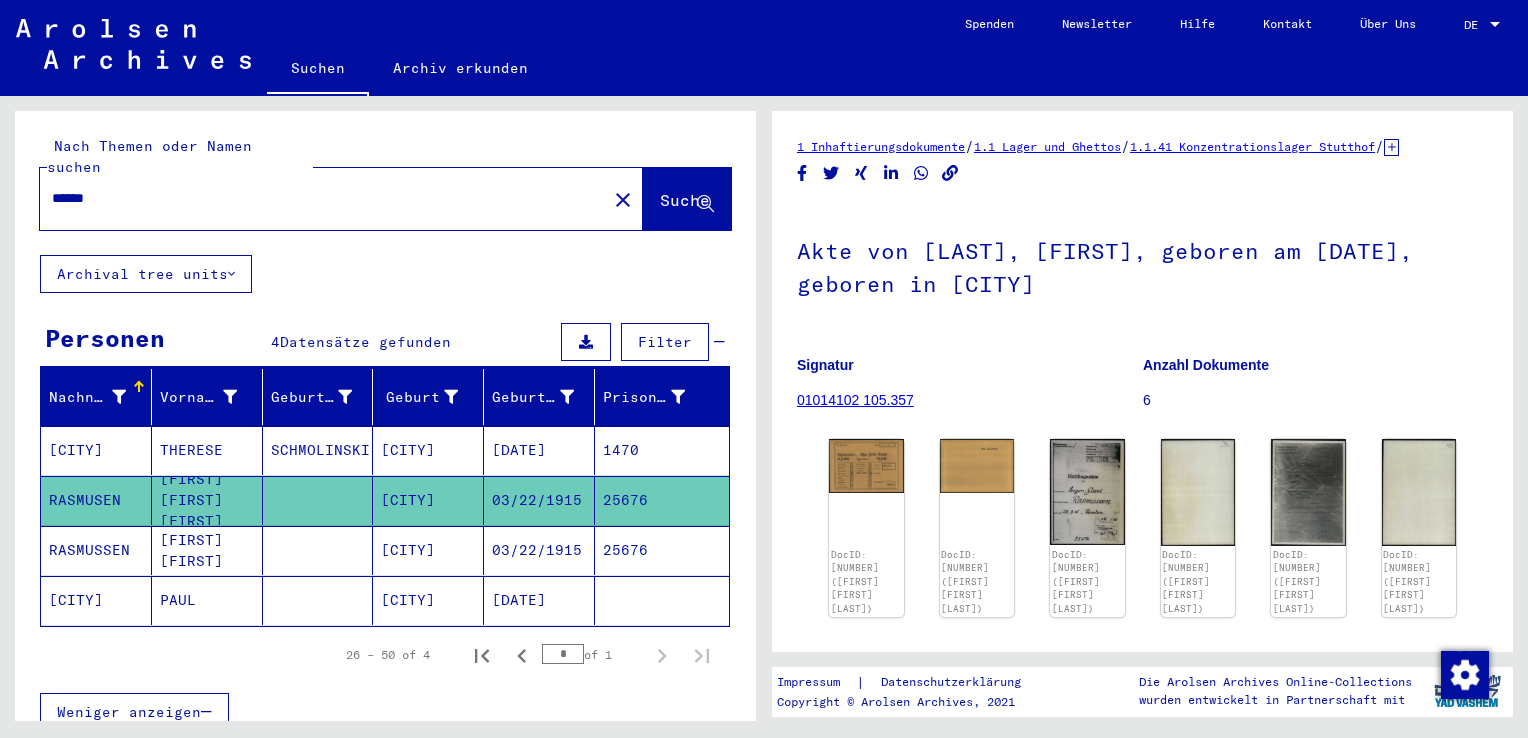 click on "1470" at bounding box center (662, 500) 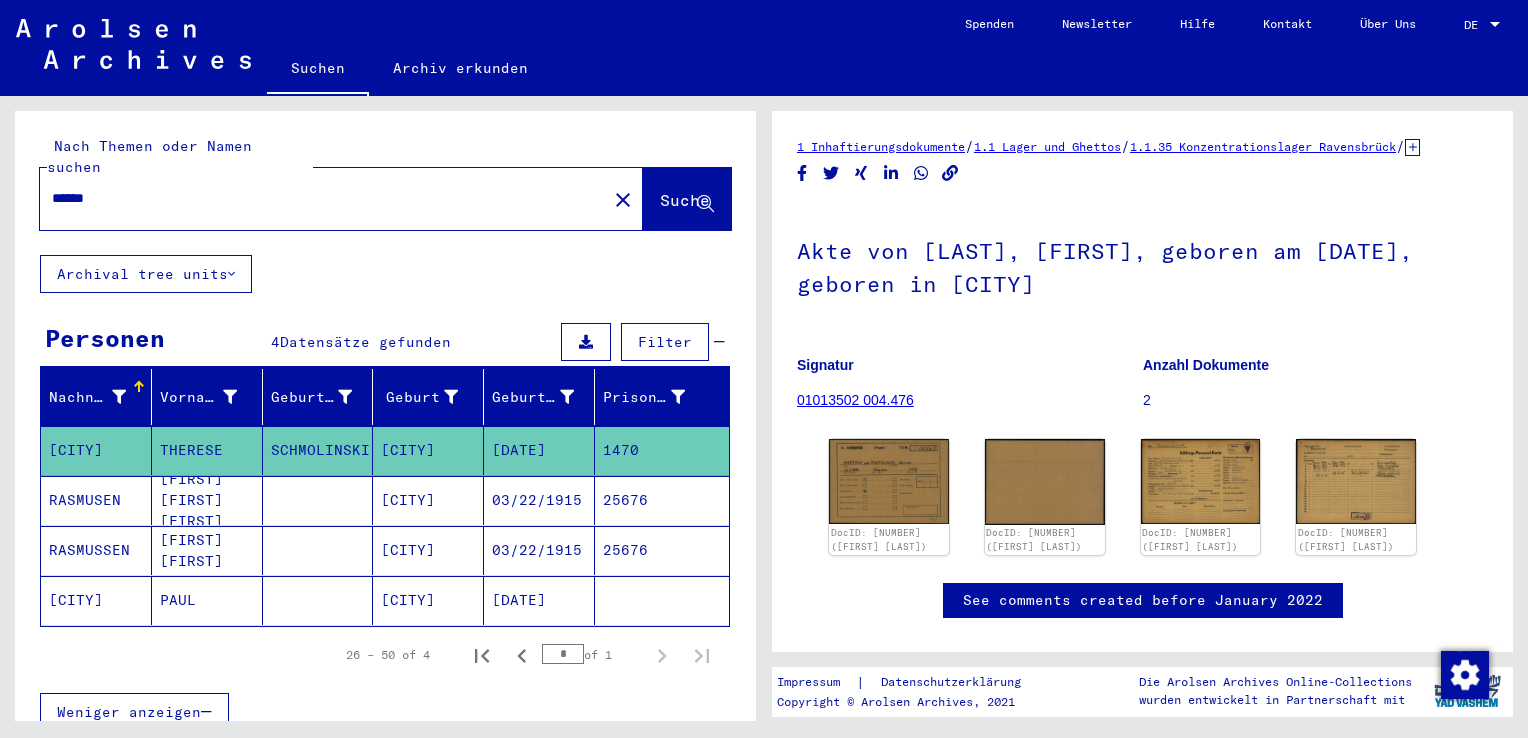 scroll, scrollTop: 0, scrollLeft: 0, axis: both 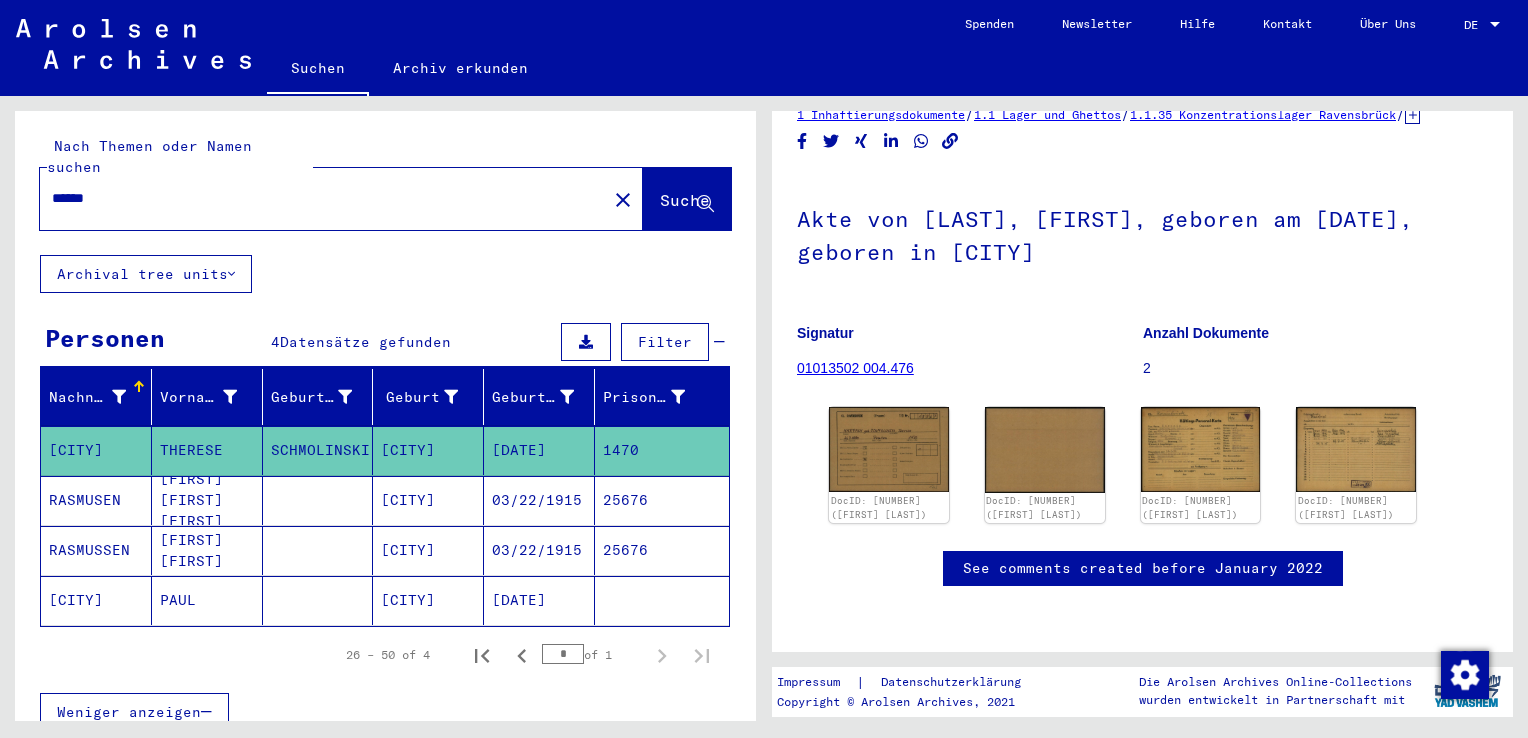 click on "25676" at bounding box center (662, 550) 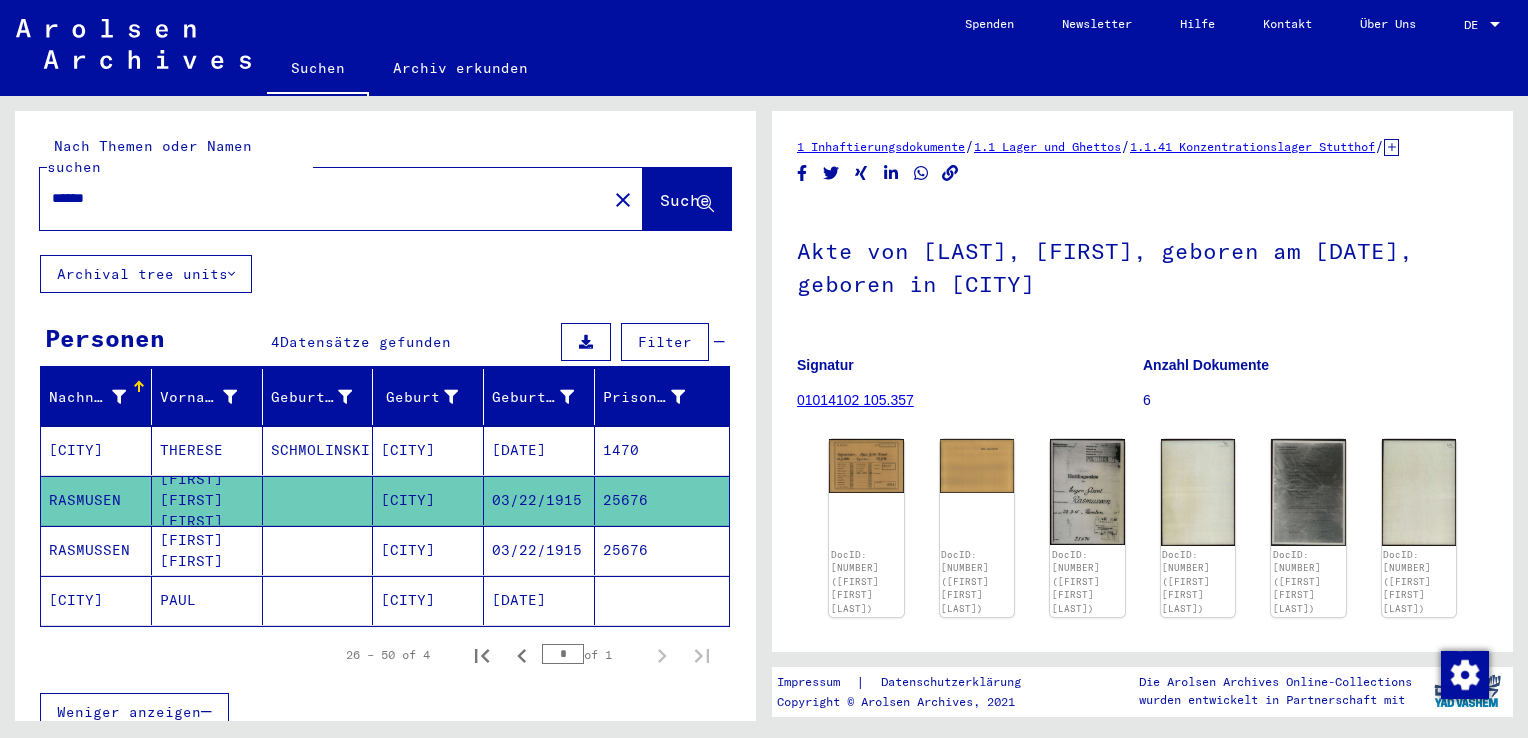 scroll, scrollTop: 0, scrollLeft: 0, axis: both 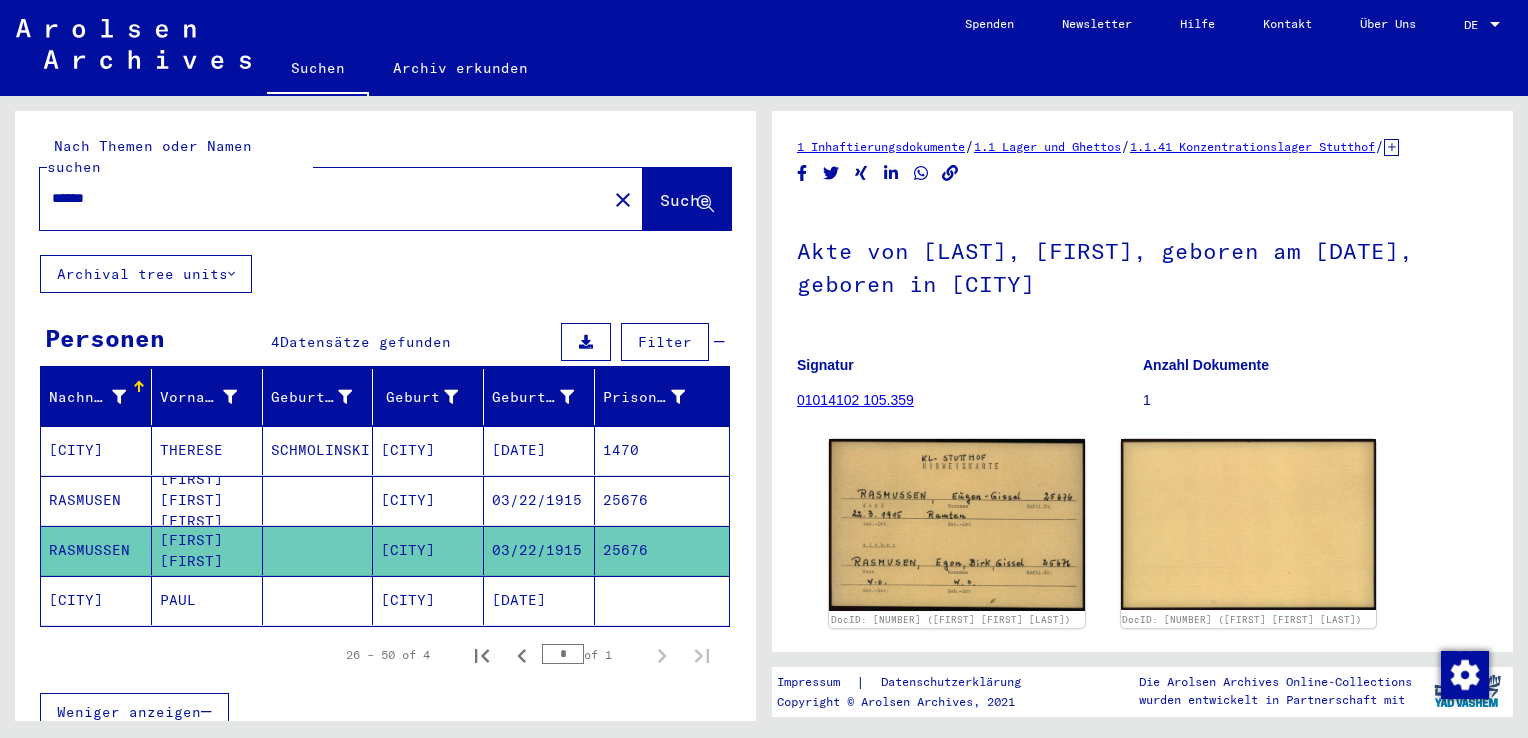 click on "[DATE]" 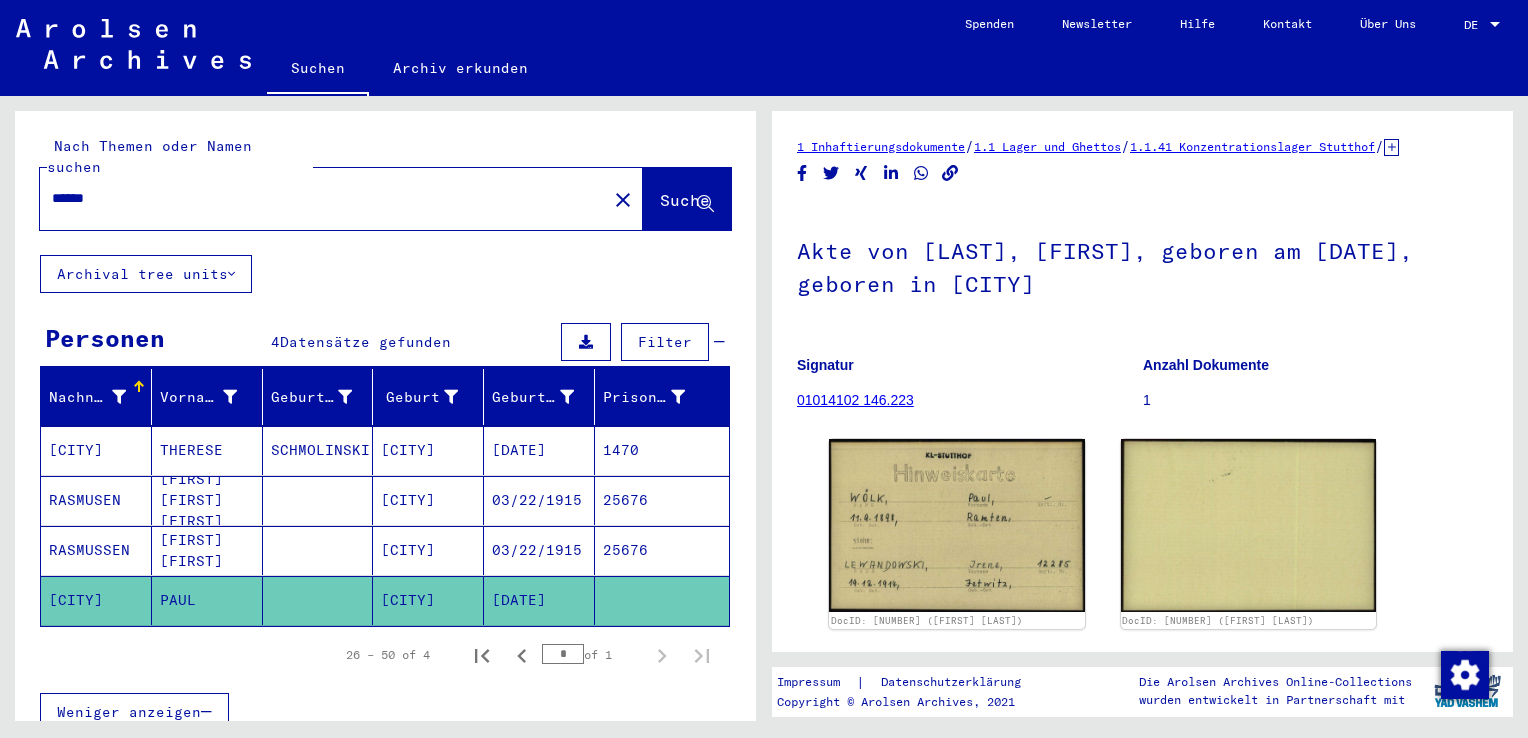 scroll, scrollTop: 0, scrollLeft: 0, axis: both 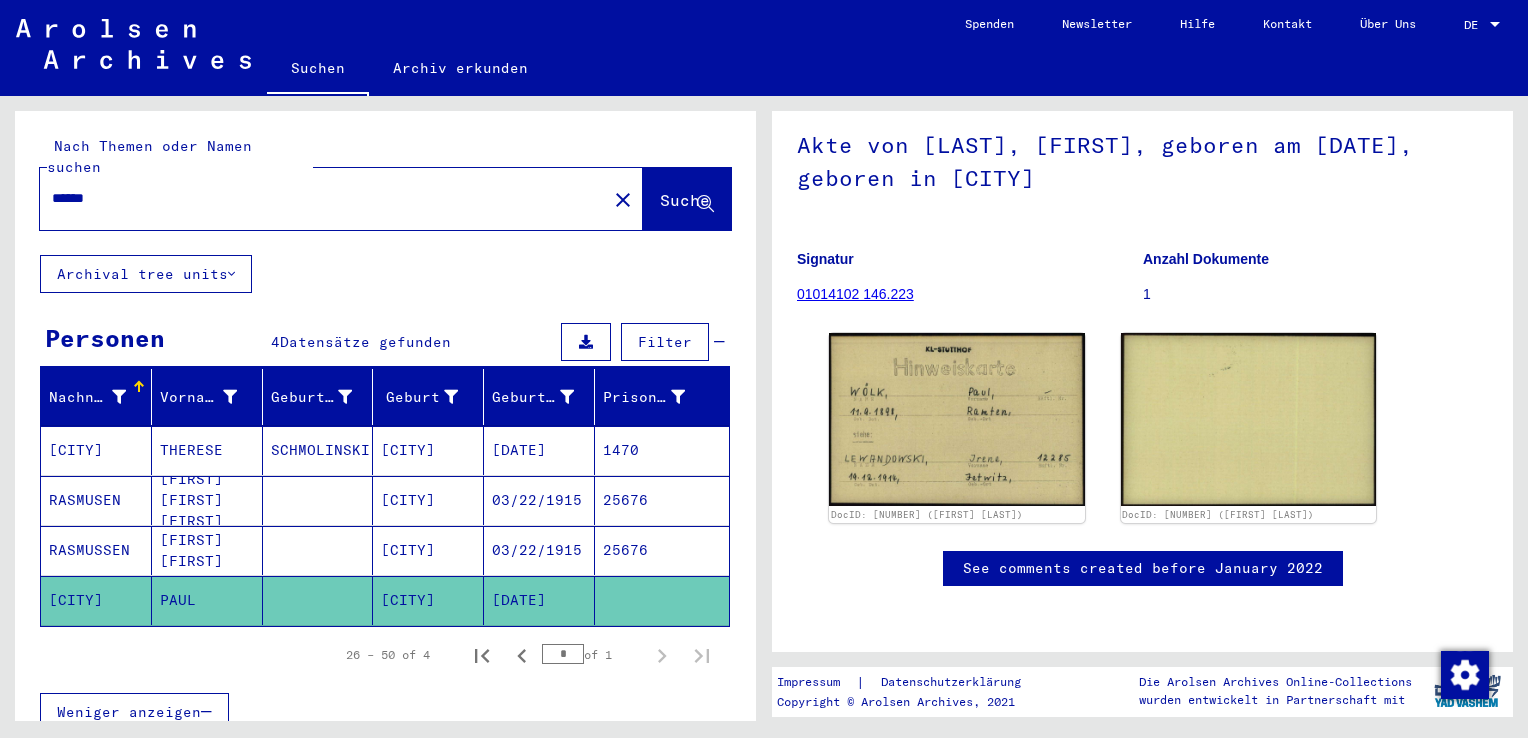 click on "1470" at bounding box center (662, 500) 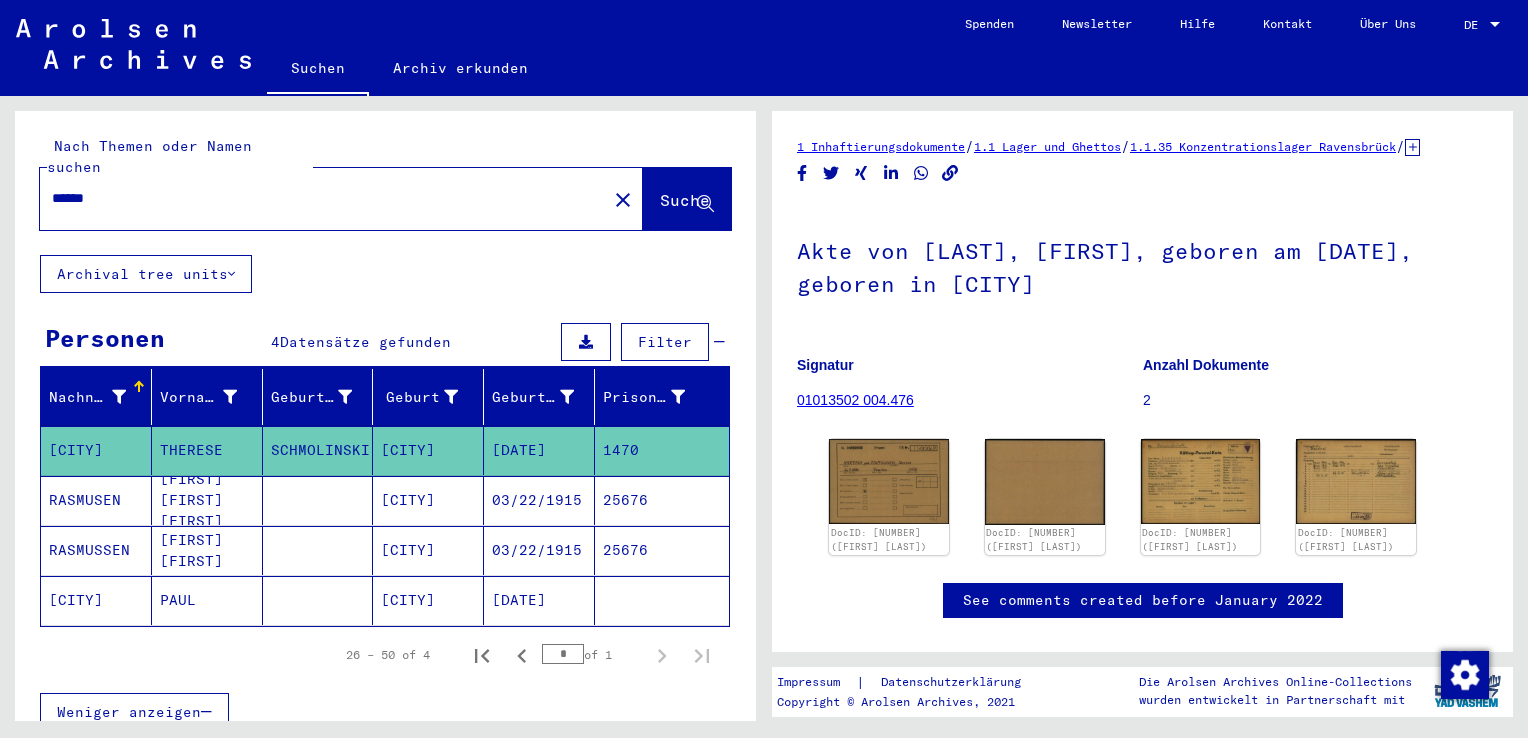 scroll, scrollTop: 0, scrollLeft: 0, axis: both 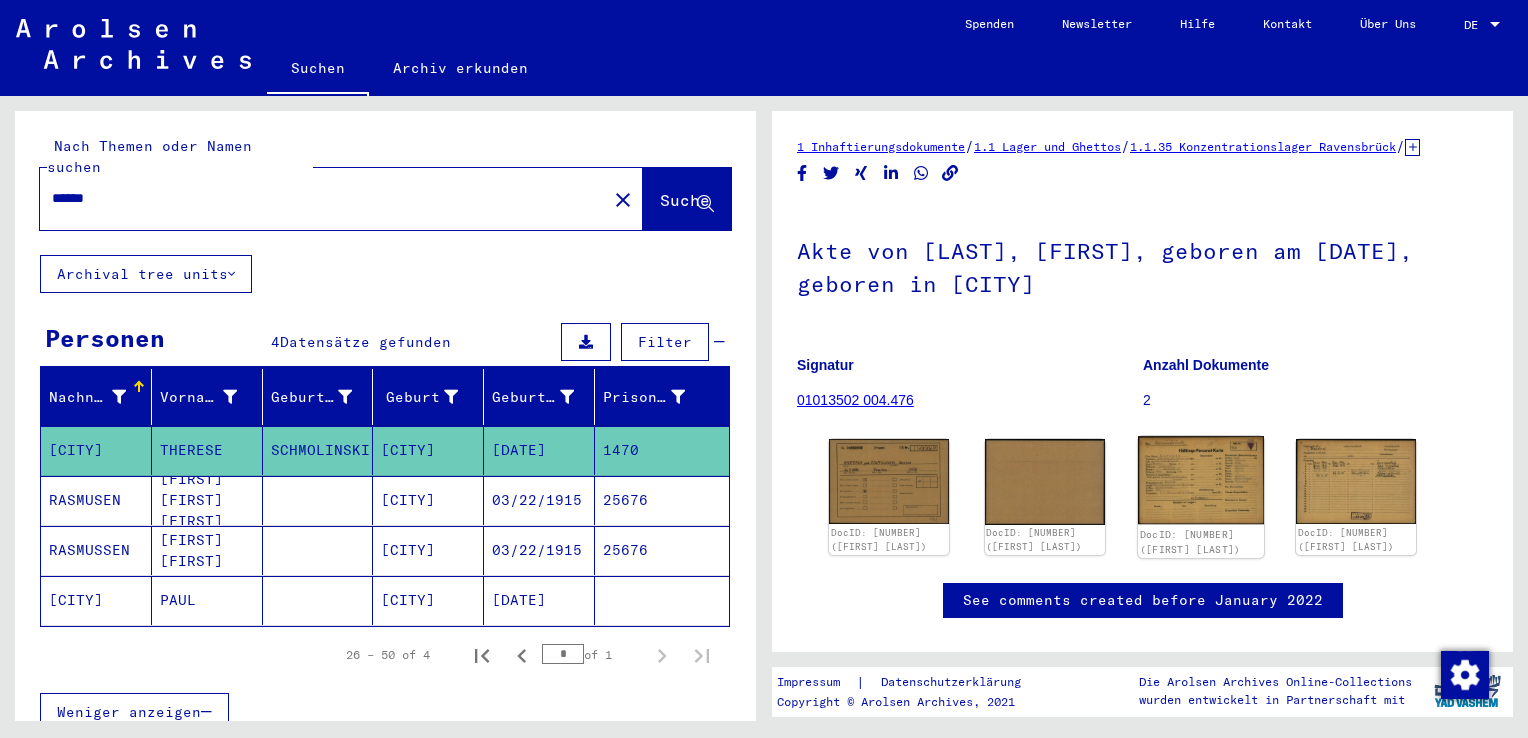 click 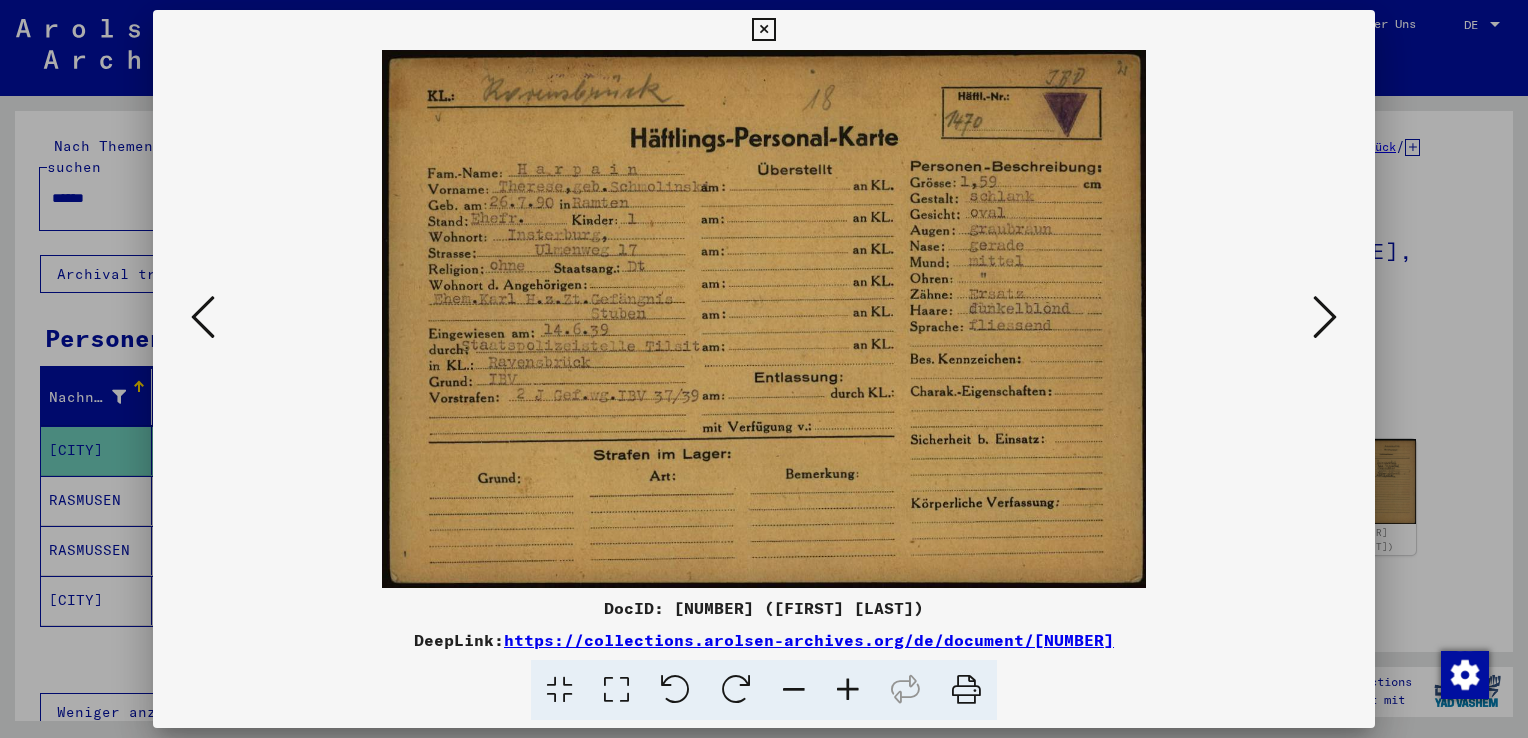 click at bounding box center (764, 369) 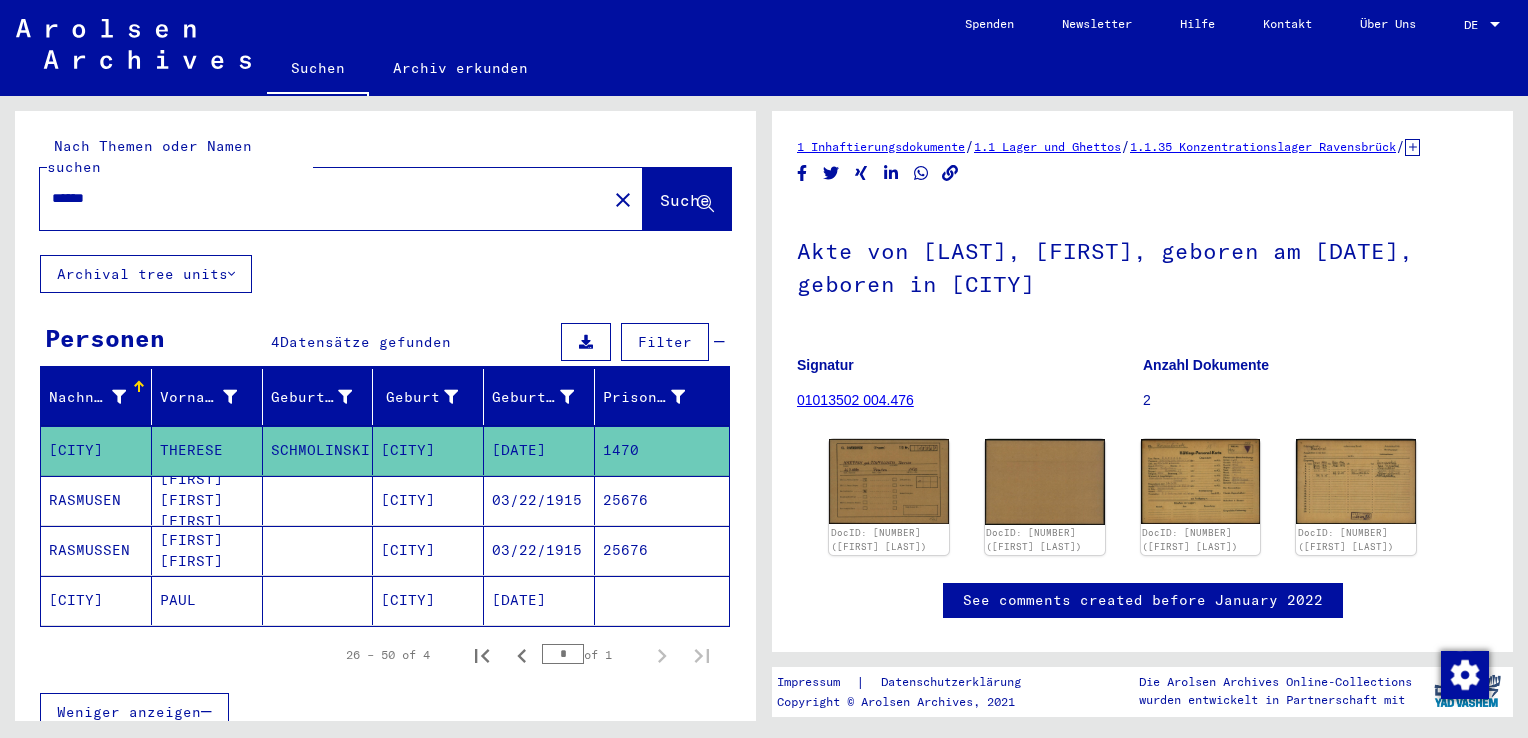 click on "25676" at bounding box center (662, 550) 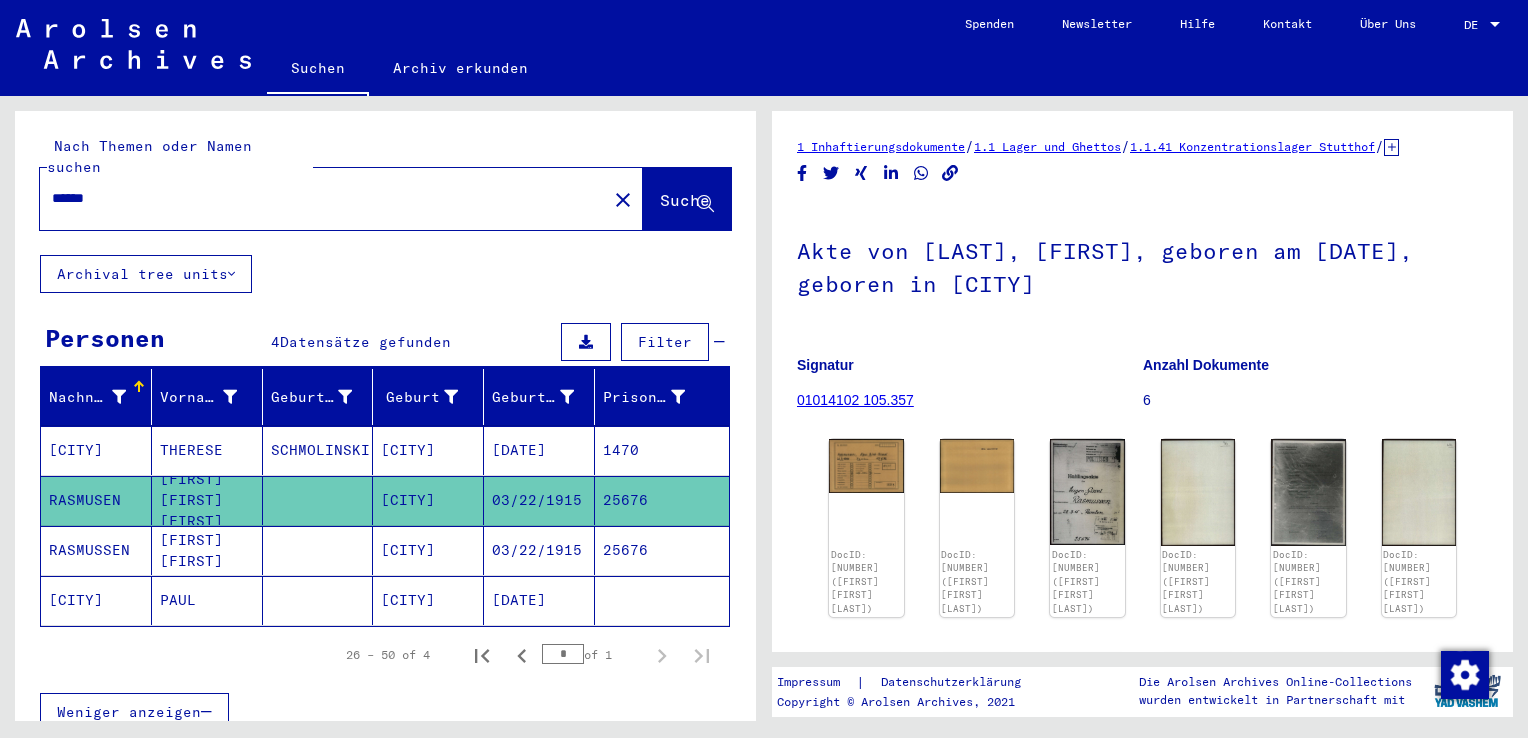 scroll, scrollTop: 0, scrollLeft: 0, axis: both 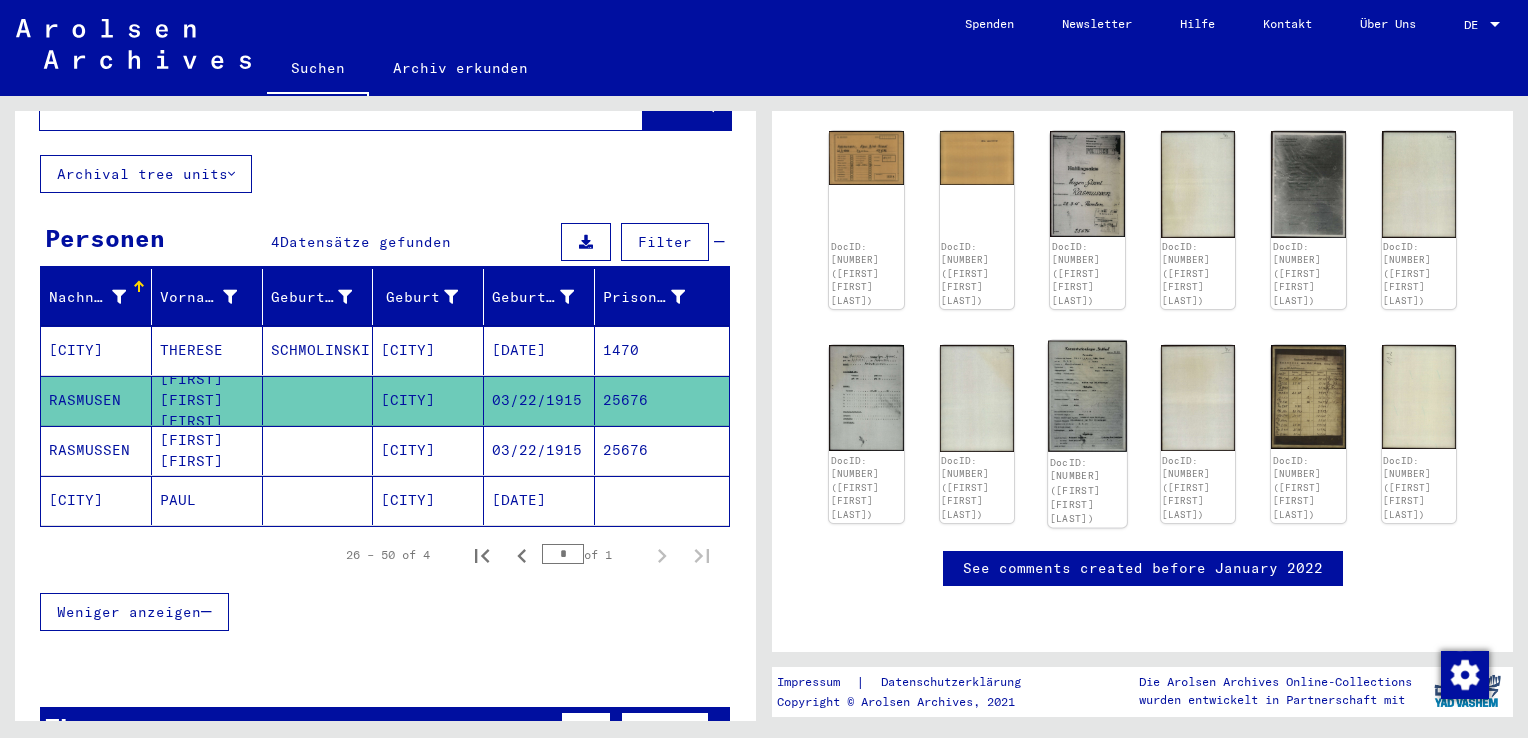 click 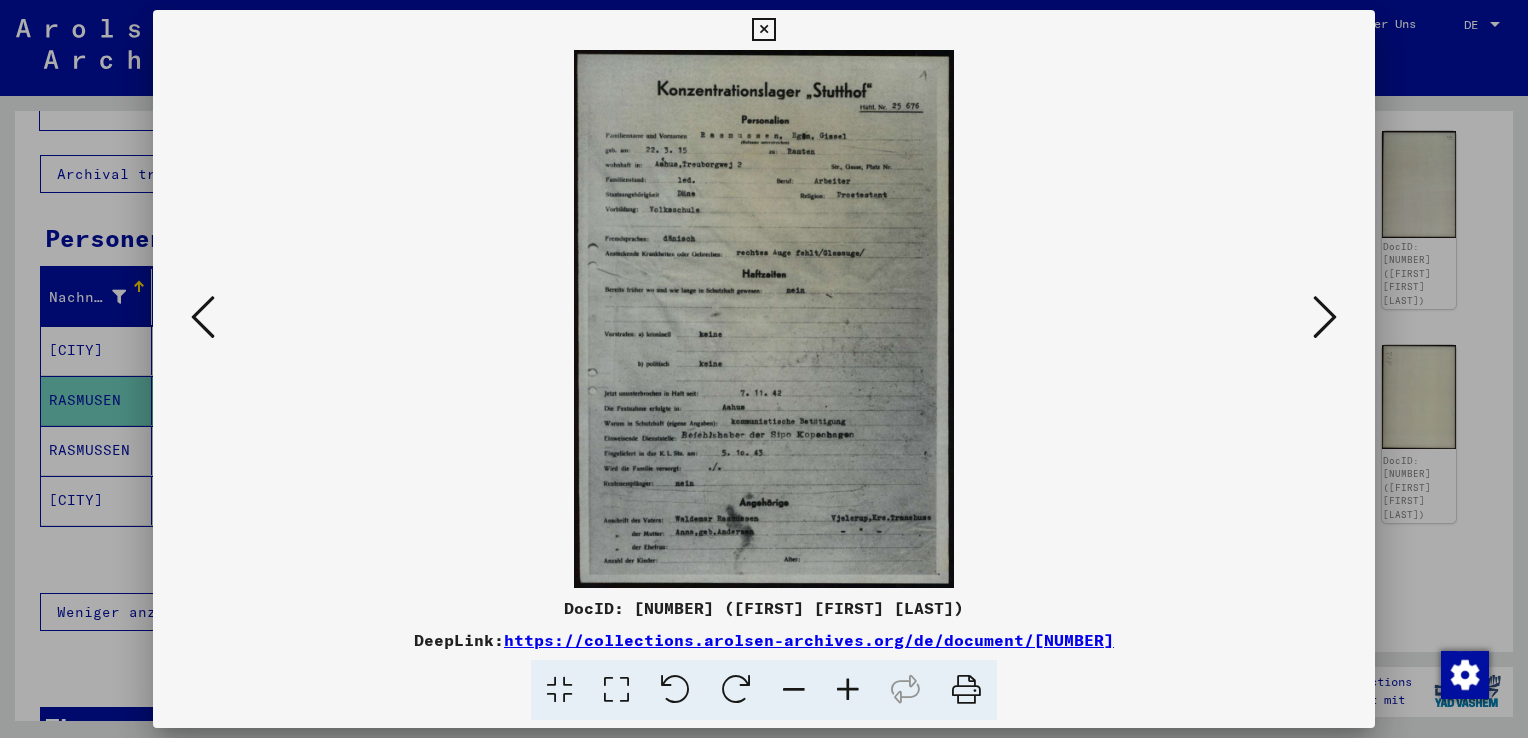 click at bounding box center [616, 690] 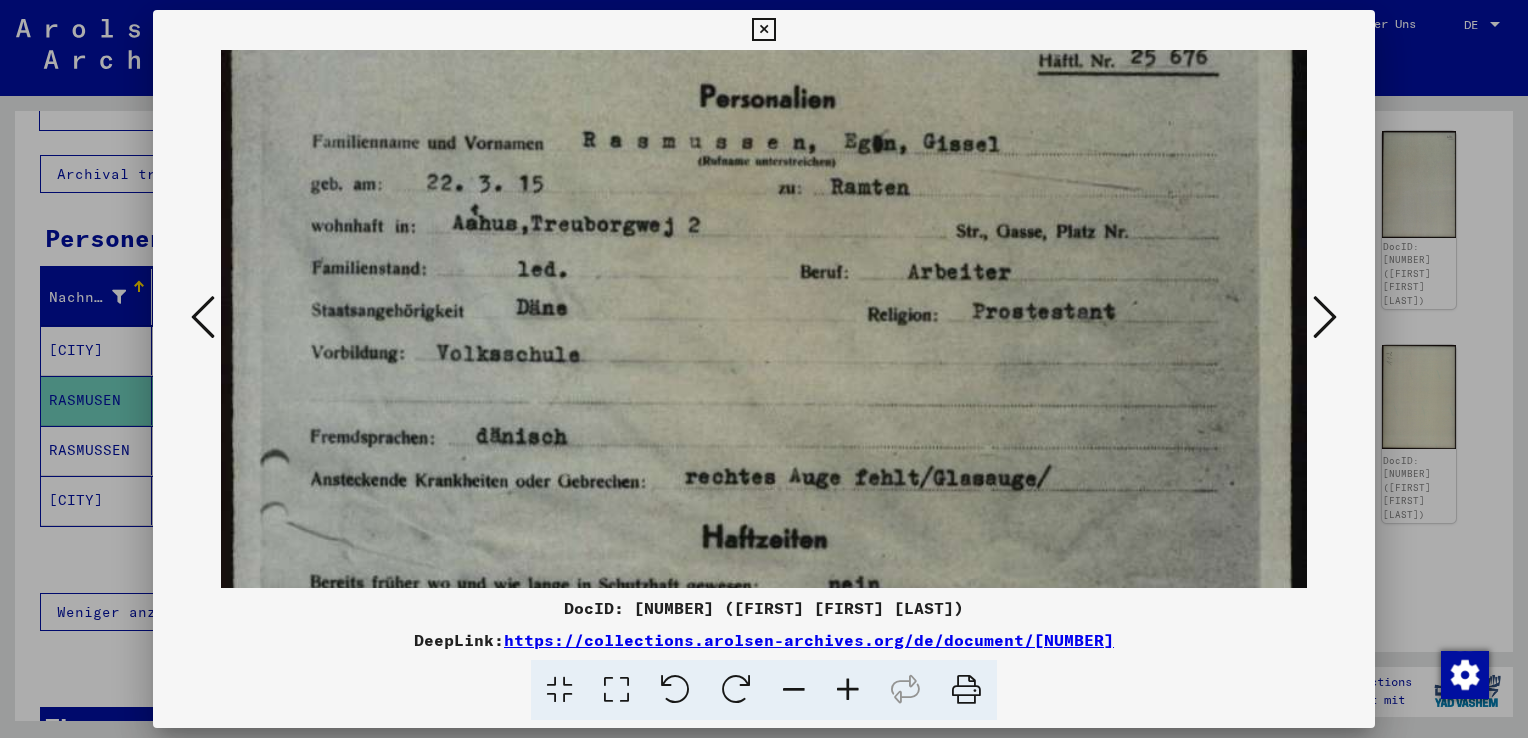 scroll, scrollTop: 159, scrollLeft: 0, axis: vertical 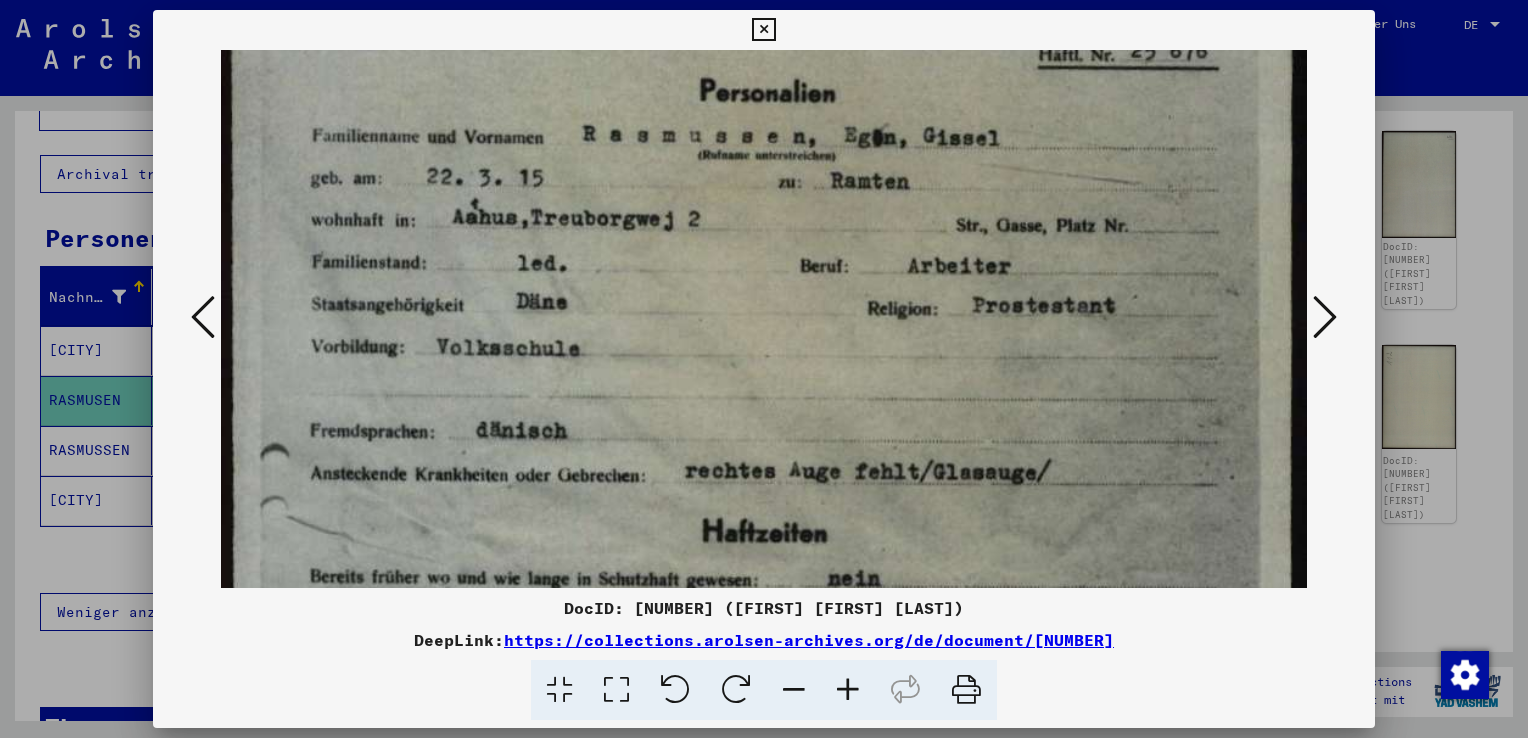 drag, startPoint x: 856, startPoint y: 452, endPoint x: 856, endPoint y: 296, distance: 156 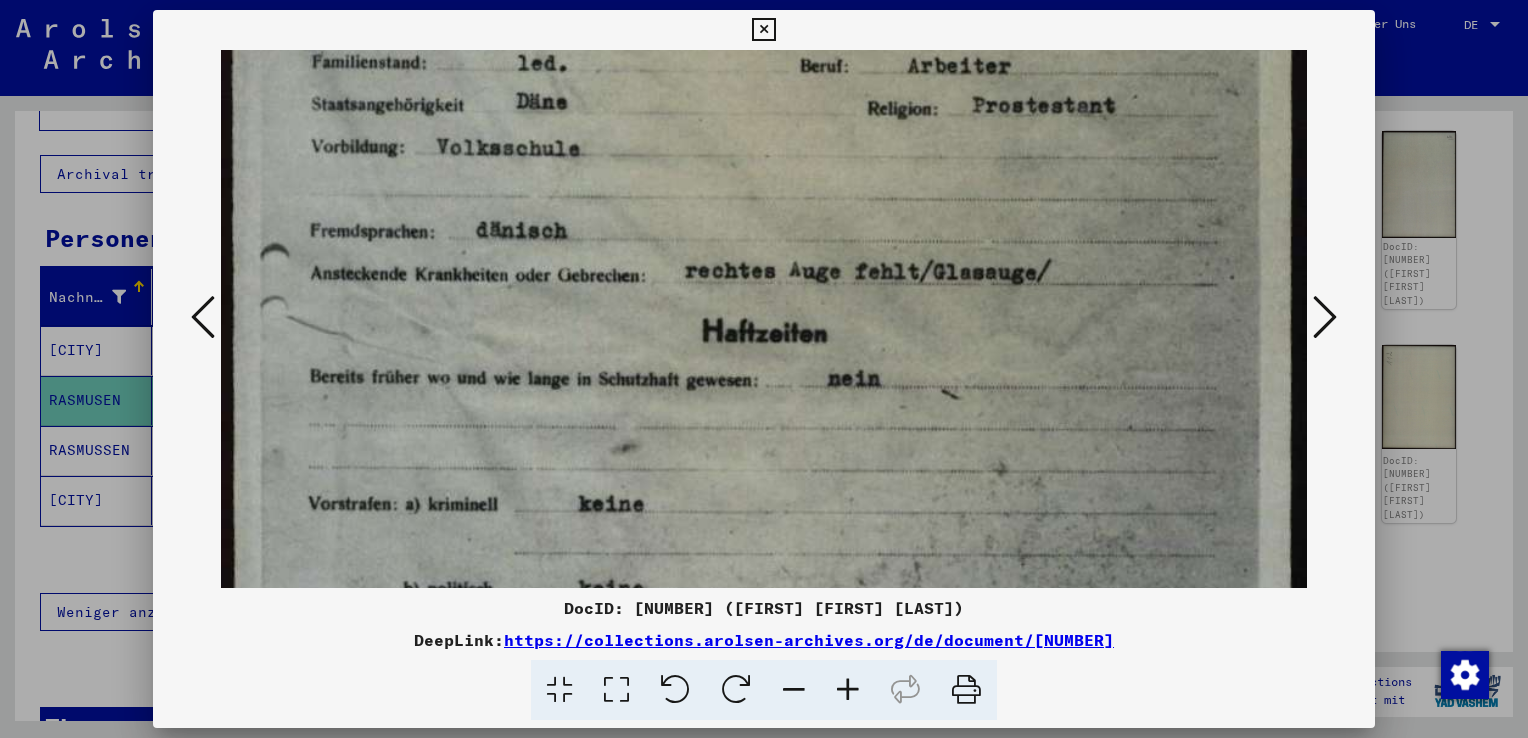 drag, startPoint x: 923, startPoint y: 425, endPoint x: 917, endPoint y: 225, distance: 200.08998 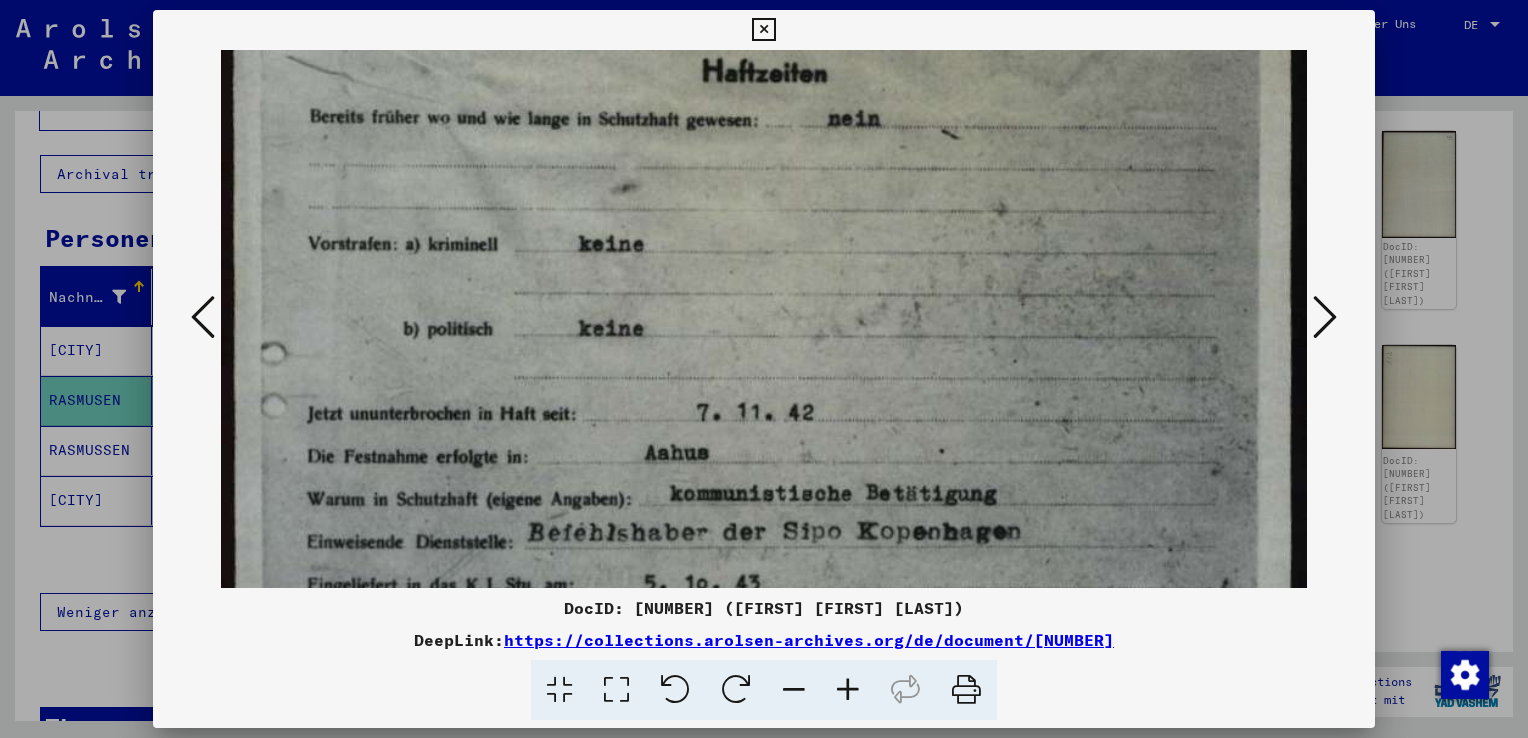 drag, startPoint x: 890, startPoint y: 342, endPoint x: 898, endPoint y: 130, distance: 212.1509 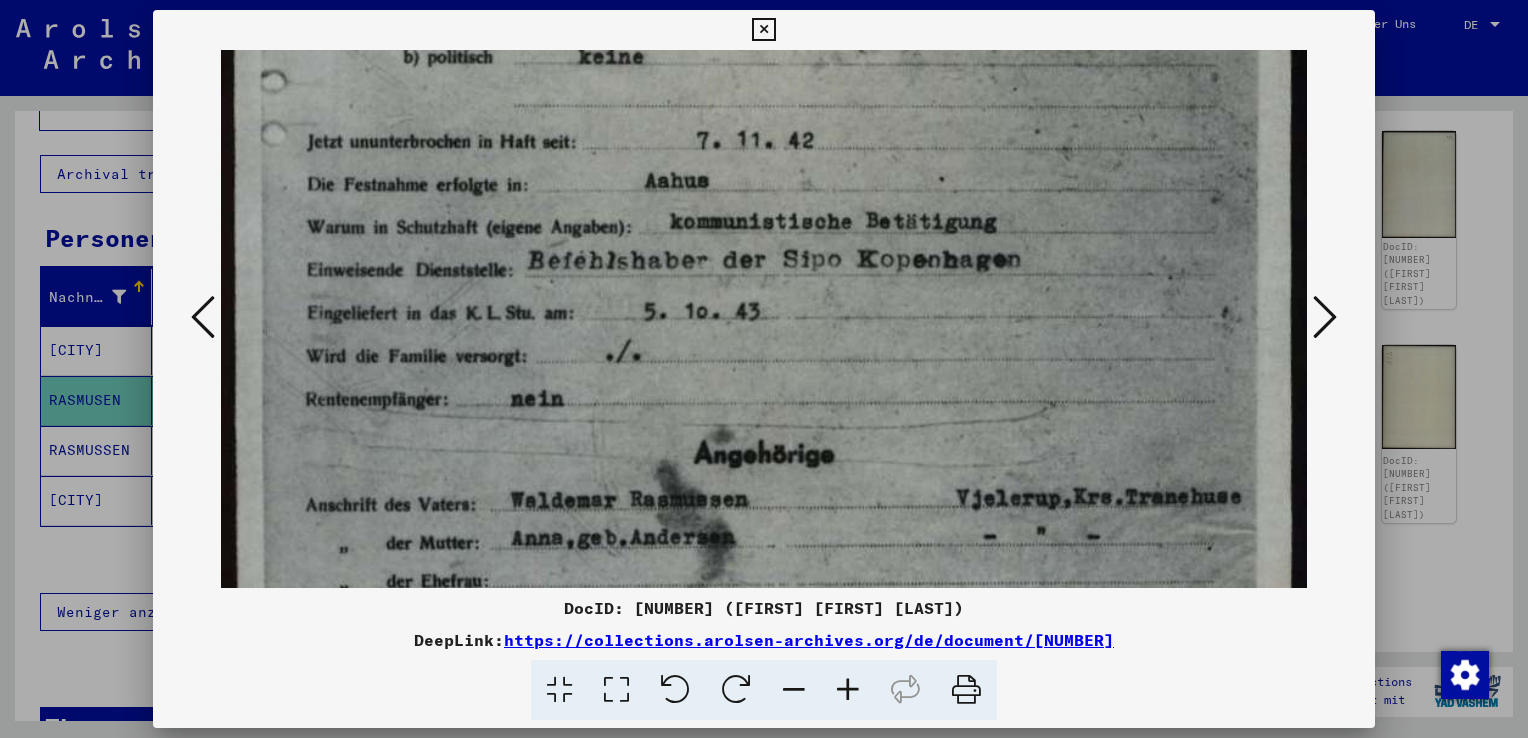 scroll, scrollTop: 1000, scrollLeft: 0, axis: vertical 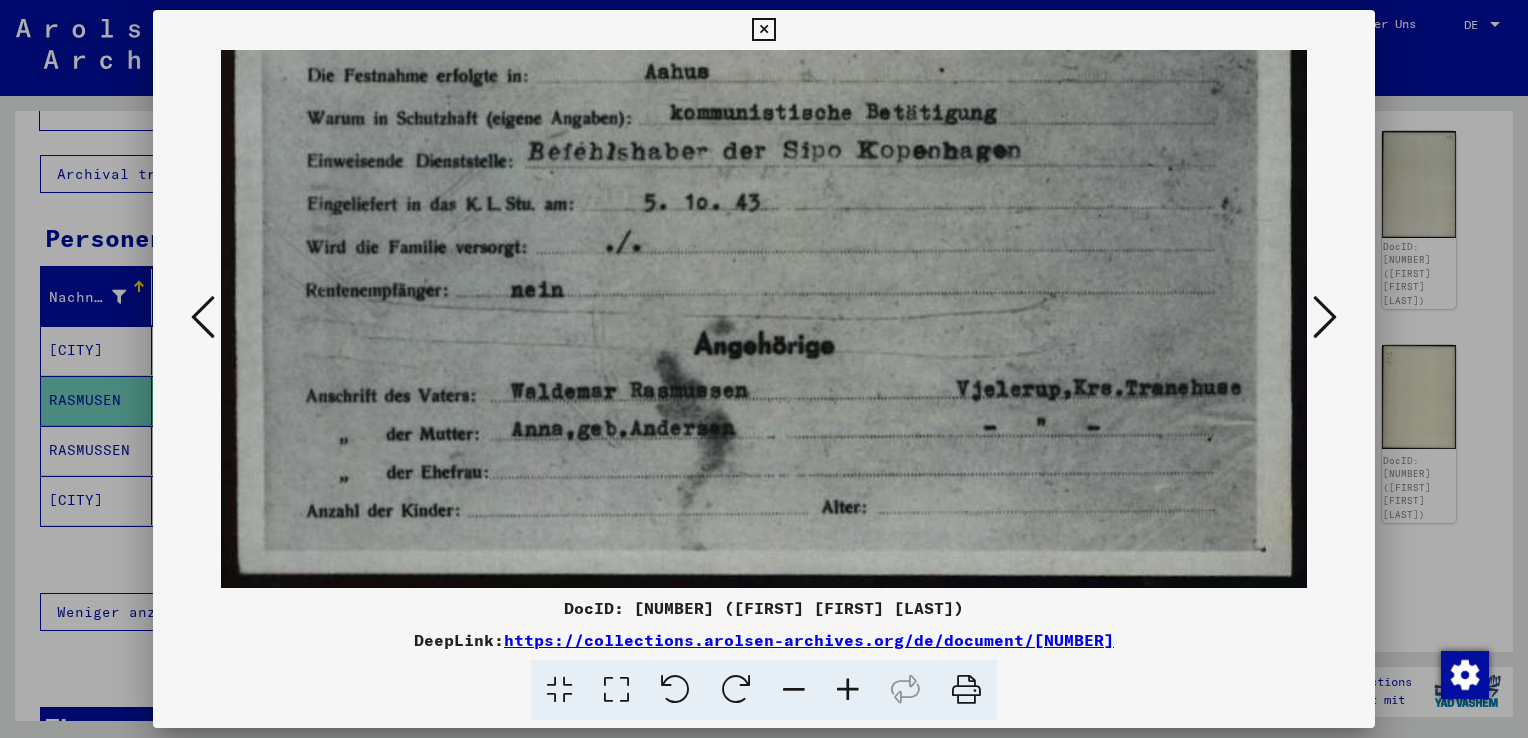 drag, startPoint x: 997, startPoint y: 476, endPoint x: 991, endPoint y: 142, distance: 334.0539 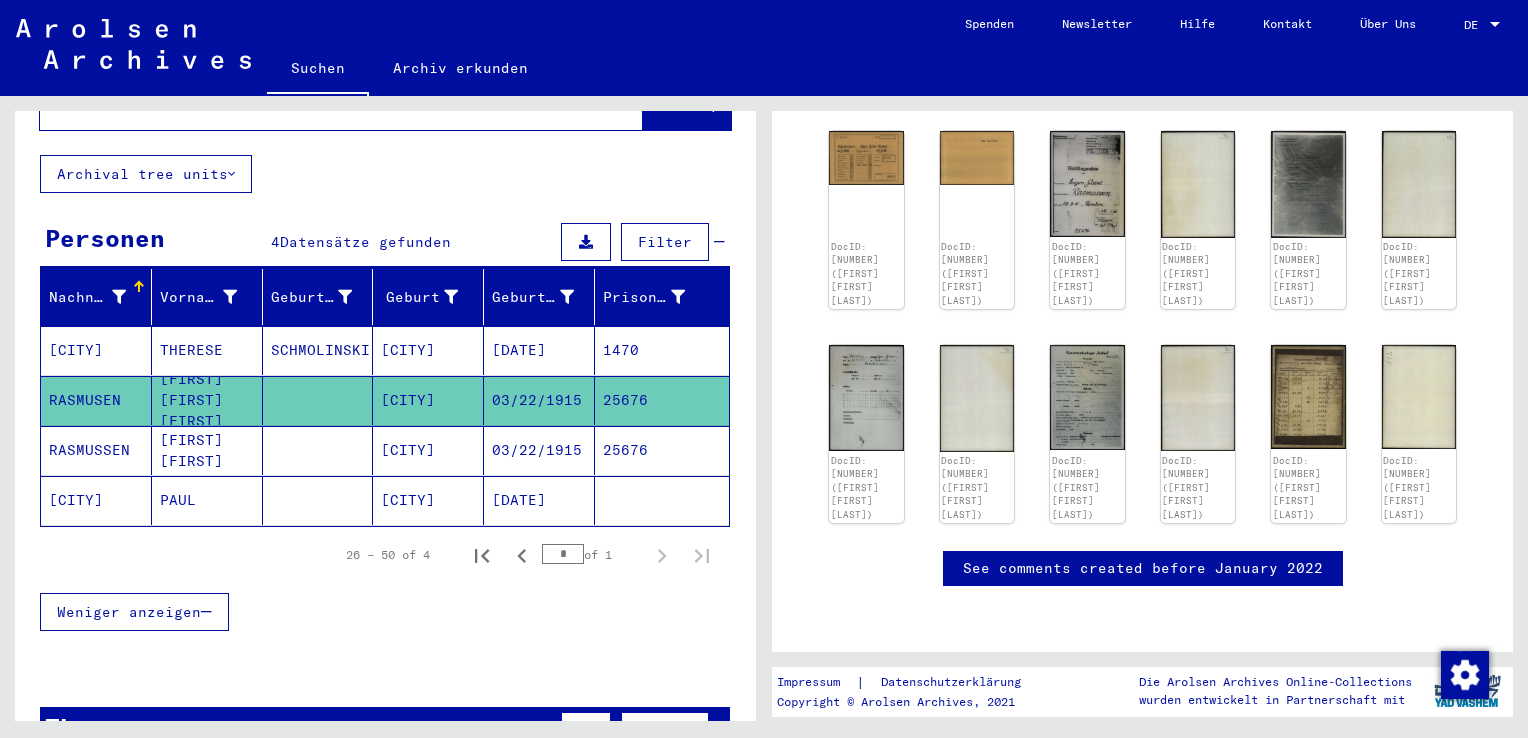 click on "03/22/1915" at bounding box center [539, 500] 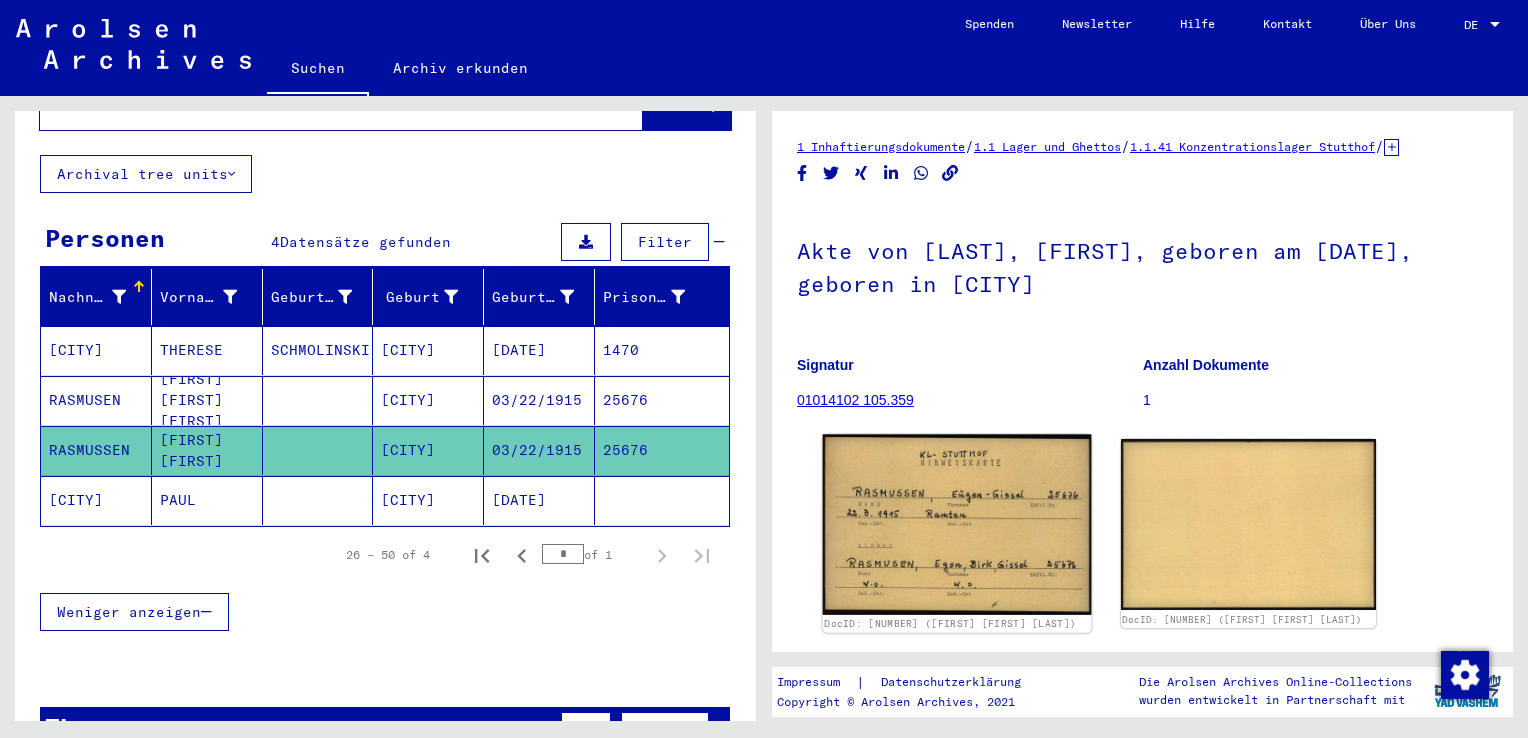 scroll, scrollTop: 0, scrollLeft: 0, axis: both 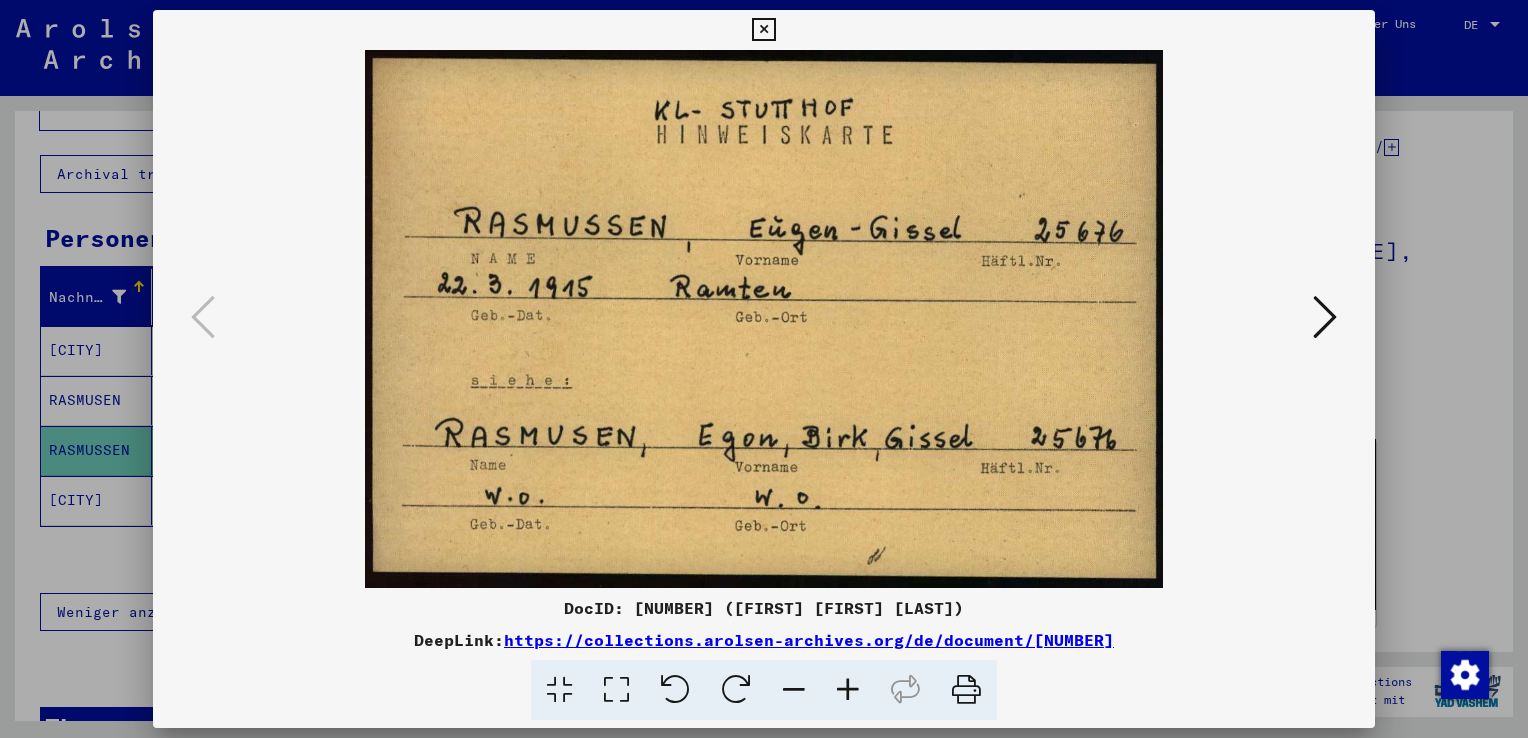 click at bounding box center (764, 369) 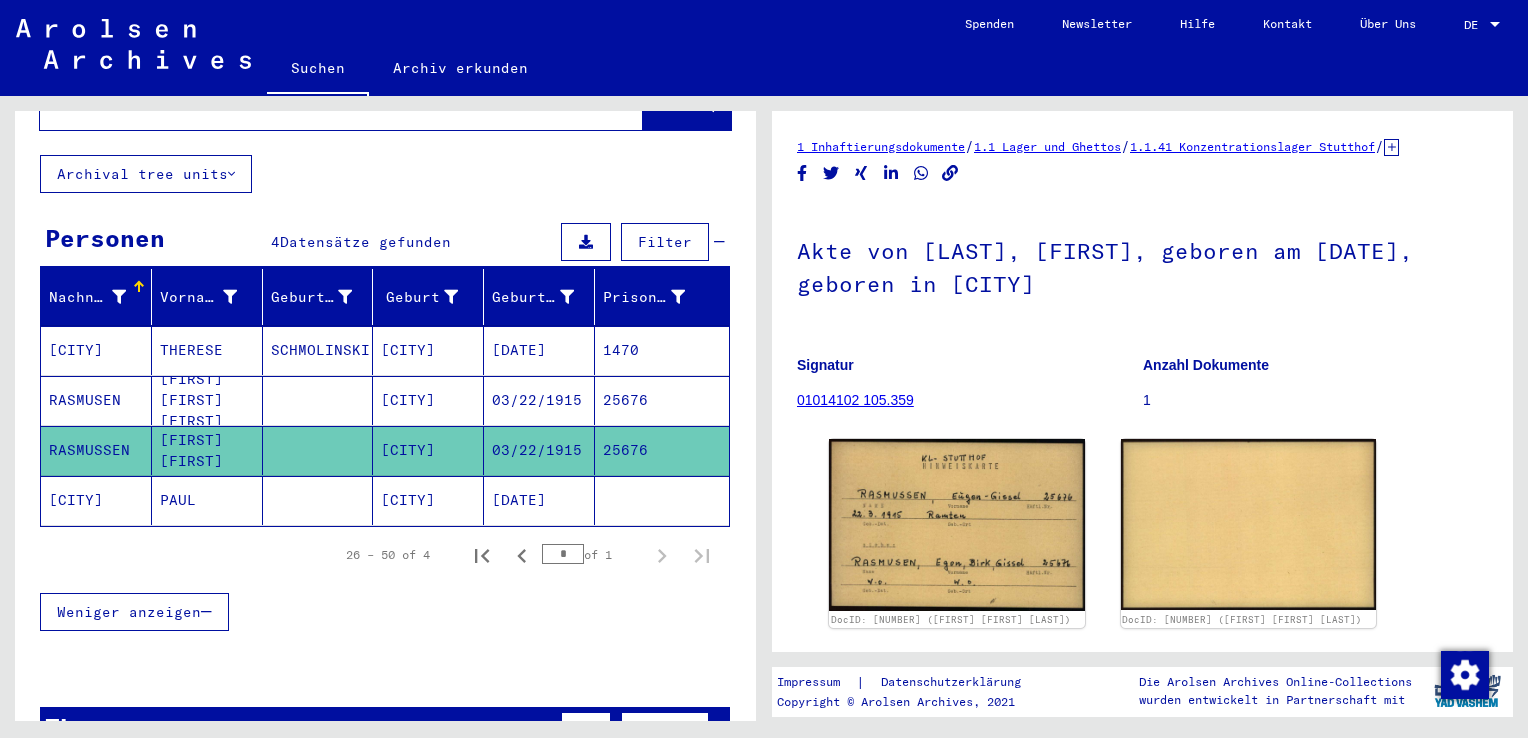 click on "[DATE]" 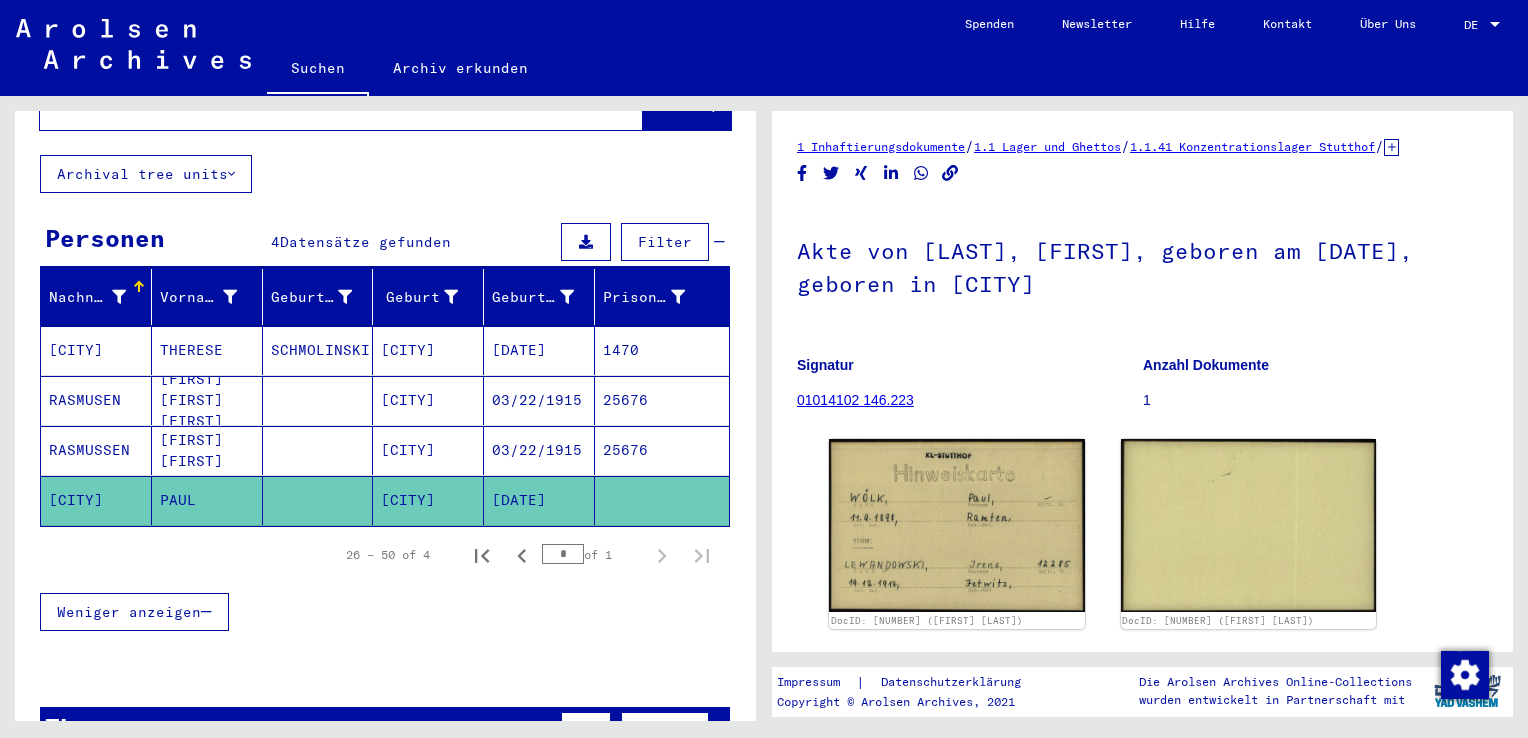 scroll, scrollTop: 0, scrollLeft: 0, axis: both 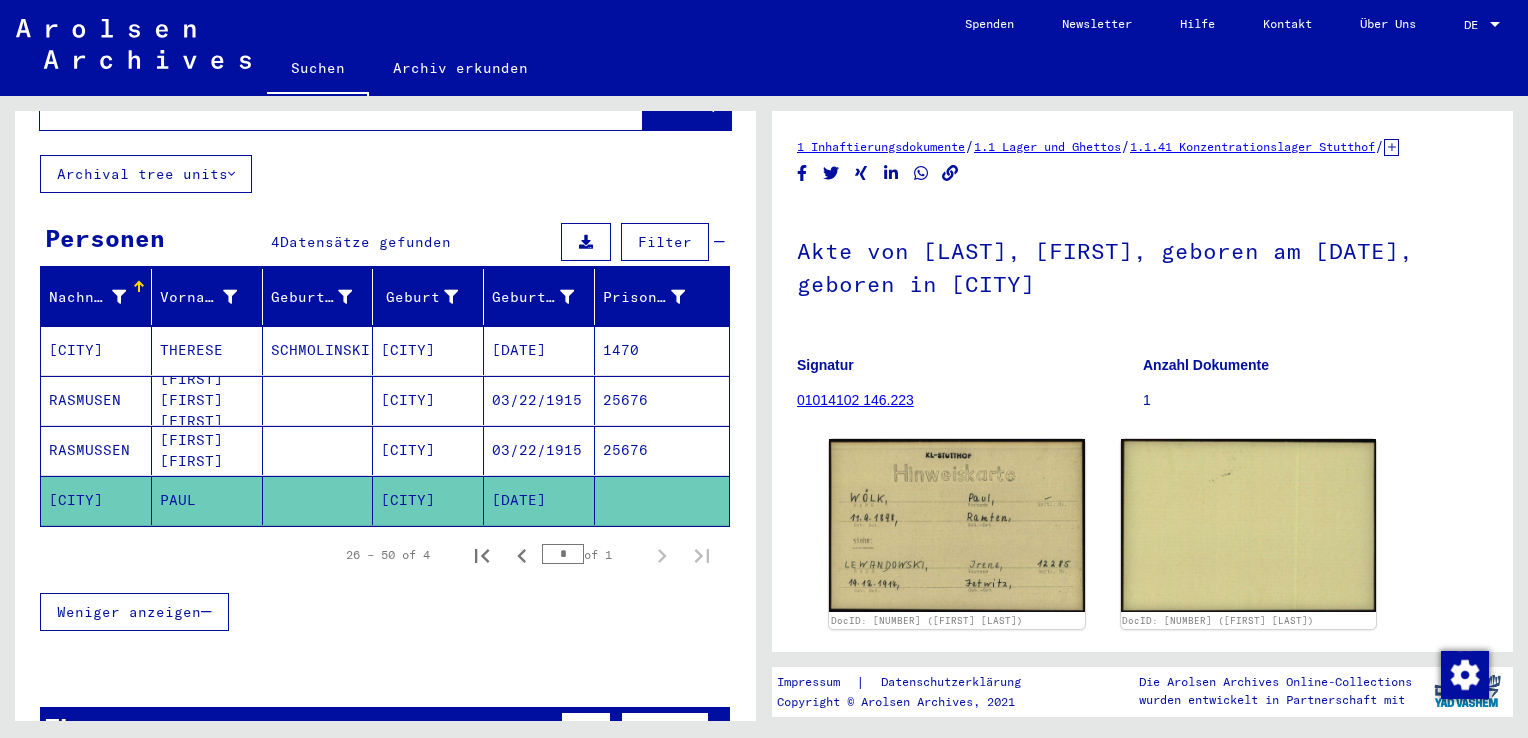 click on "[DATE]" at bounding box center (539, 400) 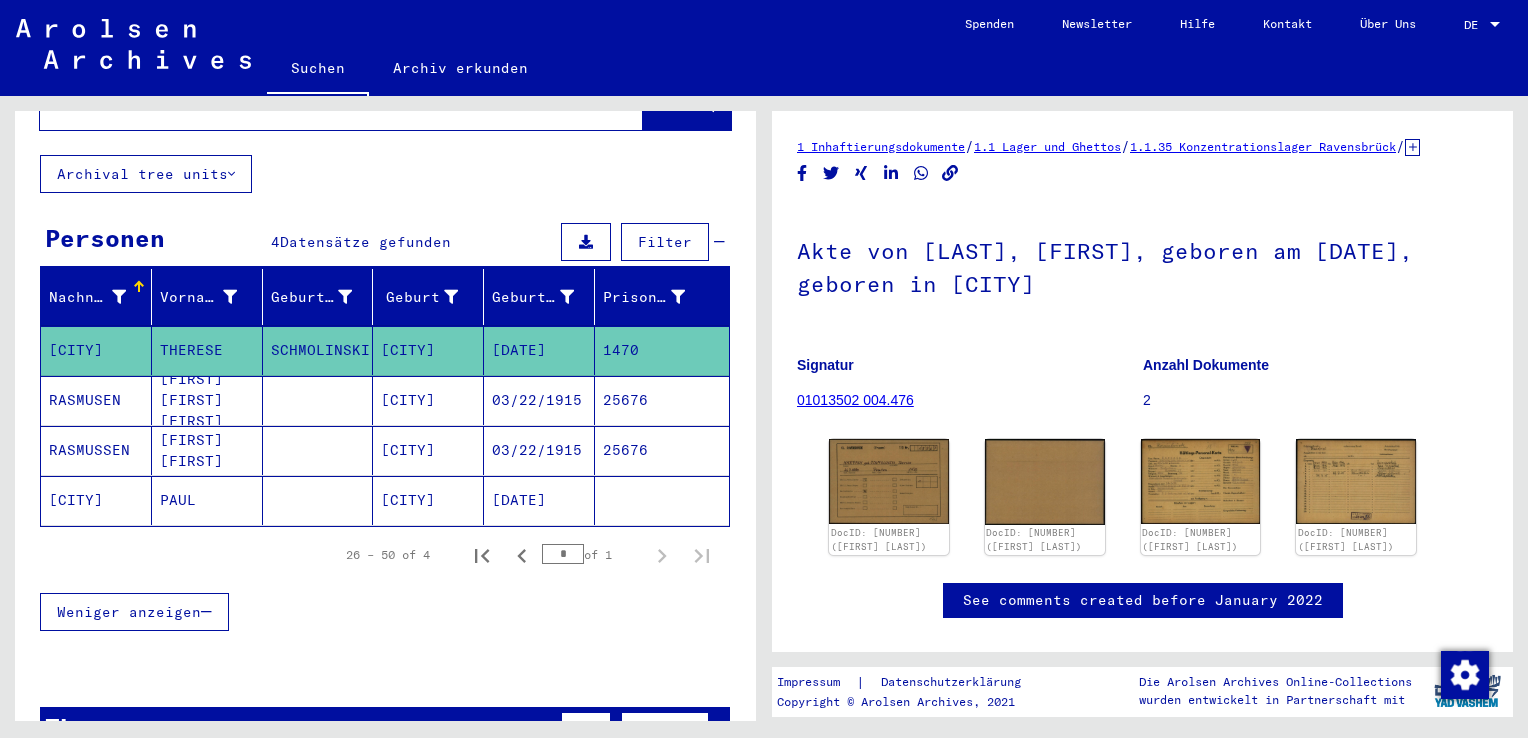 scroll, scrollTop: 0, scrollLeft: 0, axis: both 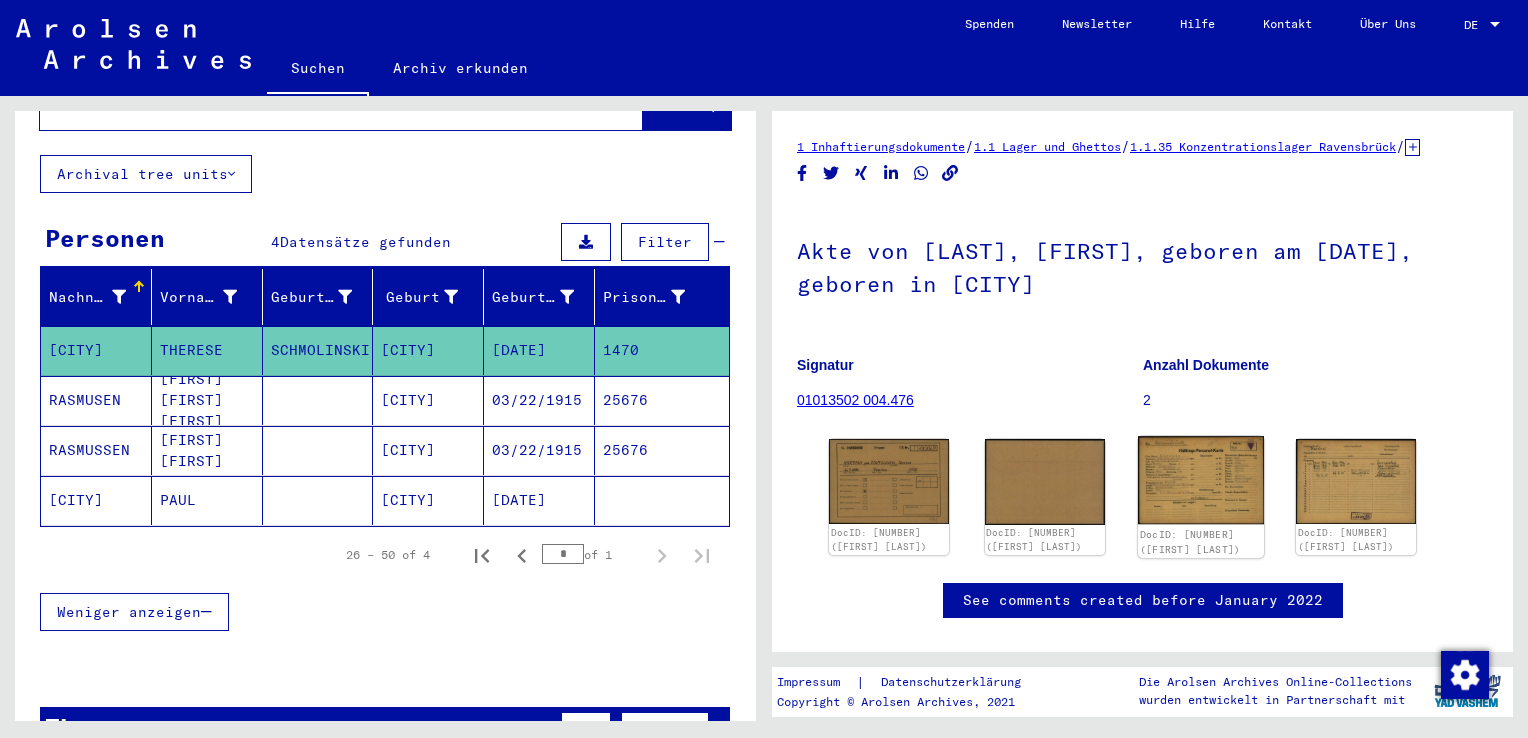 click 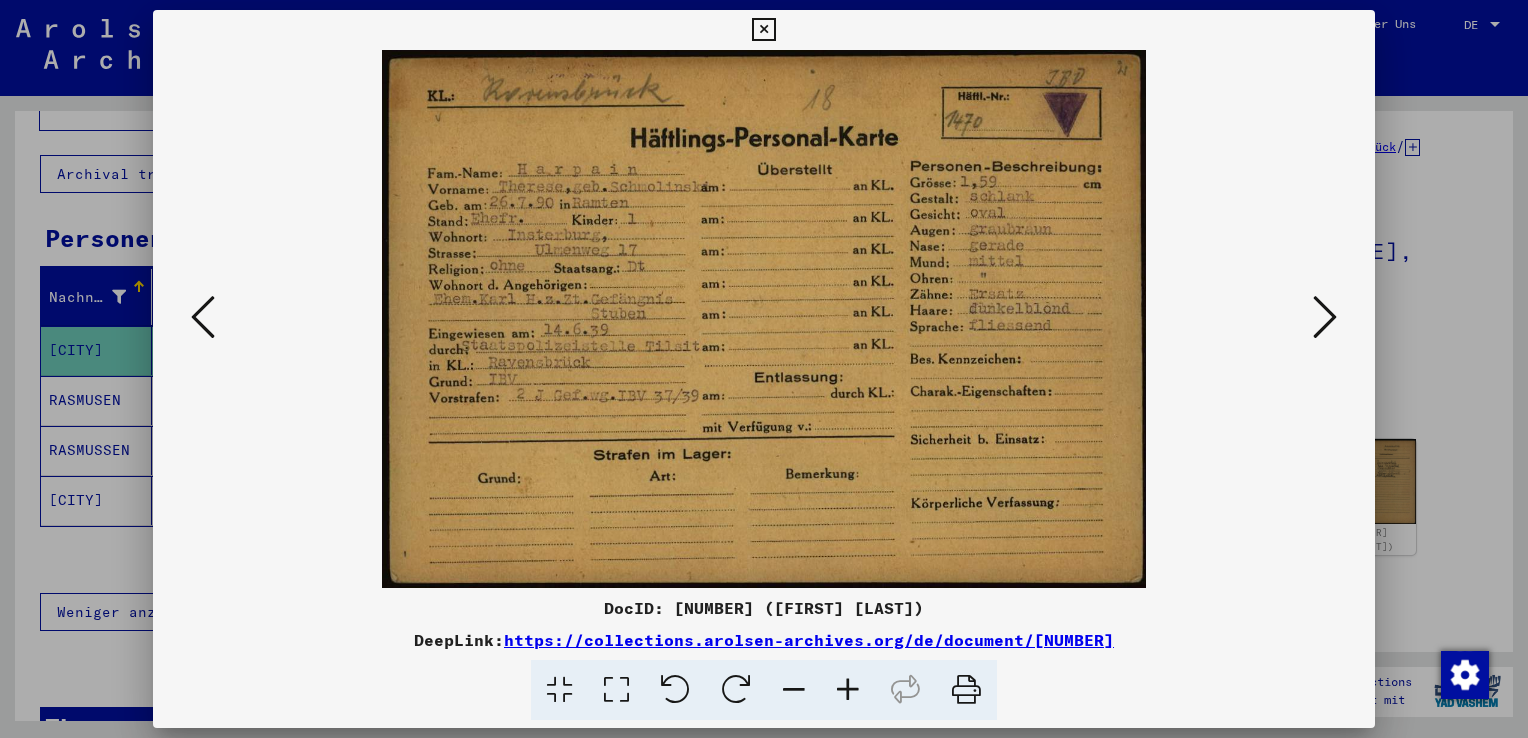 click at bounding box center [1325, 317] 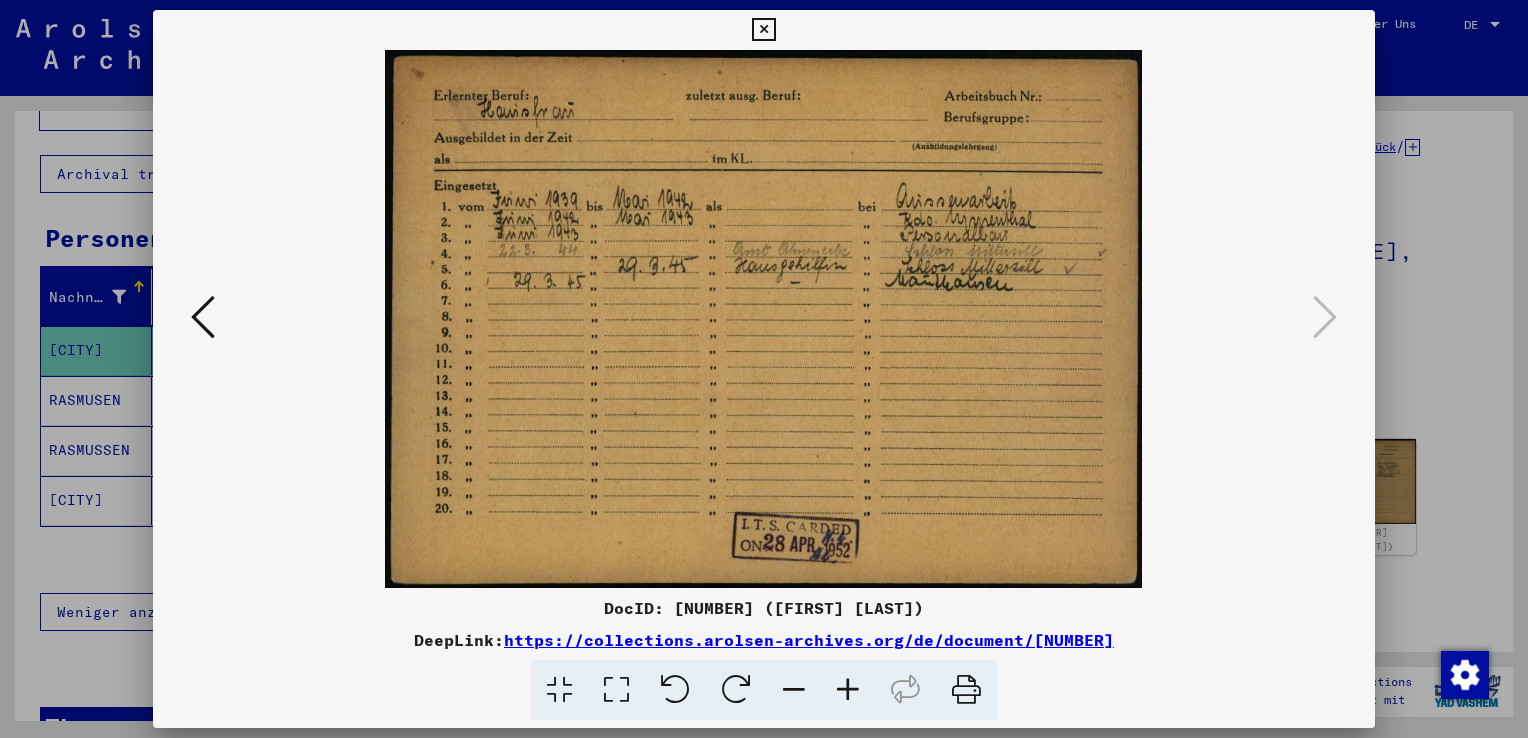 click at bounding box center (203, 317) 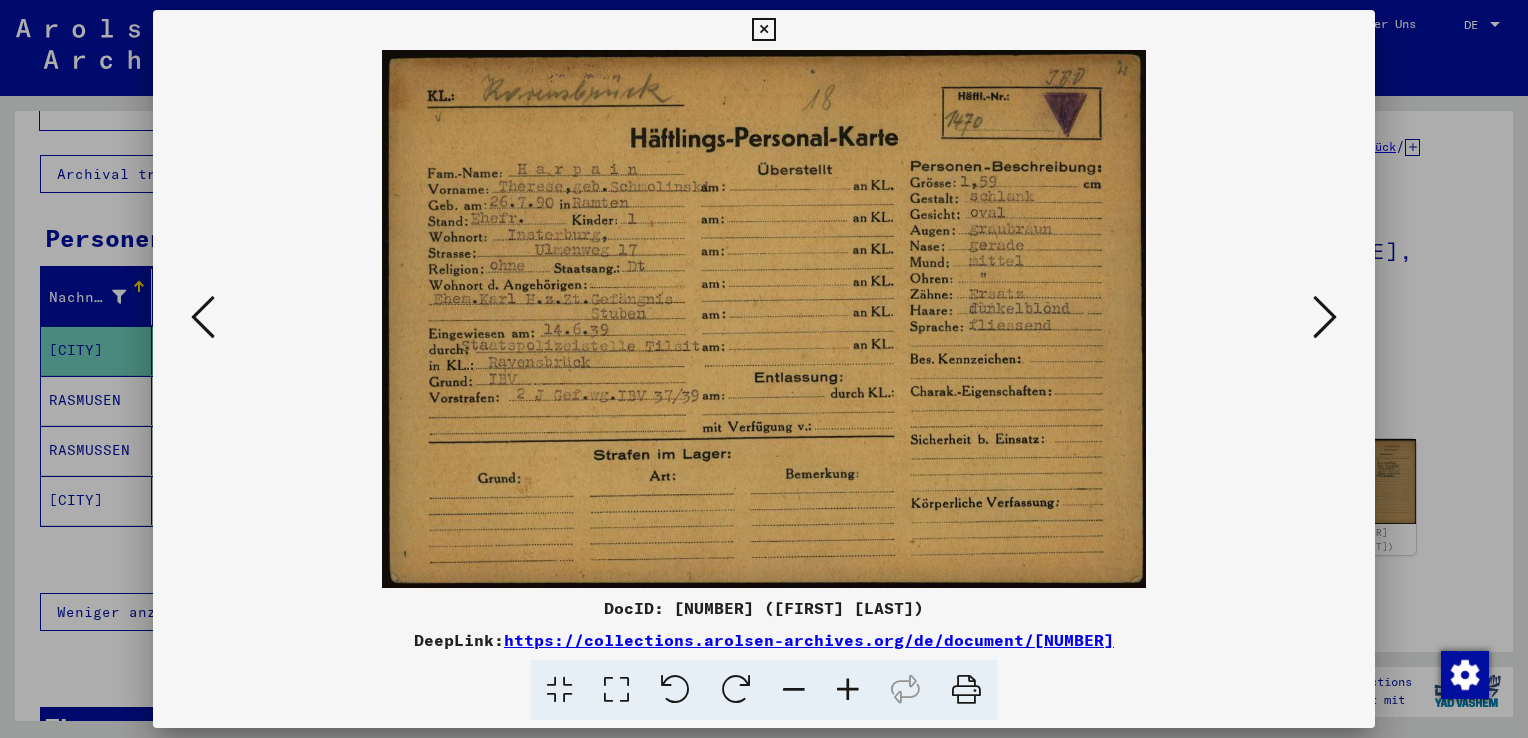 click at bounding box center (764, 369) 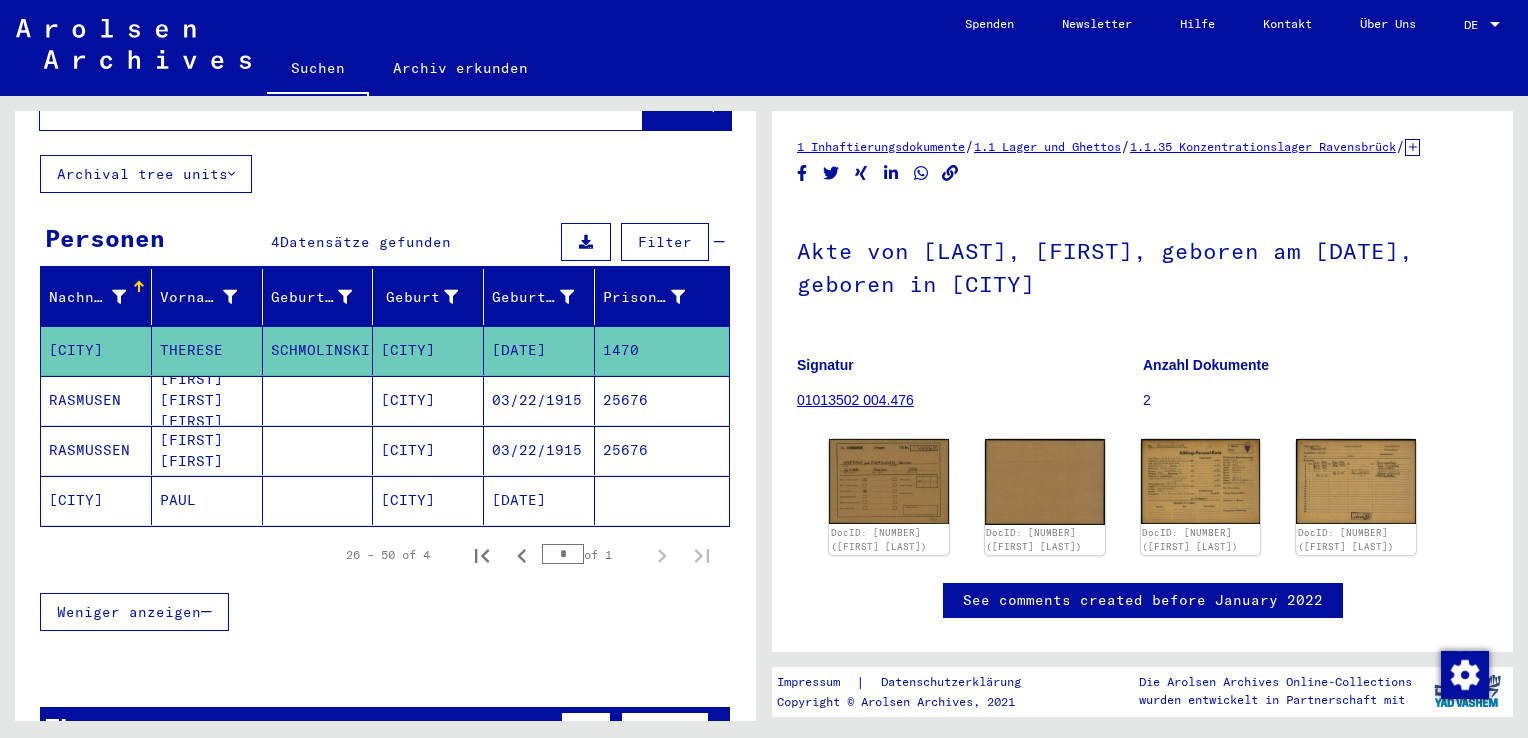 scroll, scrollTop: 0, scrollLeft: 0, axis: both 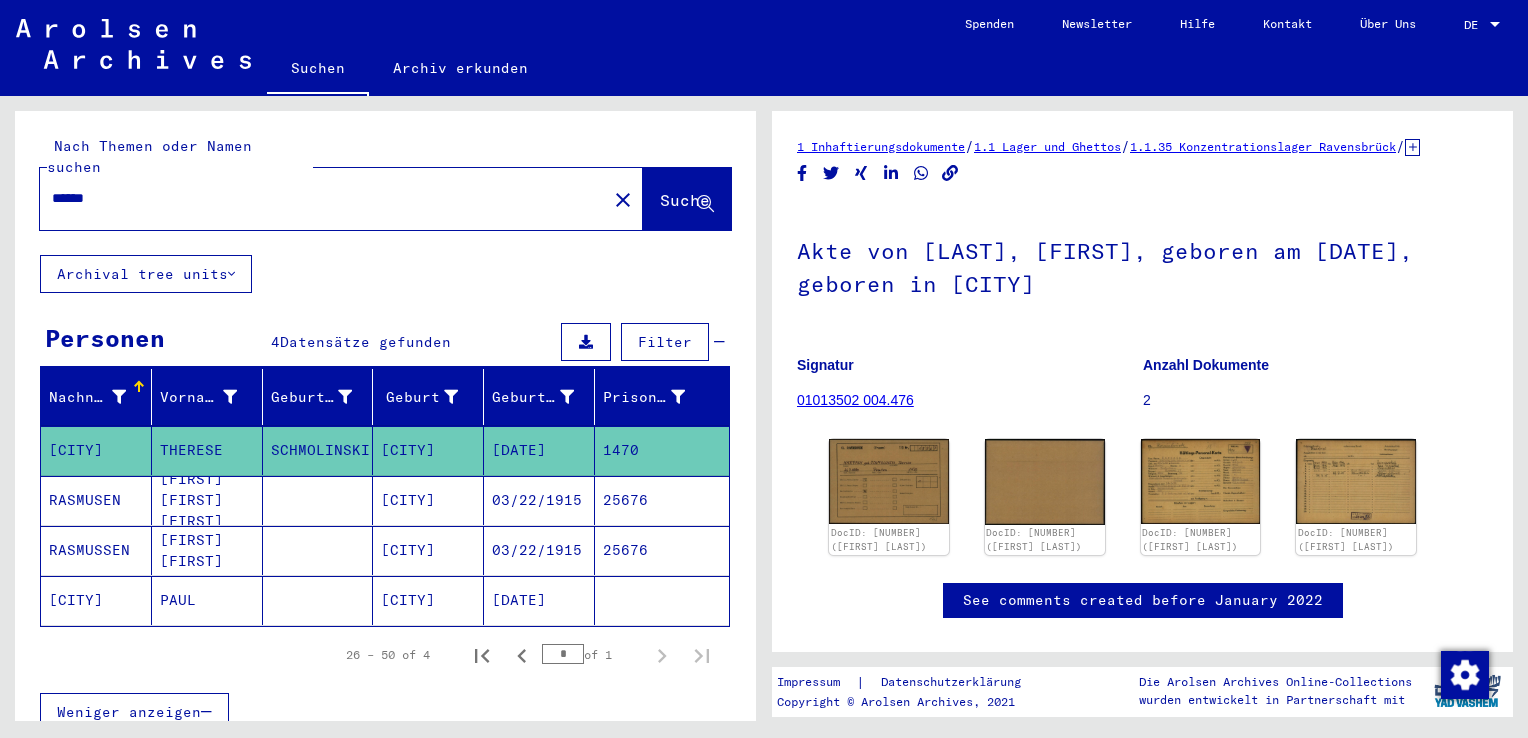 drag, startPoint x: 121, startPoint y: 172, endPoint x: 37, endPoint y: 181, distance: 84.48077 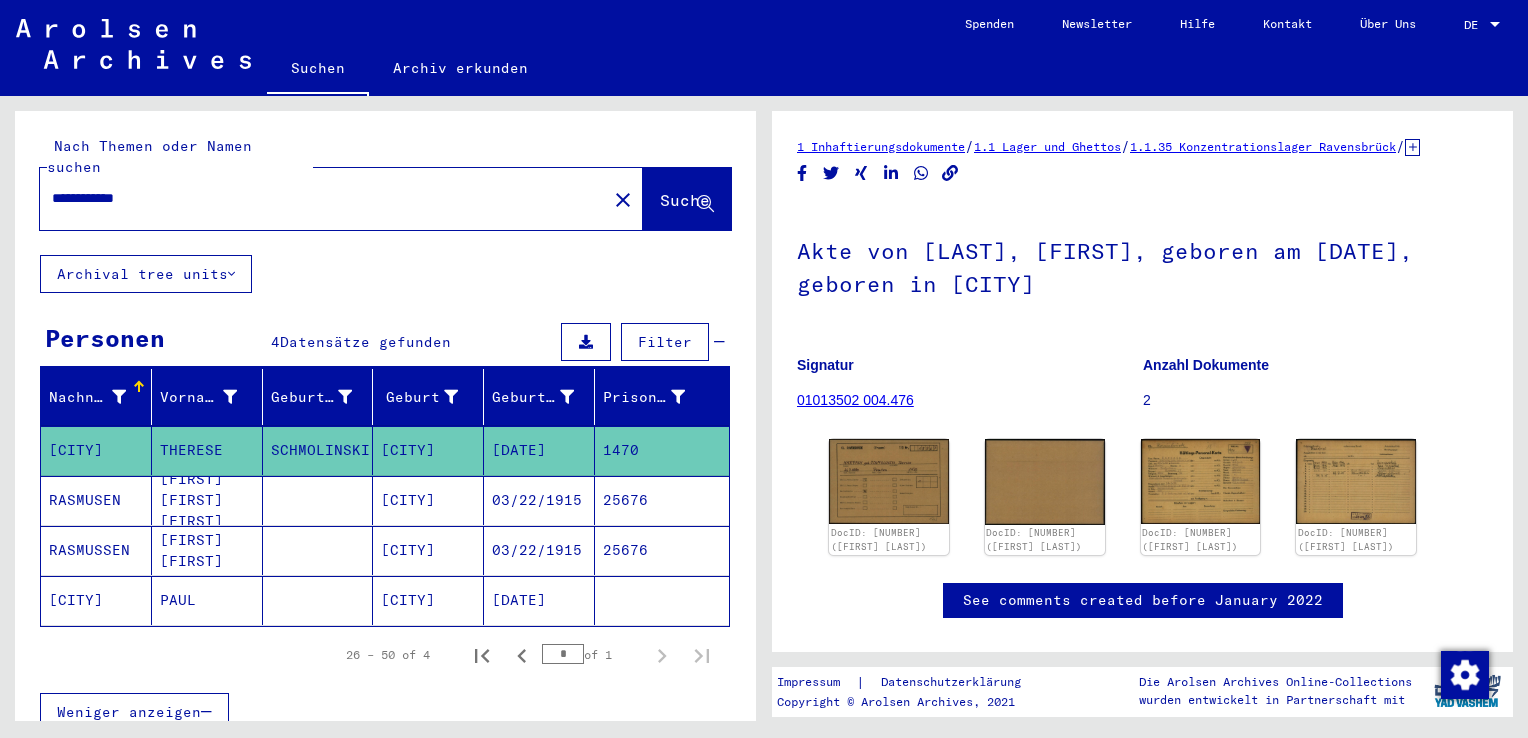 type on "**********" 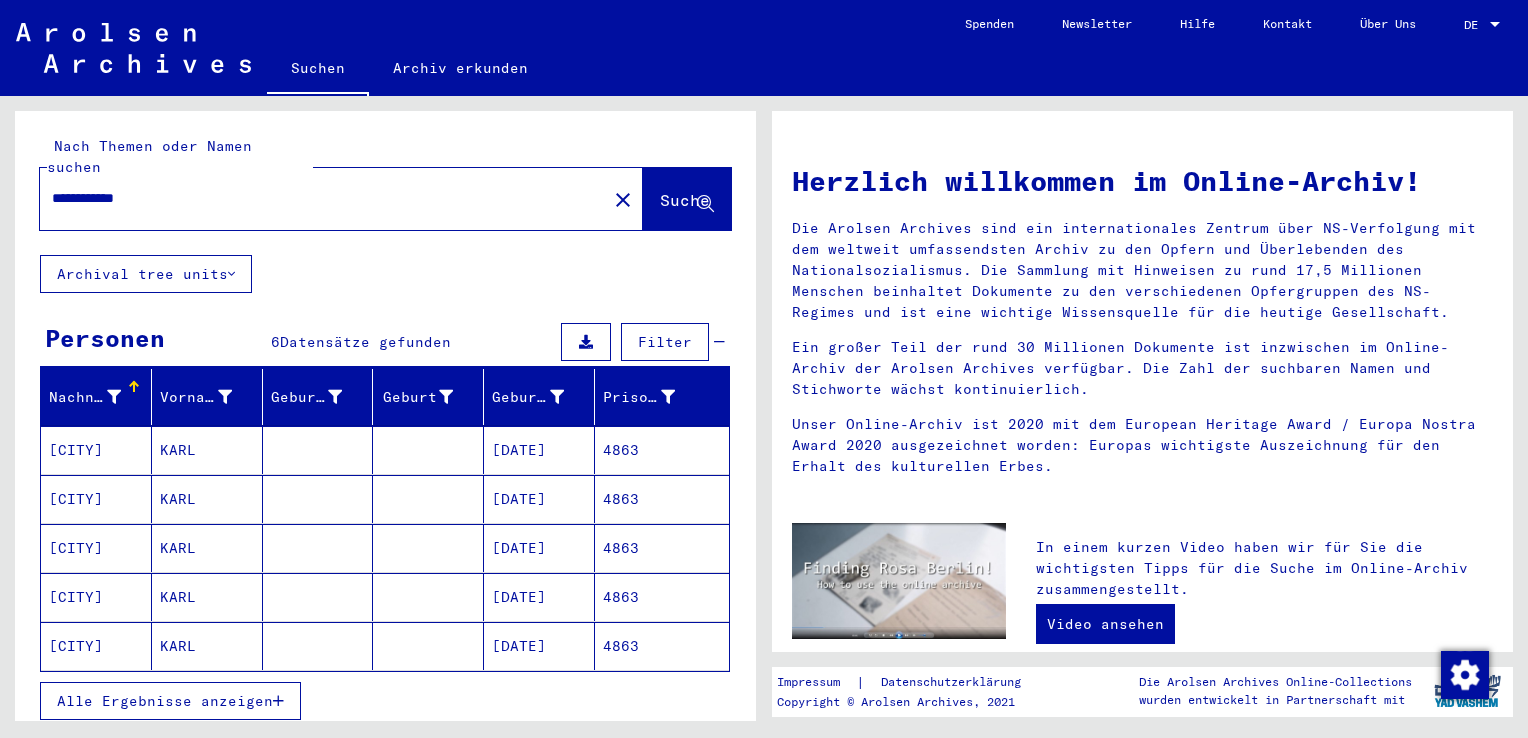 scroll, scrollTop: 100, scrollLeft: 0, axis: vertical 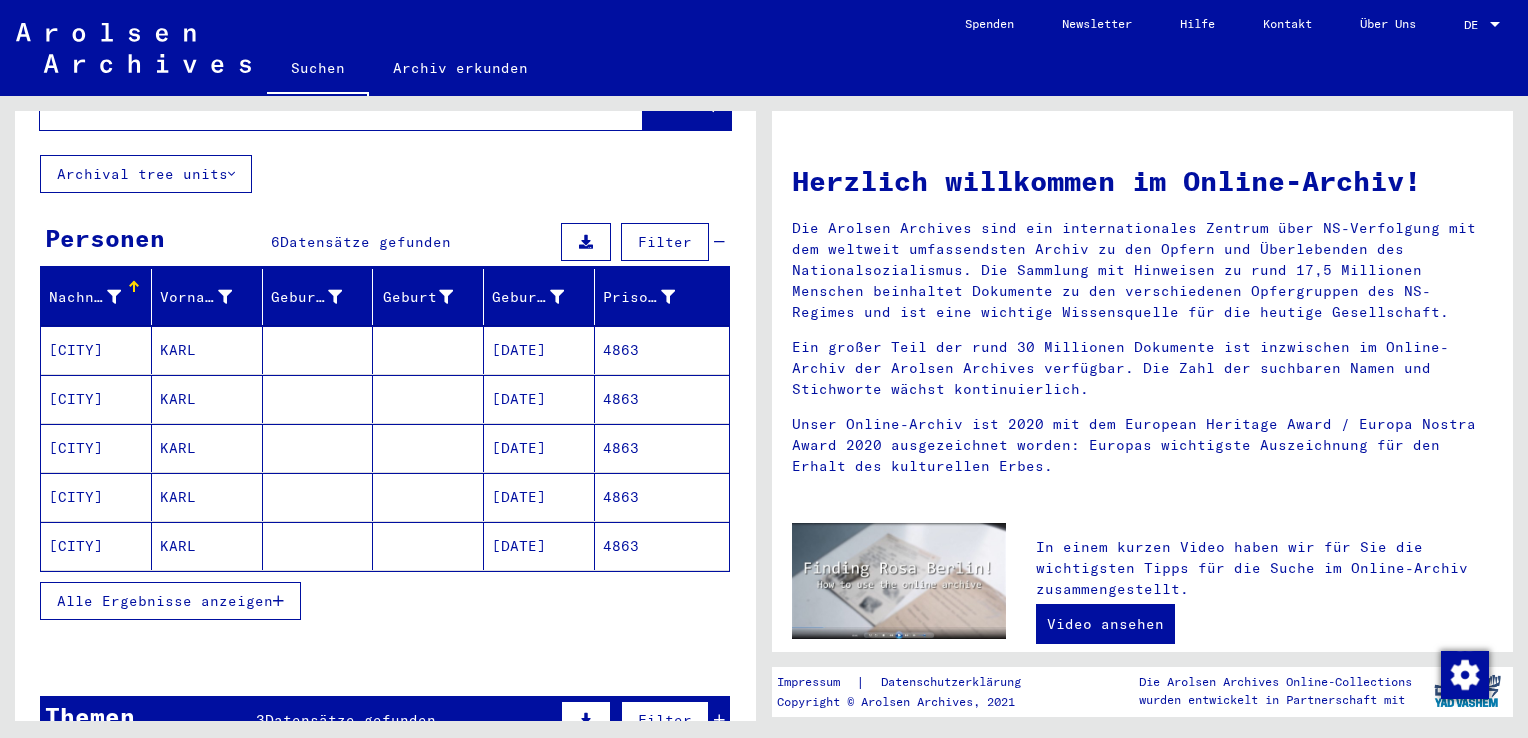 click on "Alle Ergebnisse anzeigen" at bounding box center (165, 601) 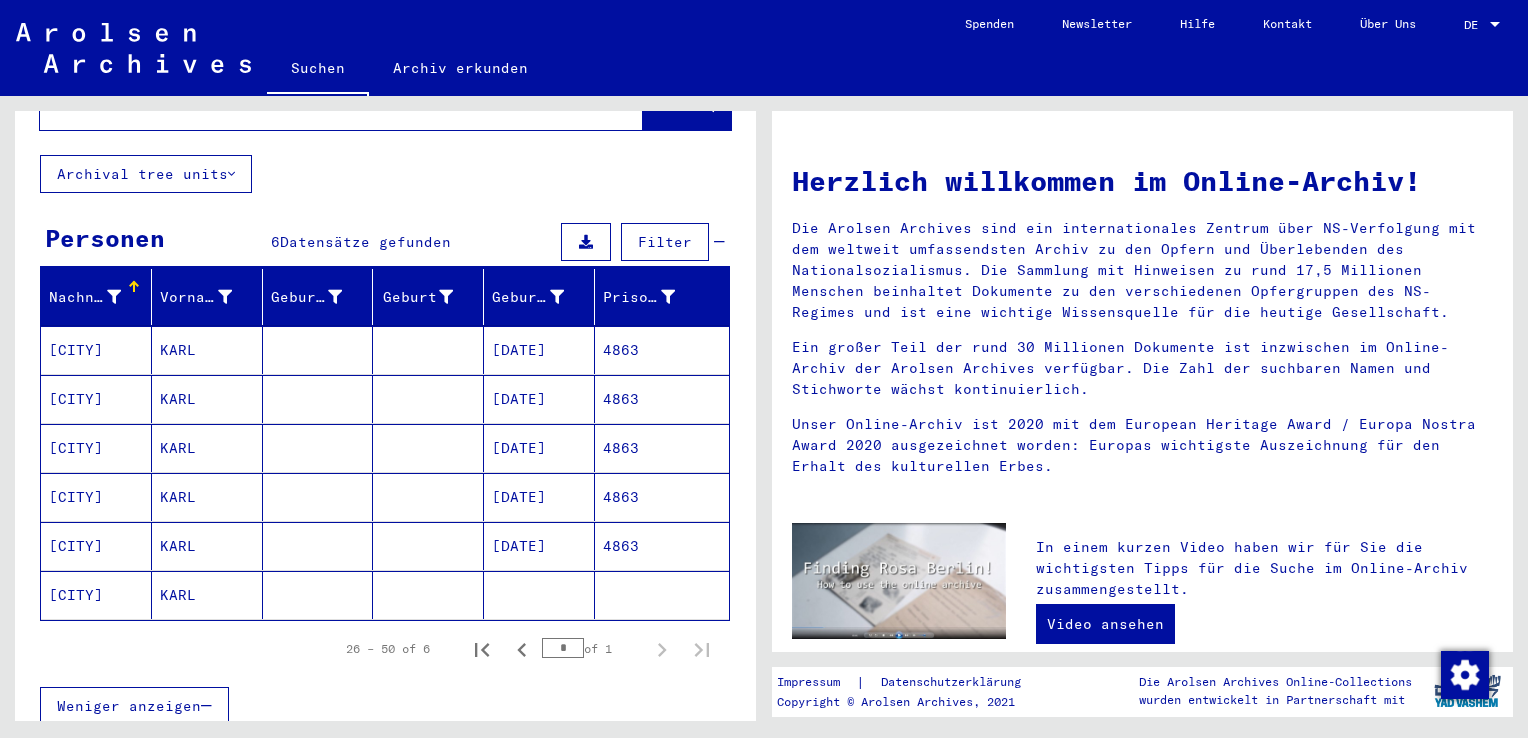 click on "4863" at bounding box center (662, 399) 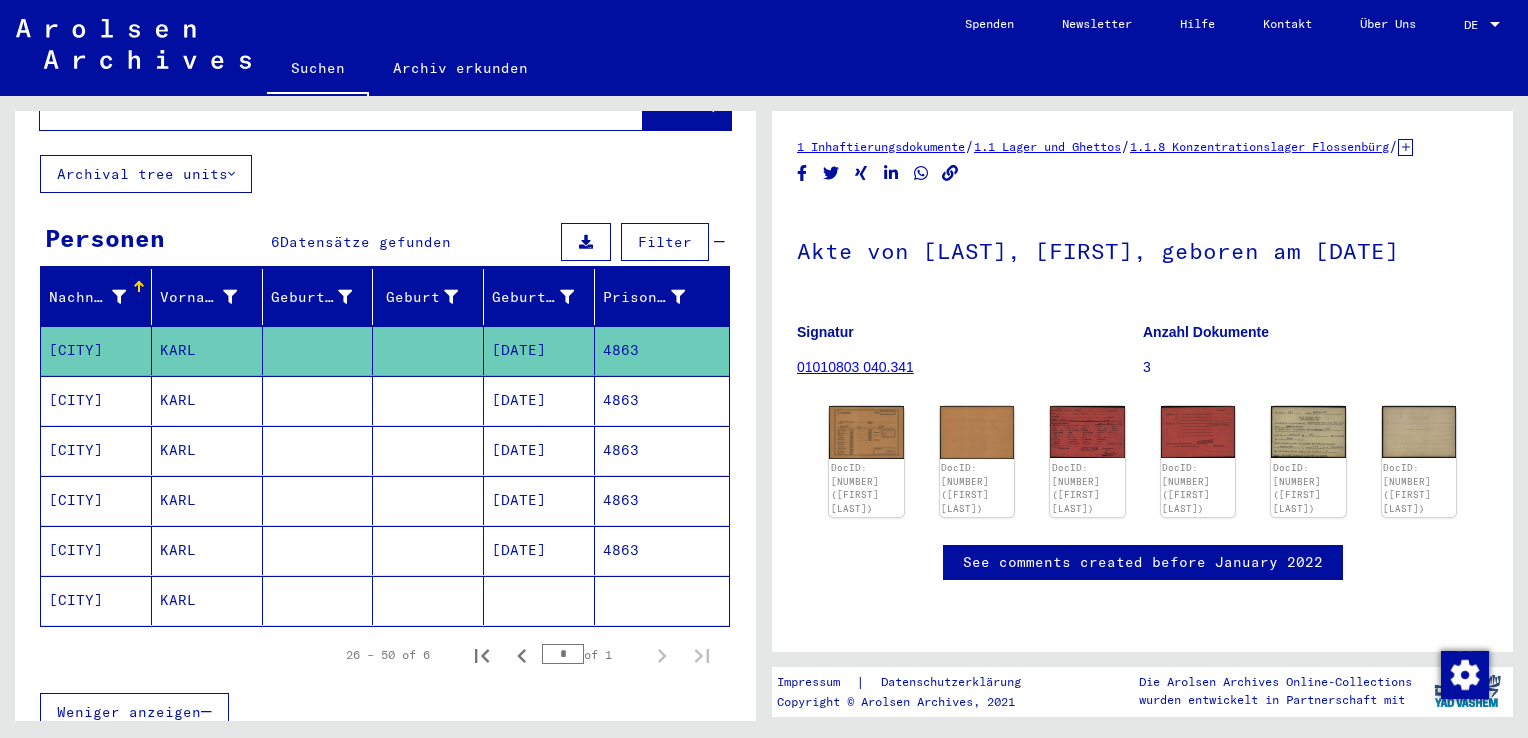 scroll, scrollTop: 0, scrollLeft: 0, axis: both 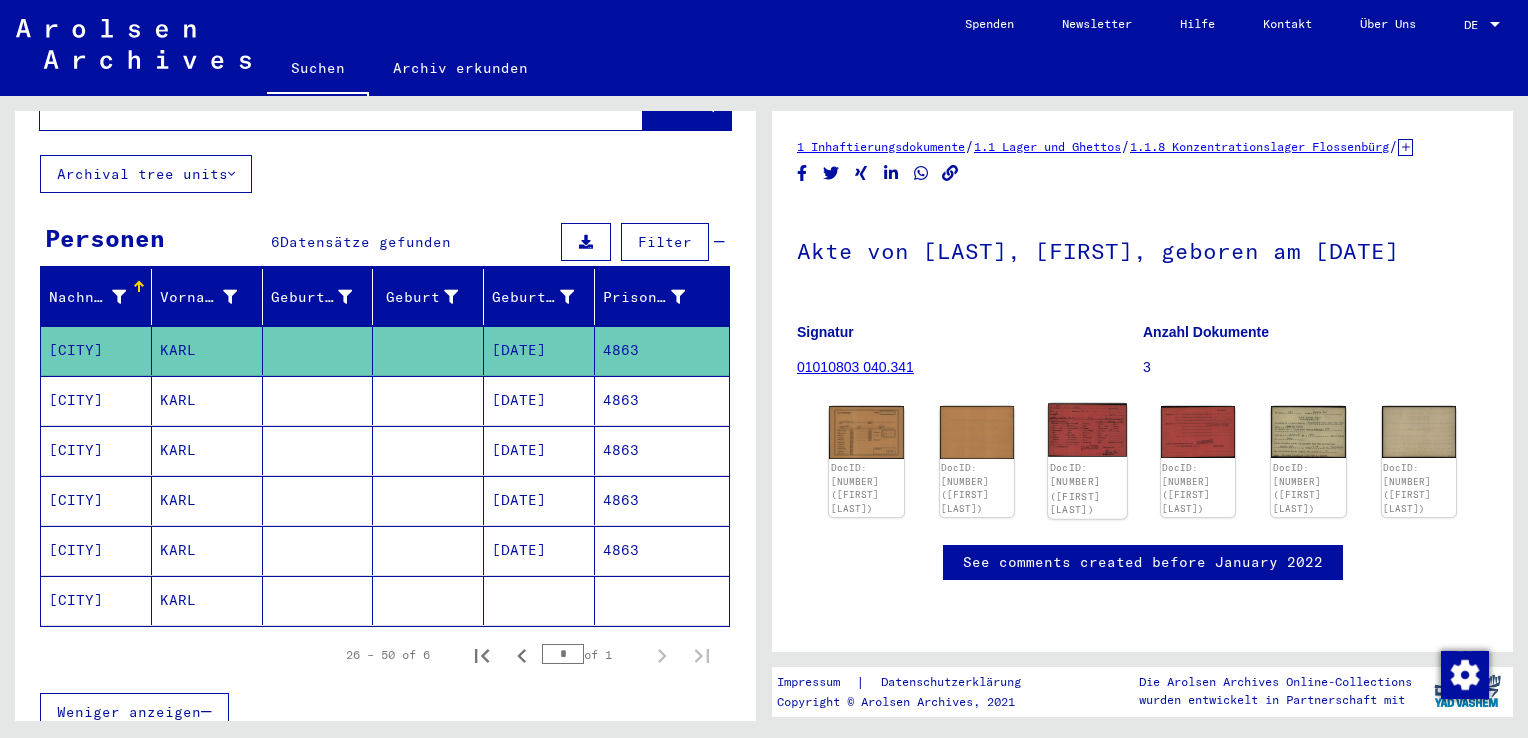 click 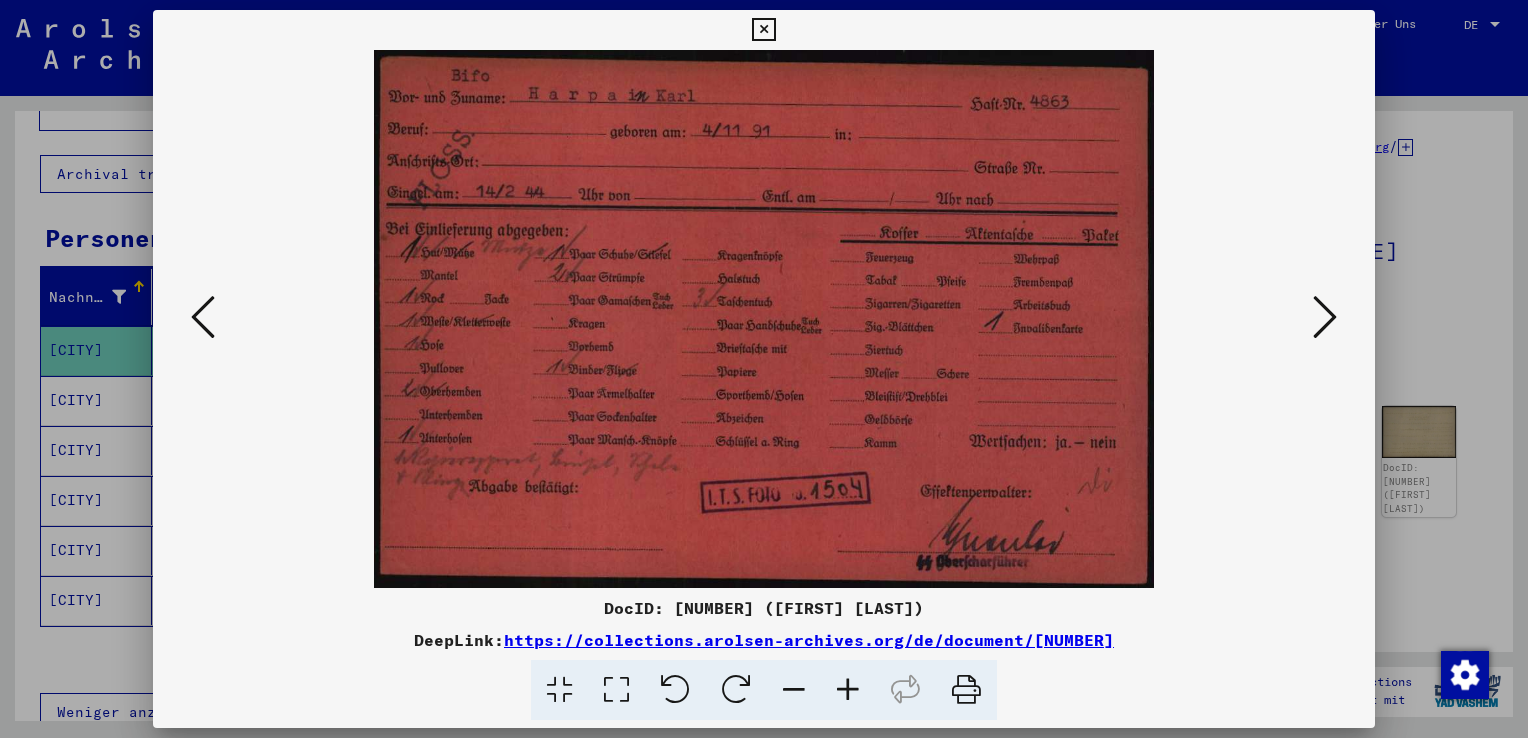 click at bounding box center [1325, 317] 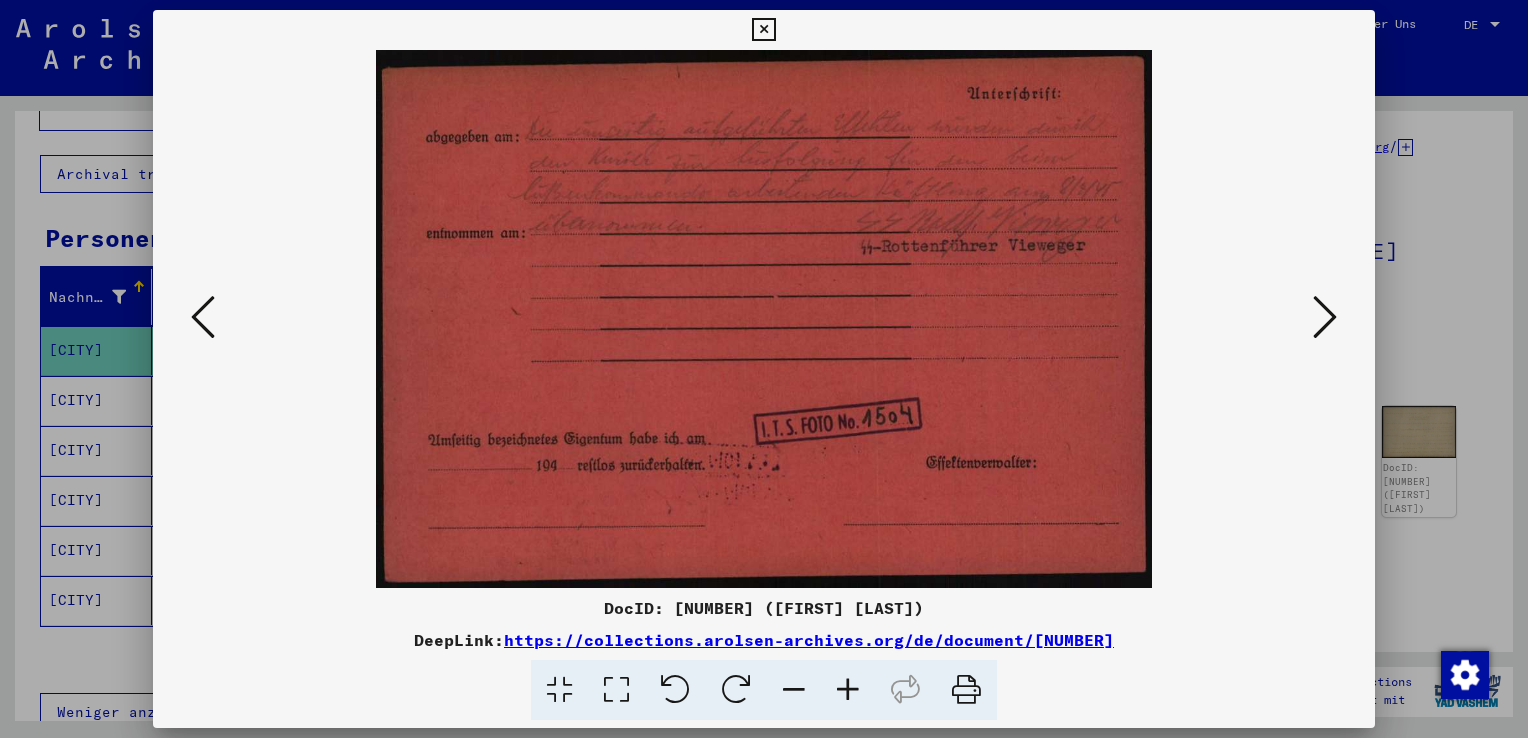 click at bounding box center (1325, 317) 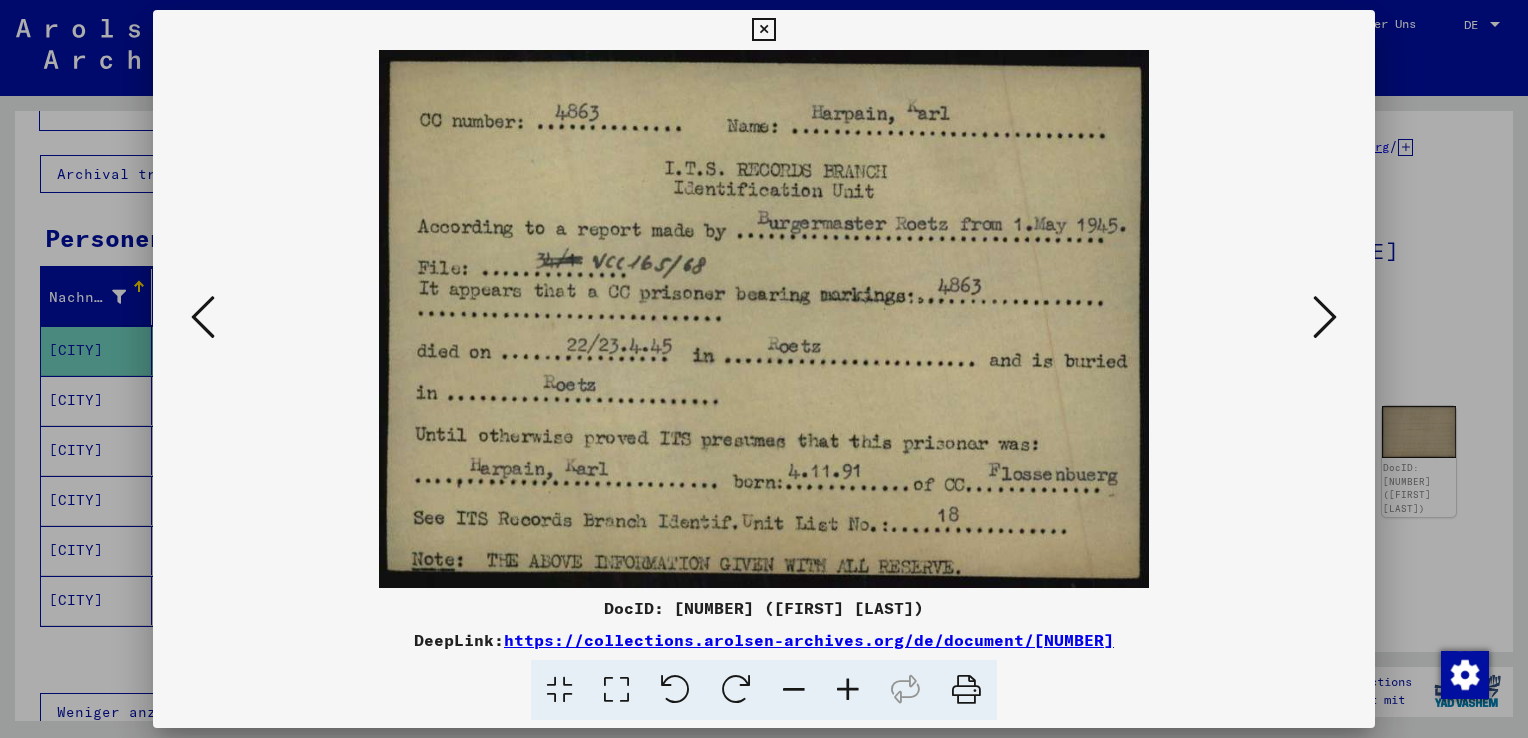 click at bounding box center (1325, 317) 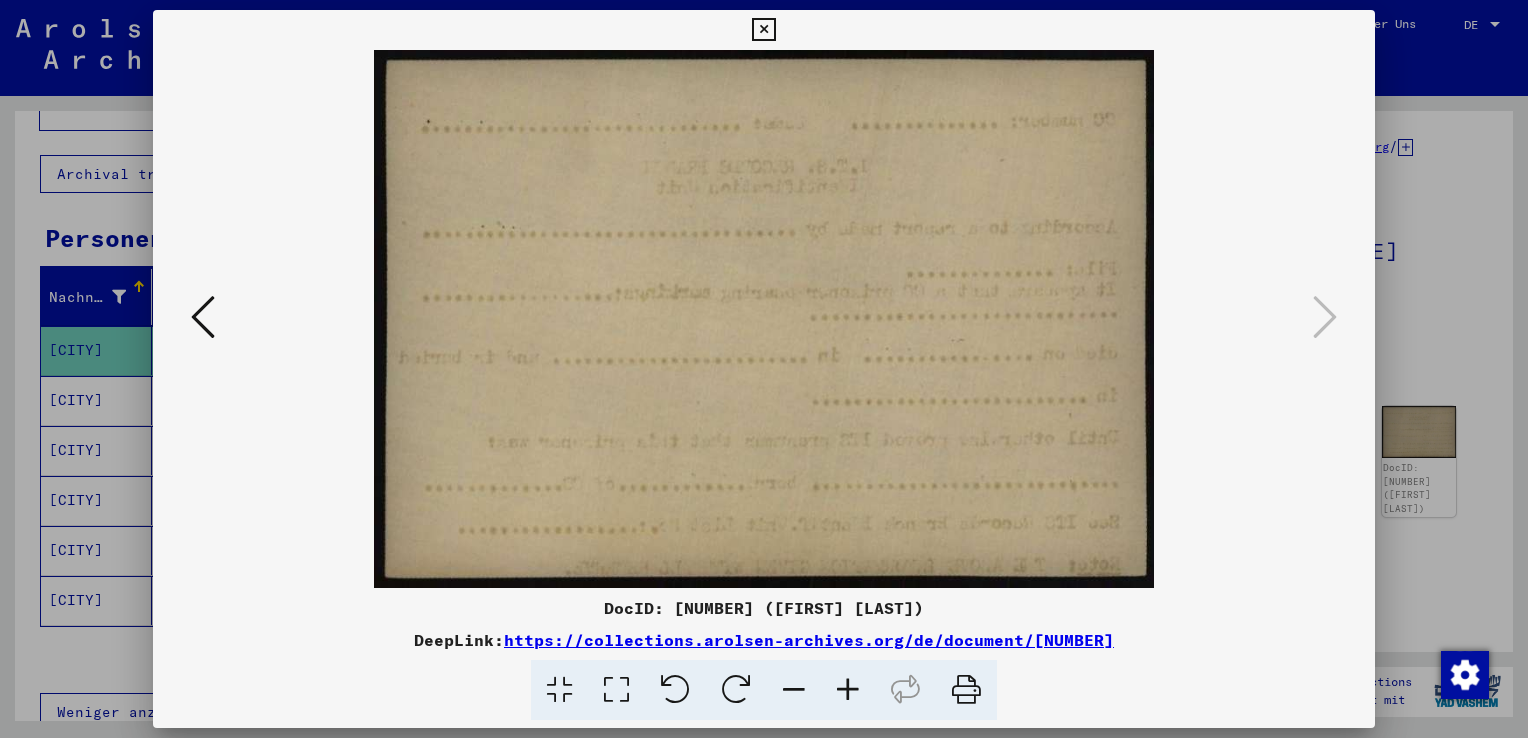 drag, startPoint x: 1494, startPoint y: 350, endPoint x: 1406, endPoint y: 355, distance: 88.14193 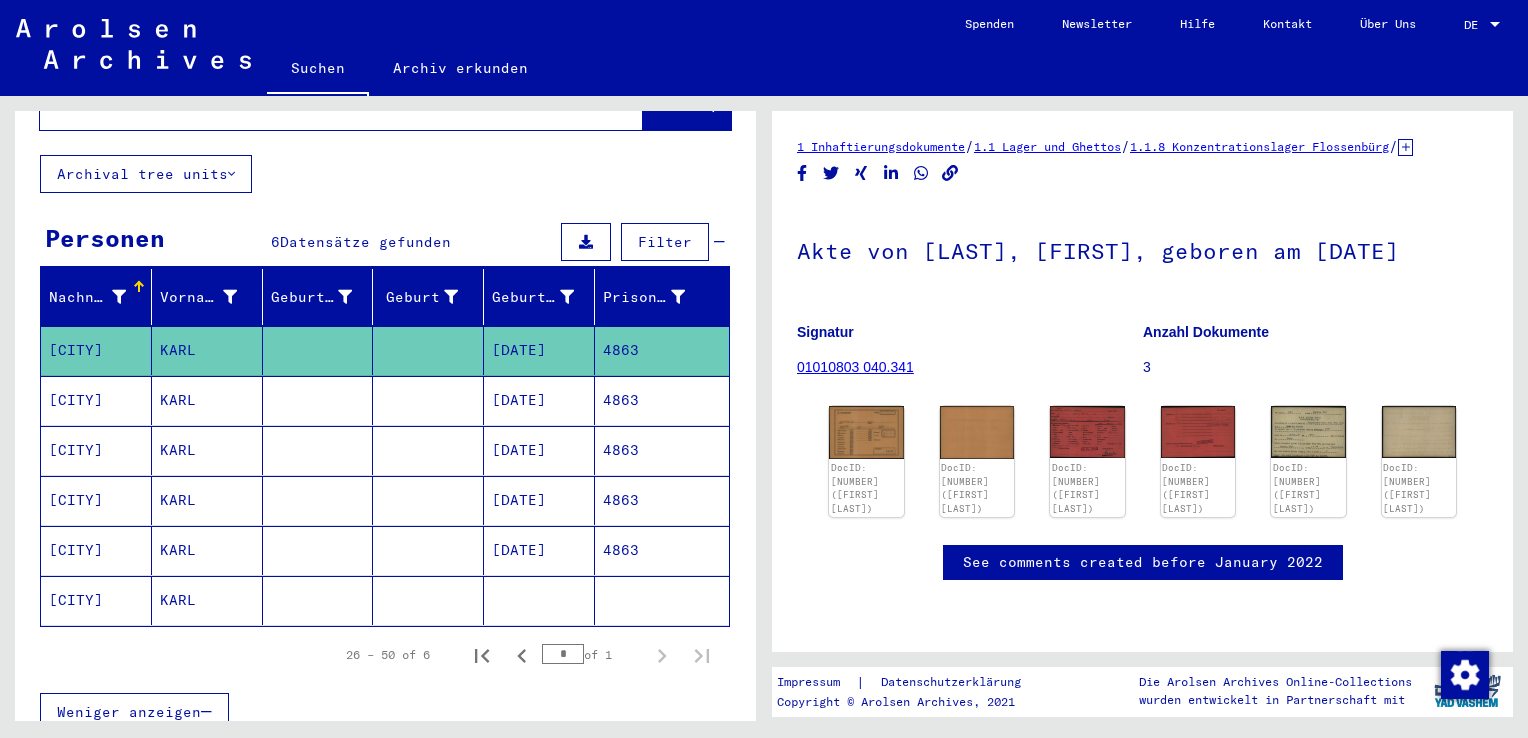 click on "4863" at bounding box center (662, 450) 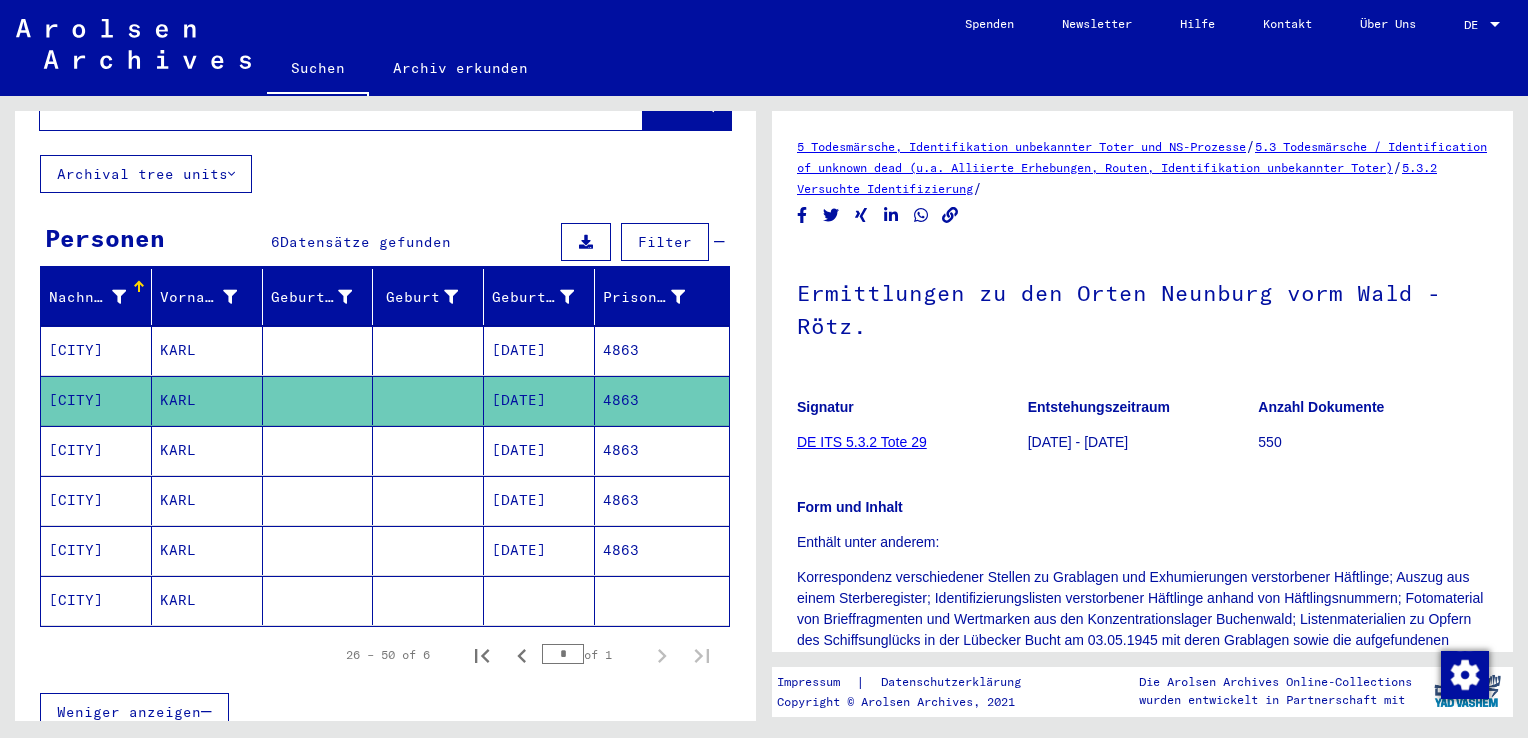 scroll, scrollTop: 0, scrollLeft: 0, axis: both 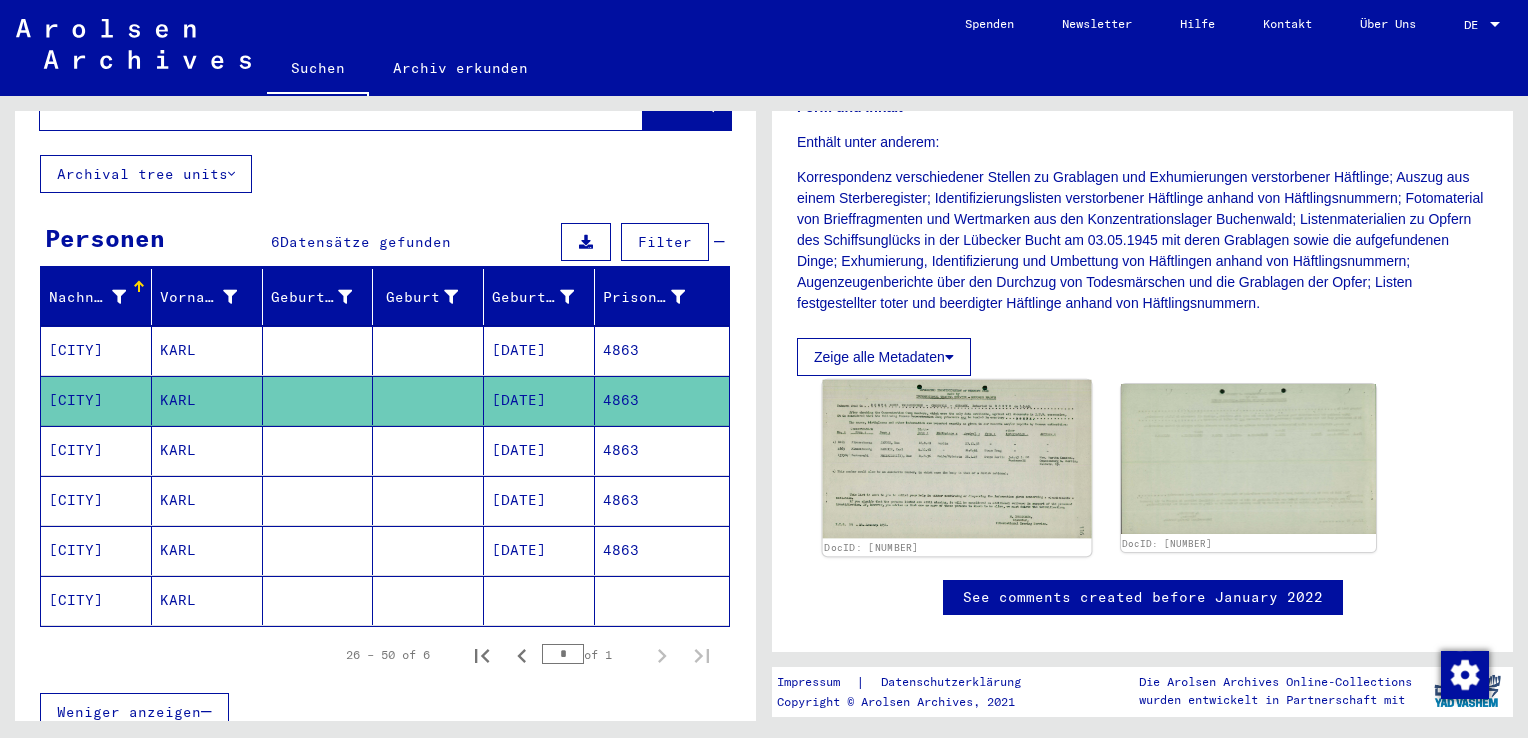 click 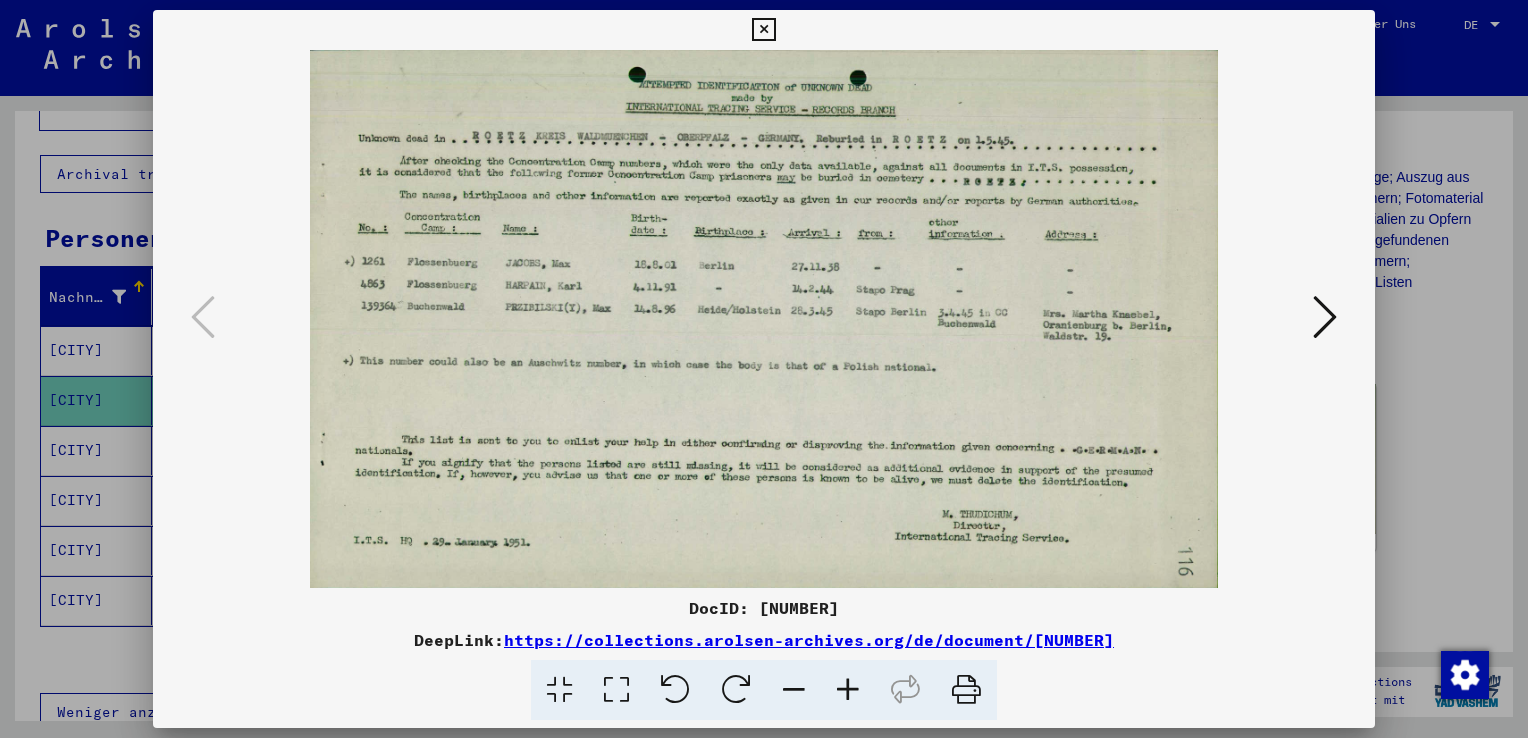 drag, startPoint x: 615, startPoint y: 692, endPoint x: 619, endPoint y: 676, distance: 16.492422 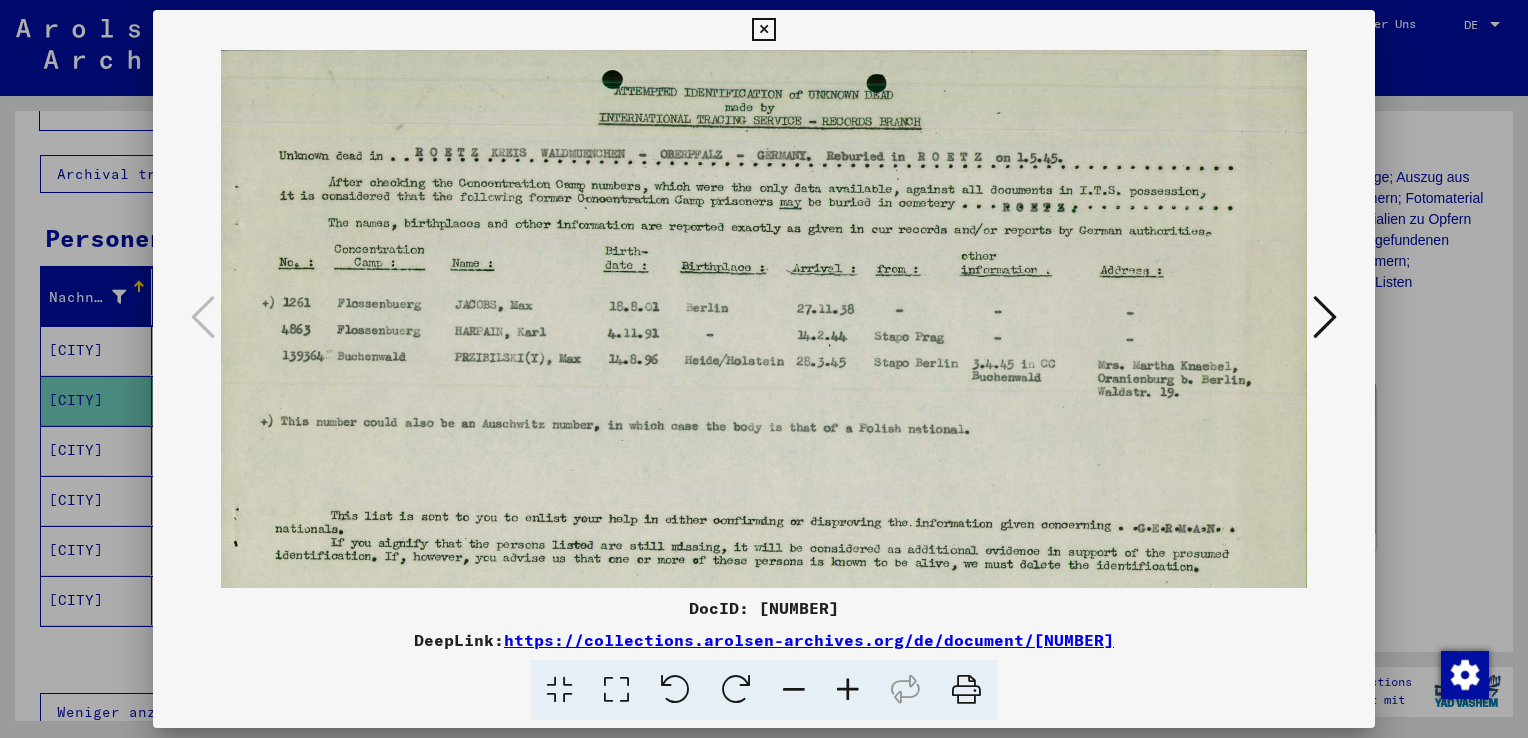 click at bounding box center [764, 369] 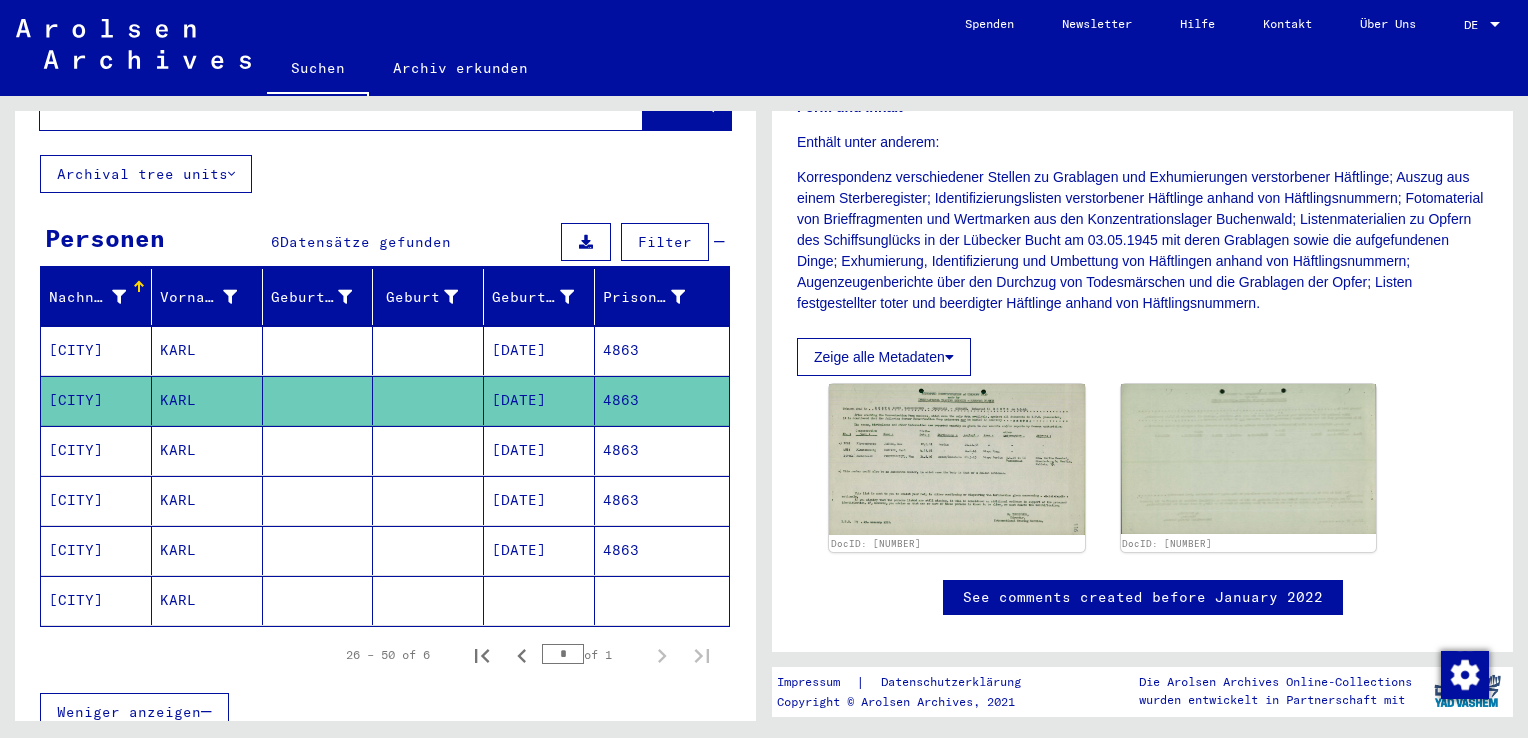 click on "4863" at bounding box center (662, 500) 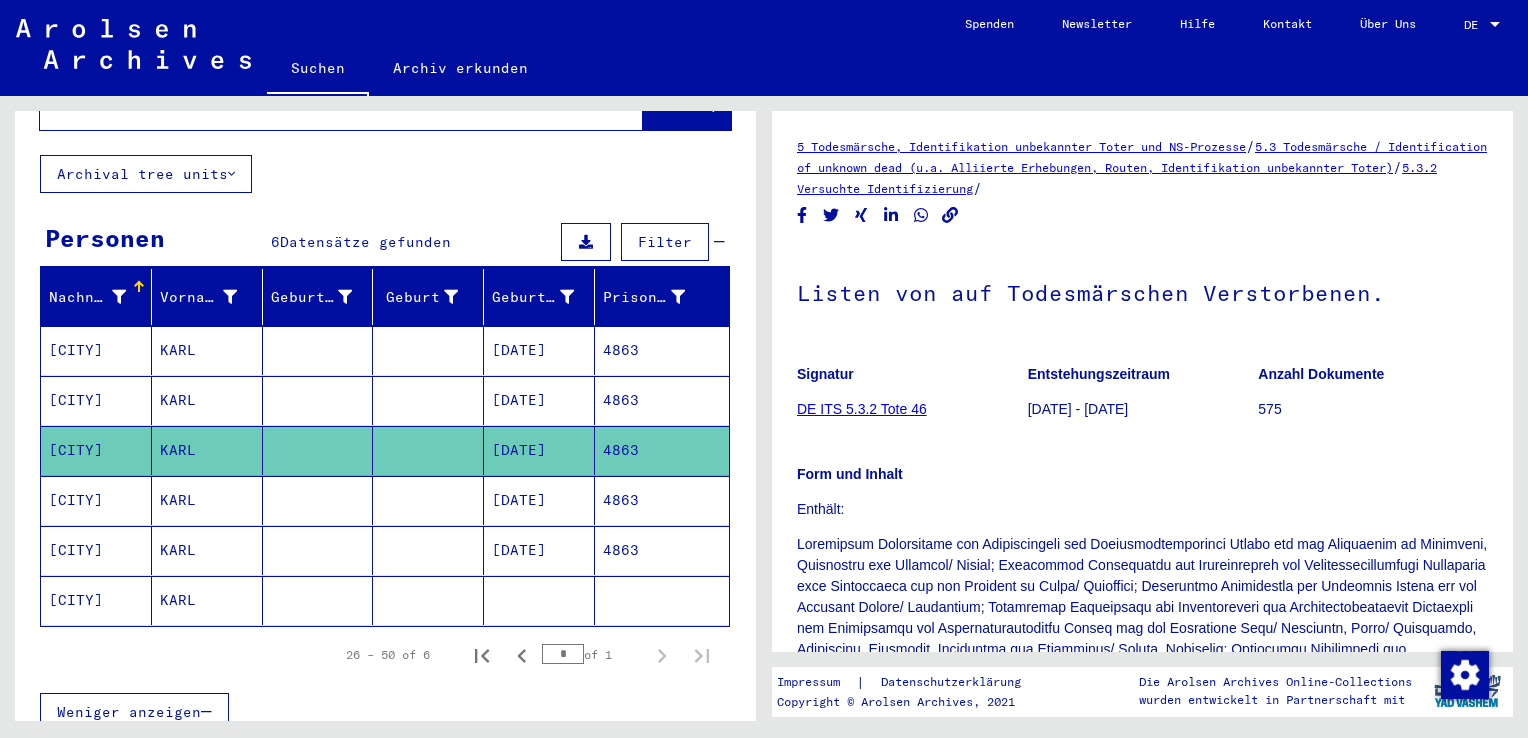scroll, scrollTop: 0, scrollLeft: 0, axis: both 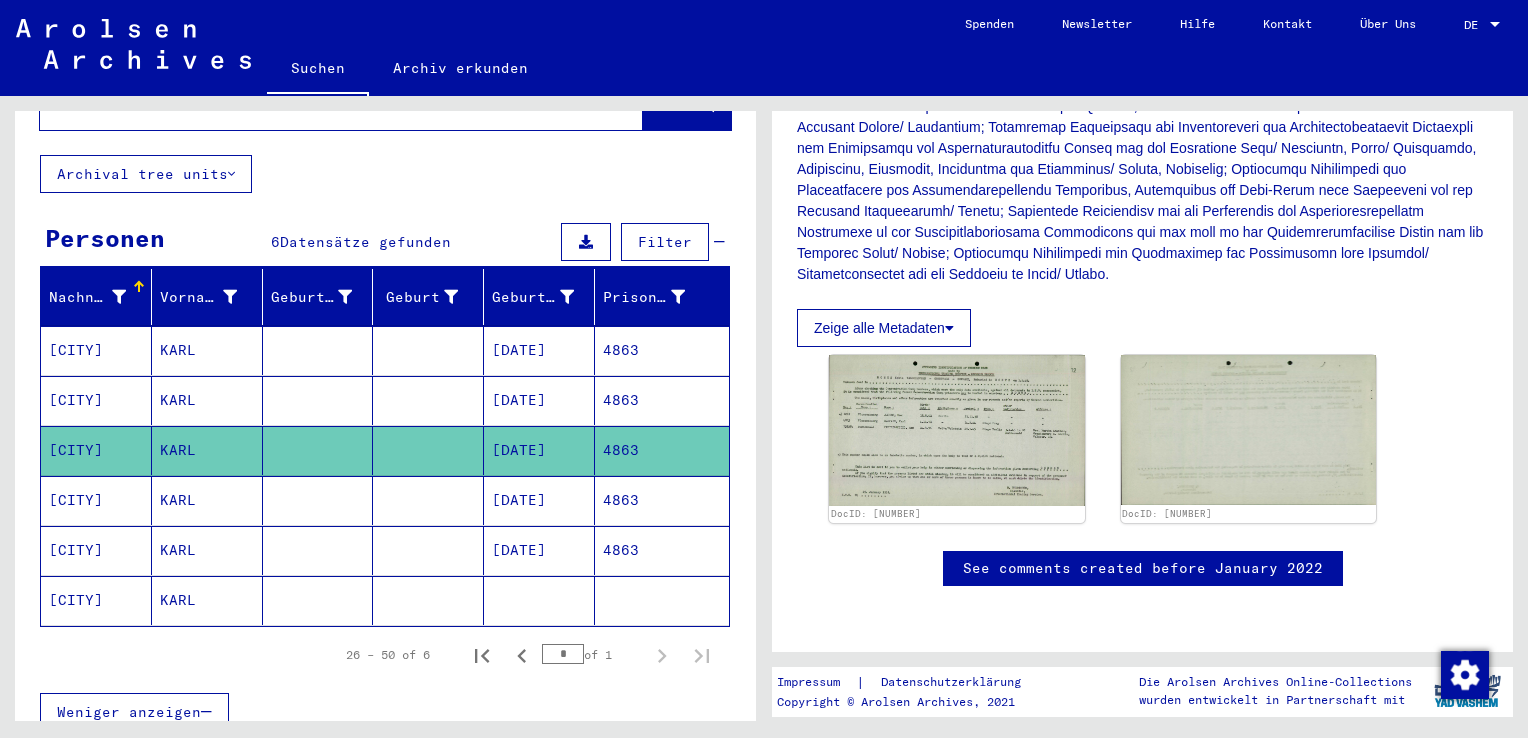 click on "4863" at bounding box center [662, 550] 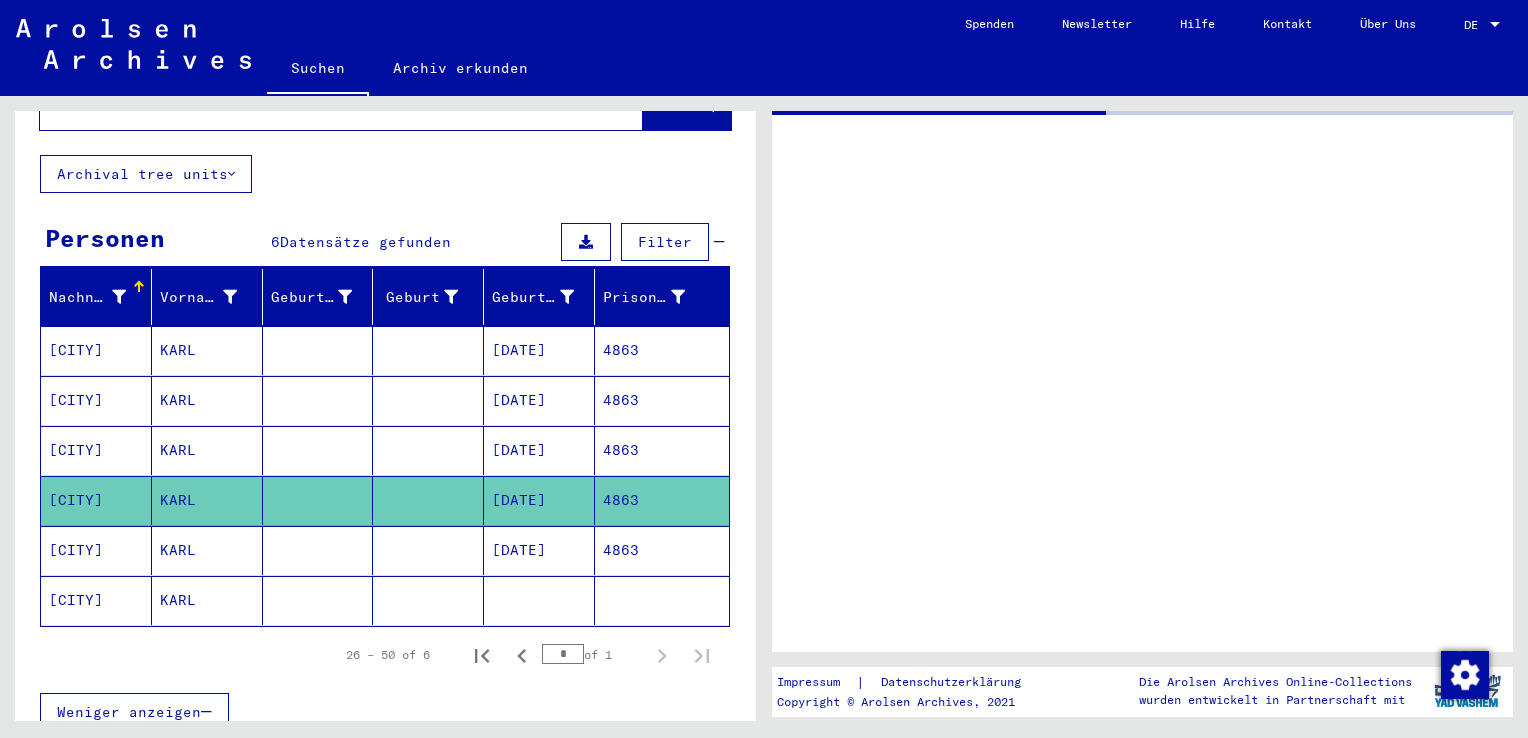 scroll, scrollTop: 0, scrollLeft: 0, axis: both 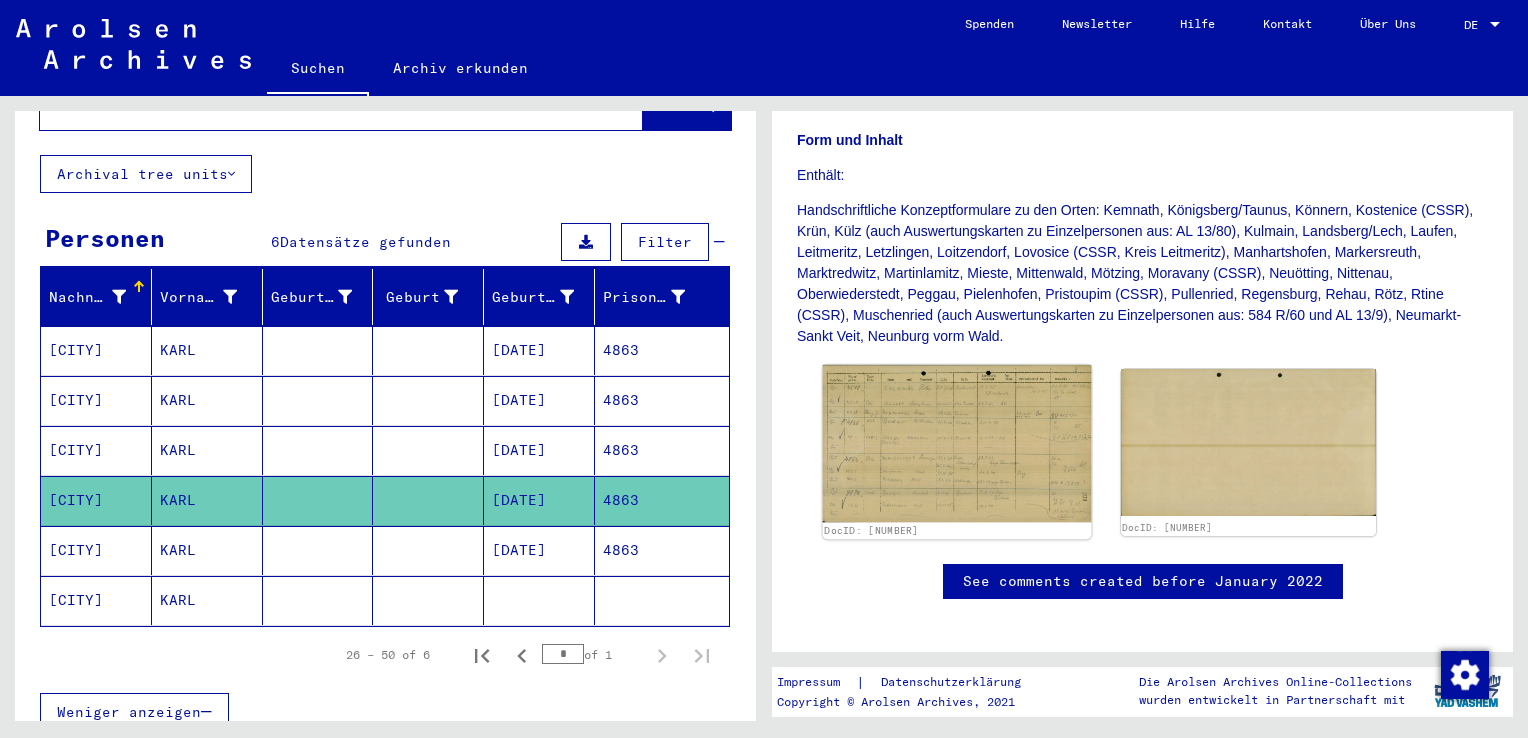 click 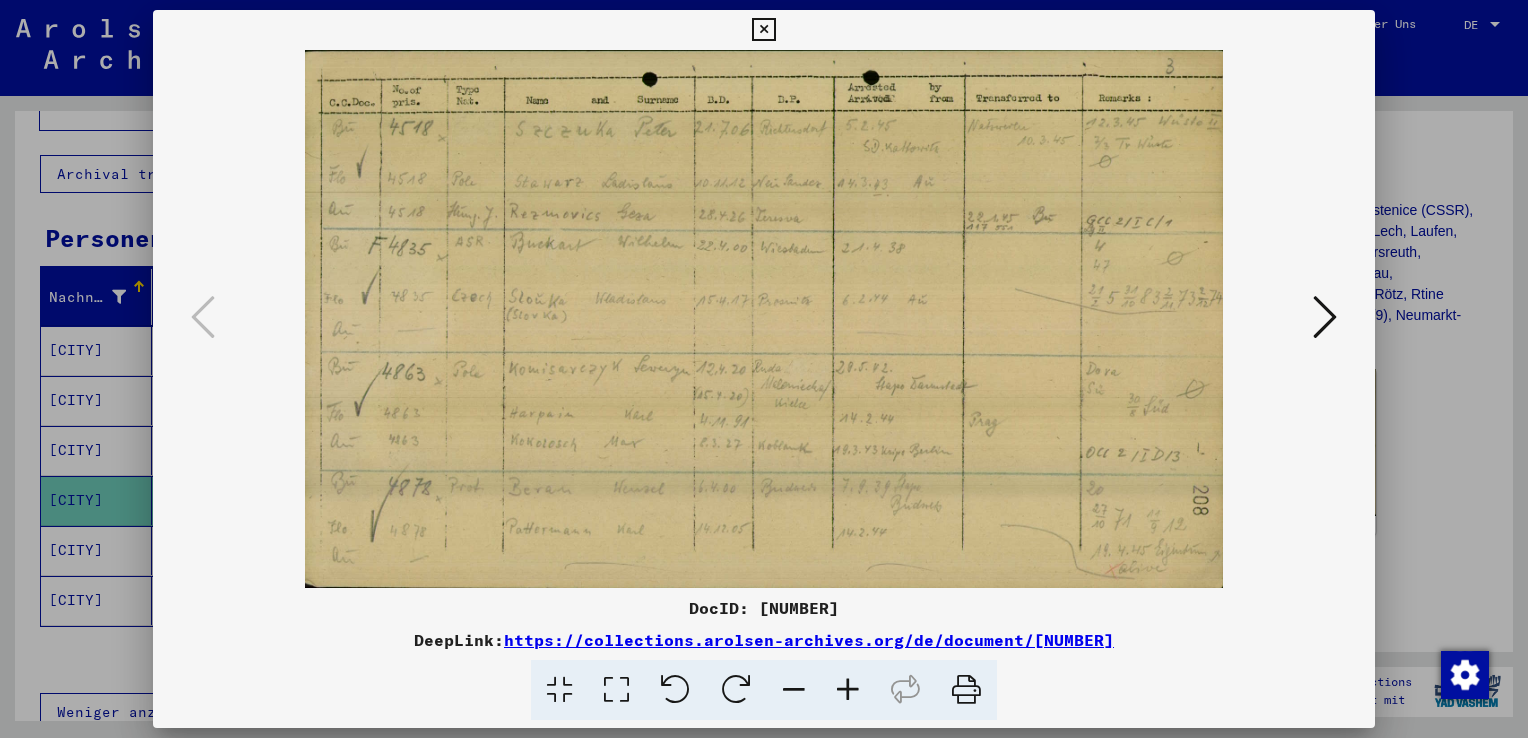 click at bounding box center [616, 690] 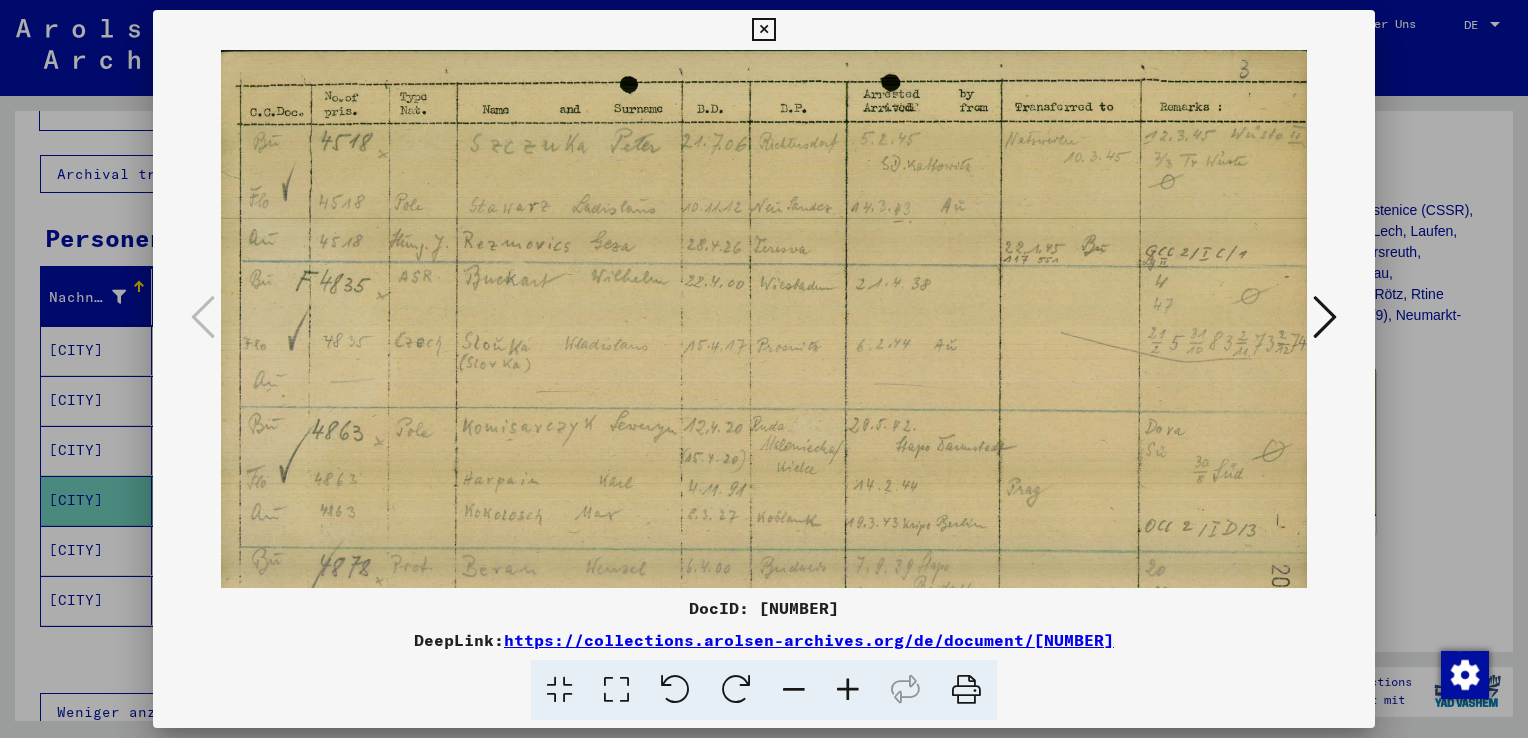click at bounding box center [764, 369] 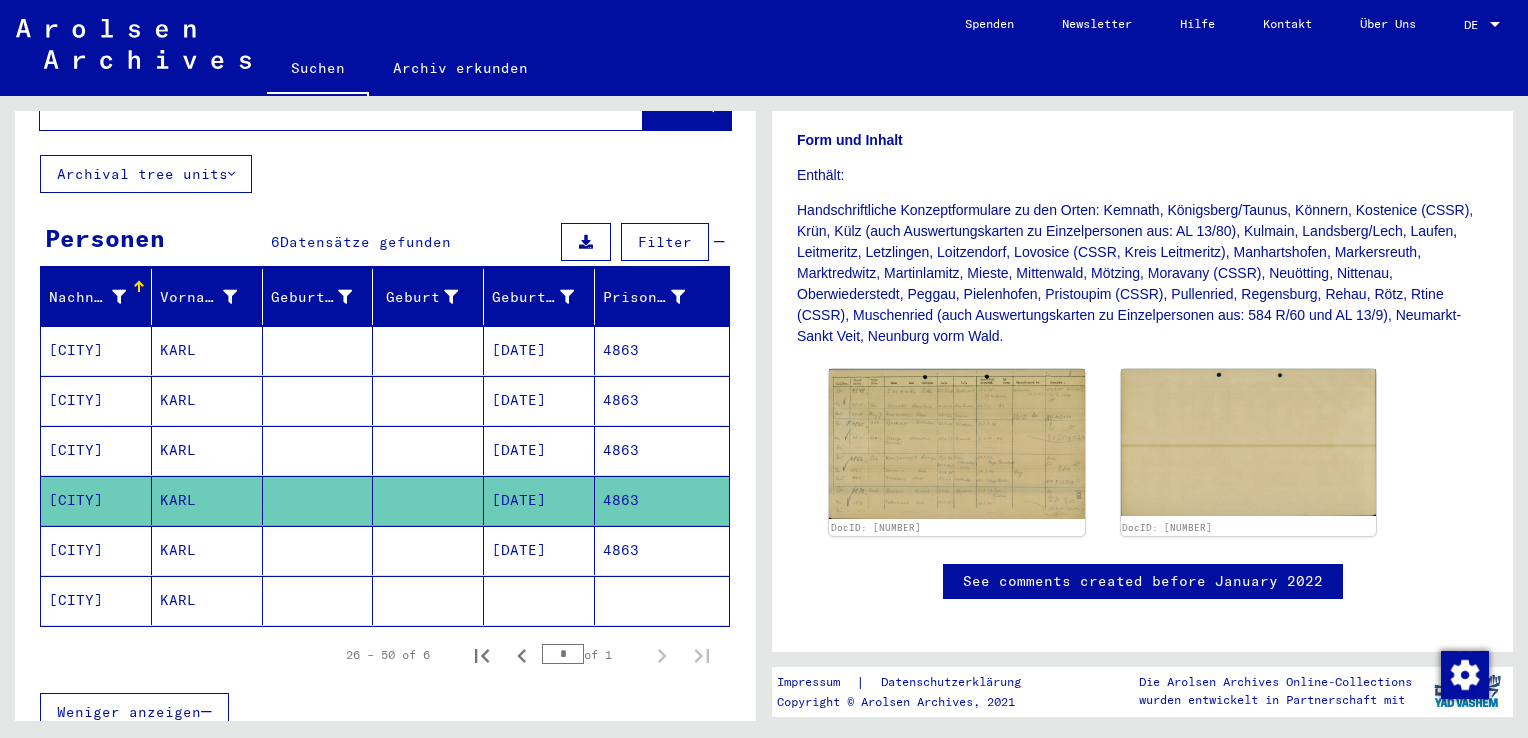 click on "4863" at bounding box center [662, 600] 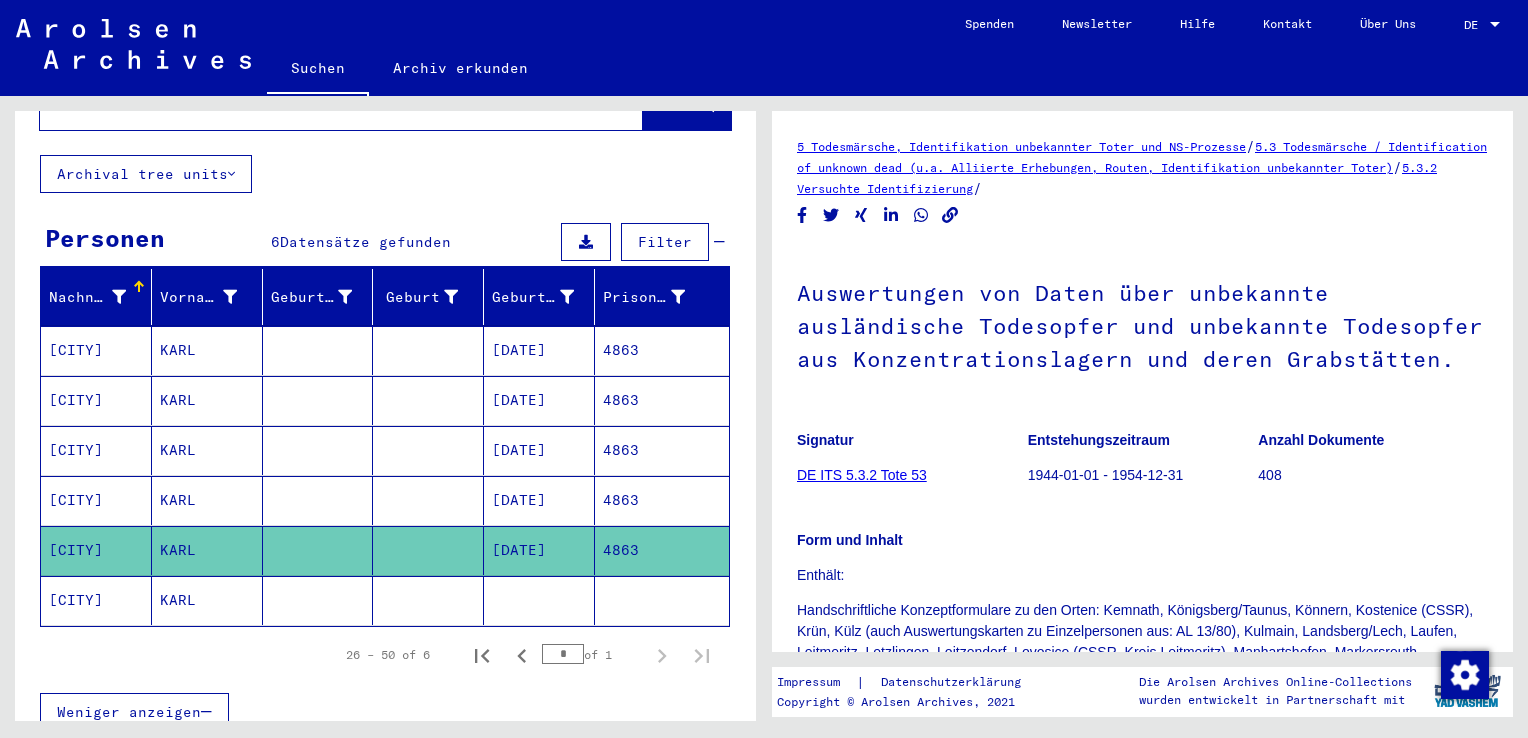 scroll, scrollTop: 0, scrollLeft: 0, axis: both 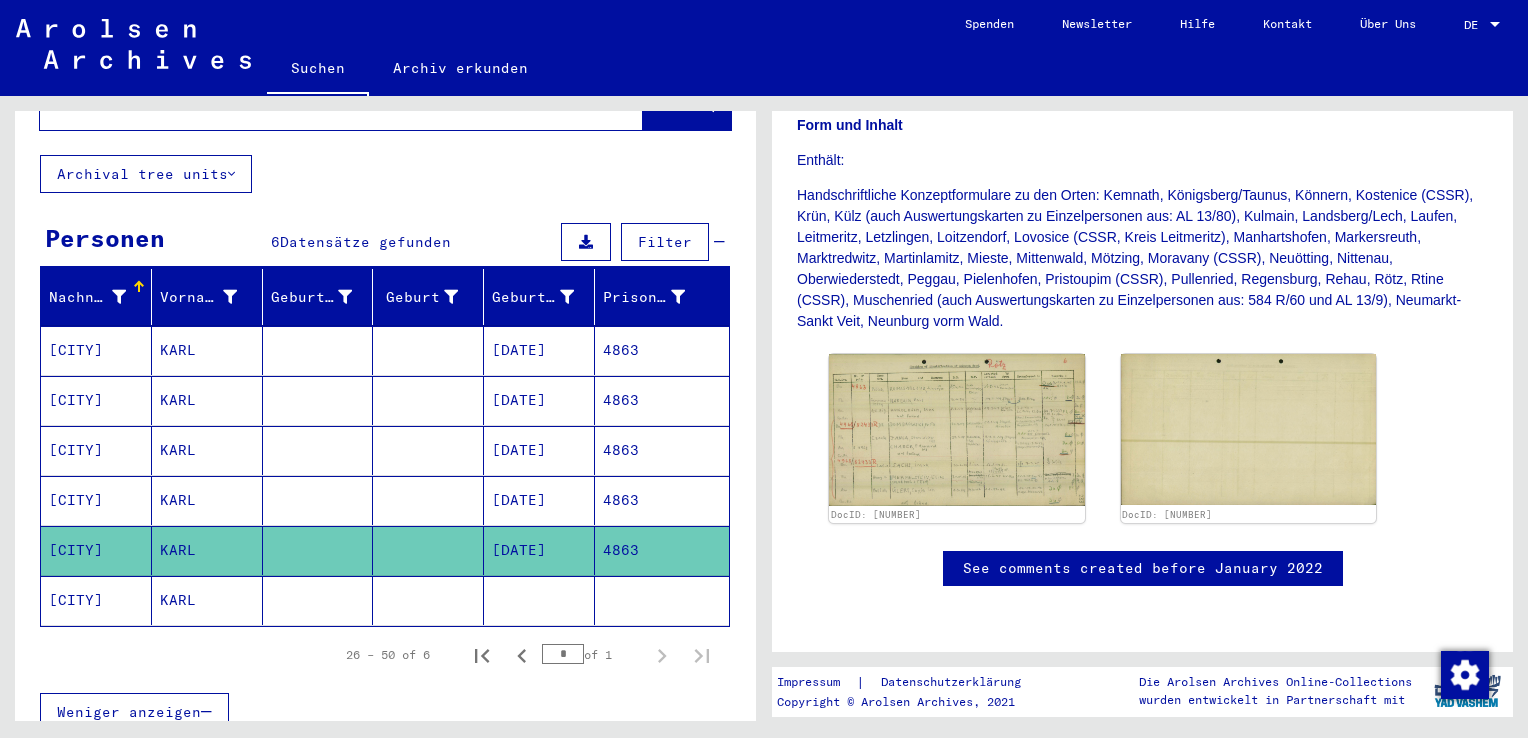 click 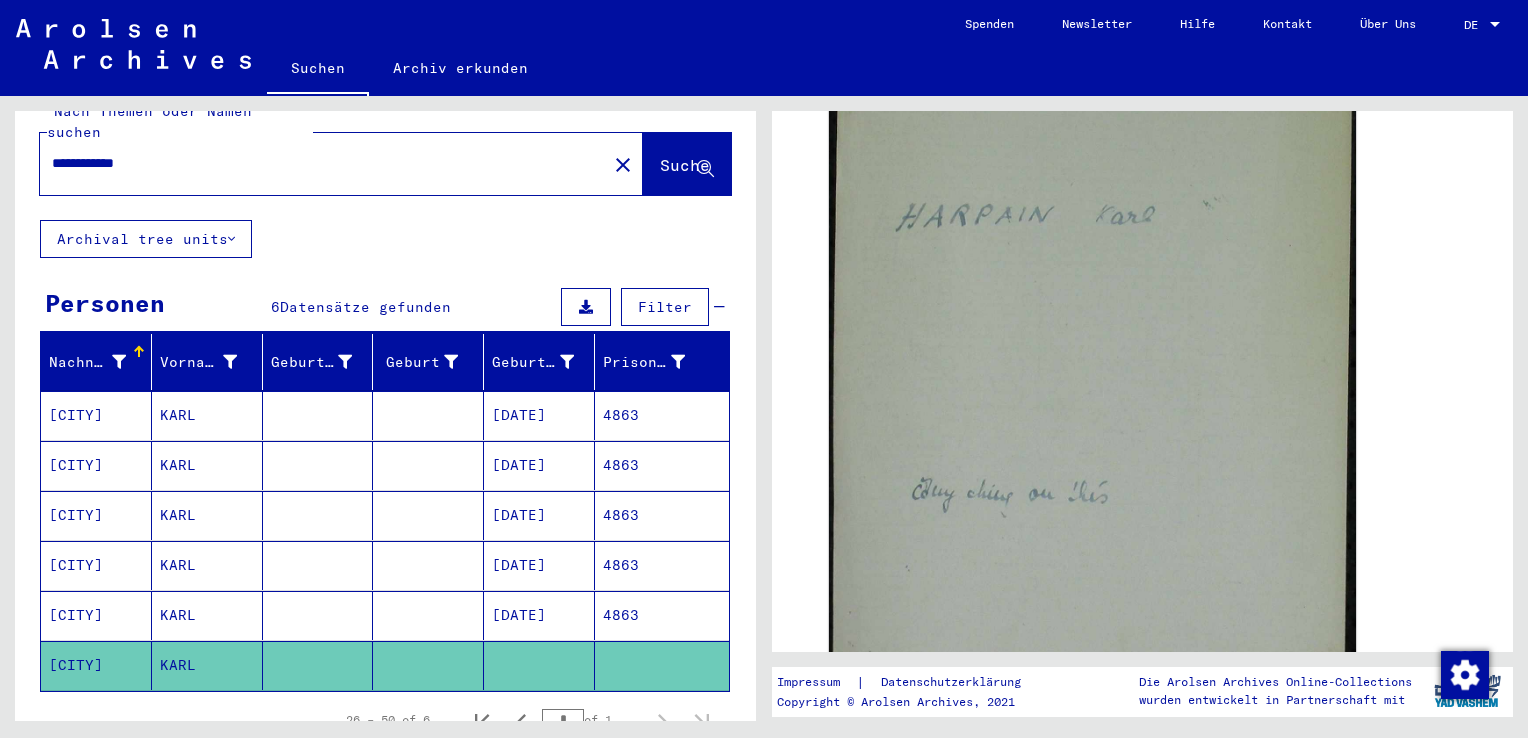 scroll, scrollTop: 0, scrollLeft: 0, axis: both 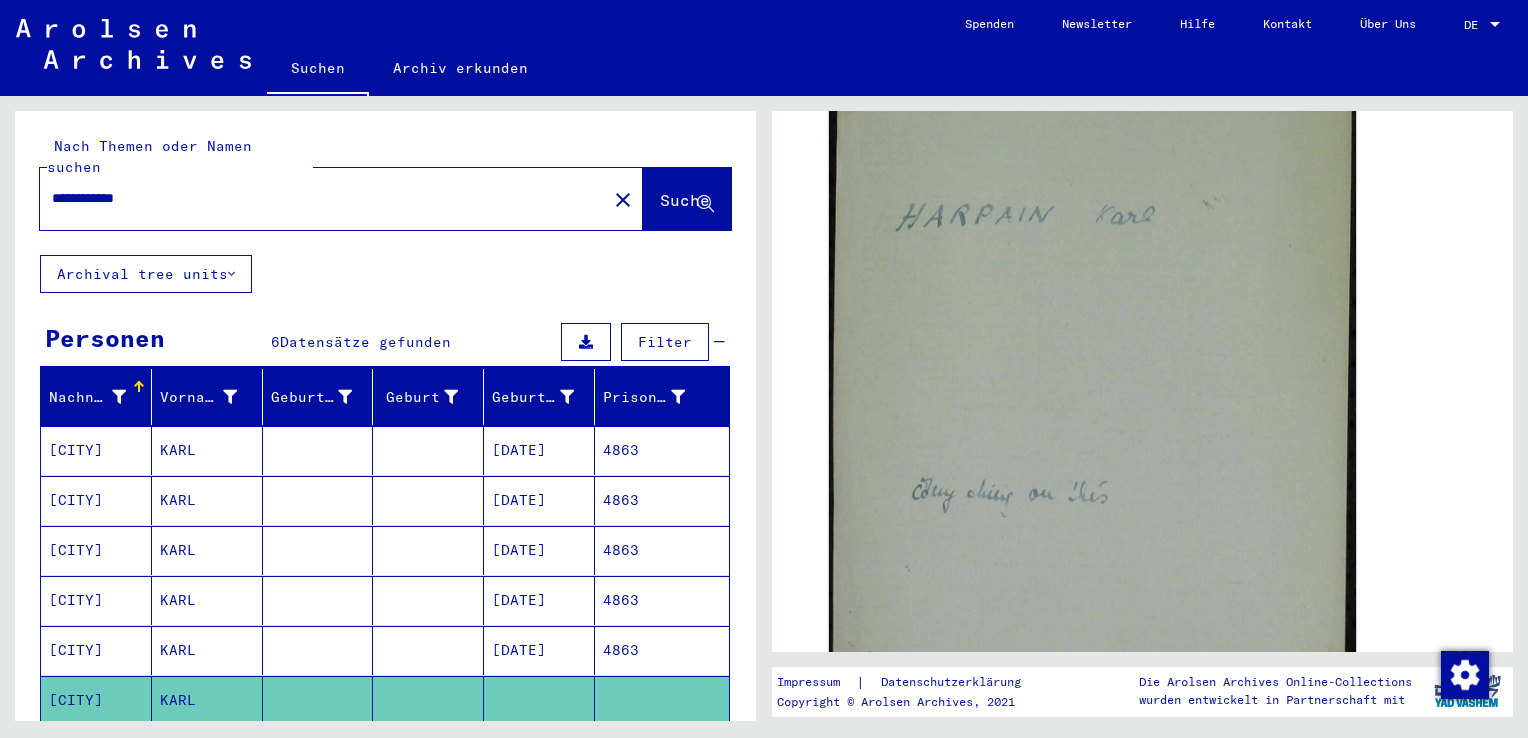 click on "4863" at bounding box center [662, 500] 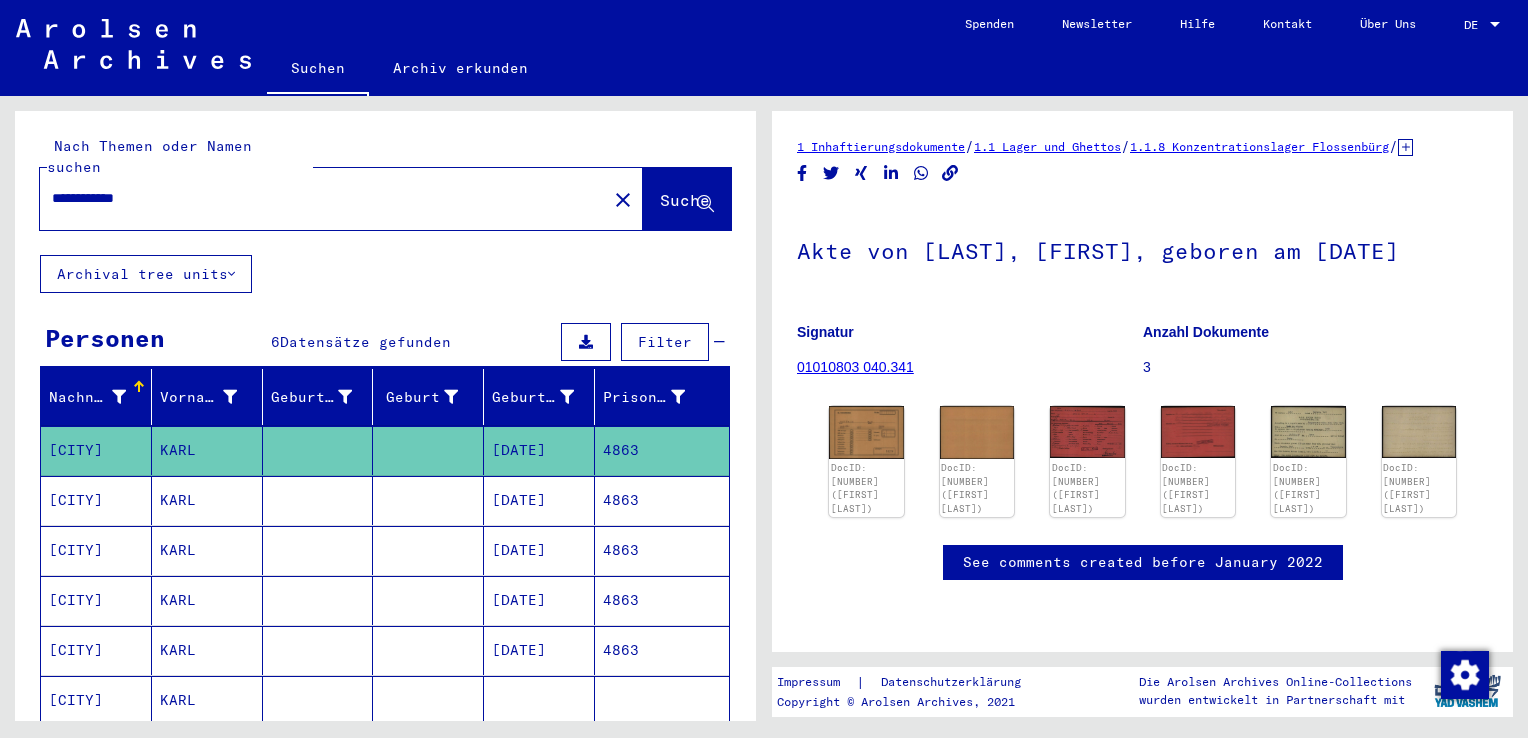 scroll, scrollTop: 0, scrollLeft: 0, axis: both 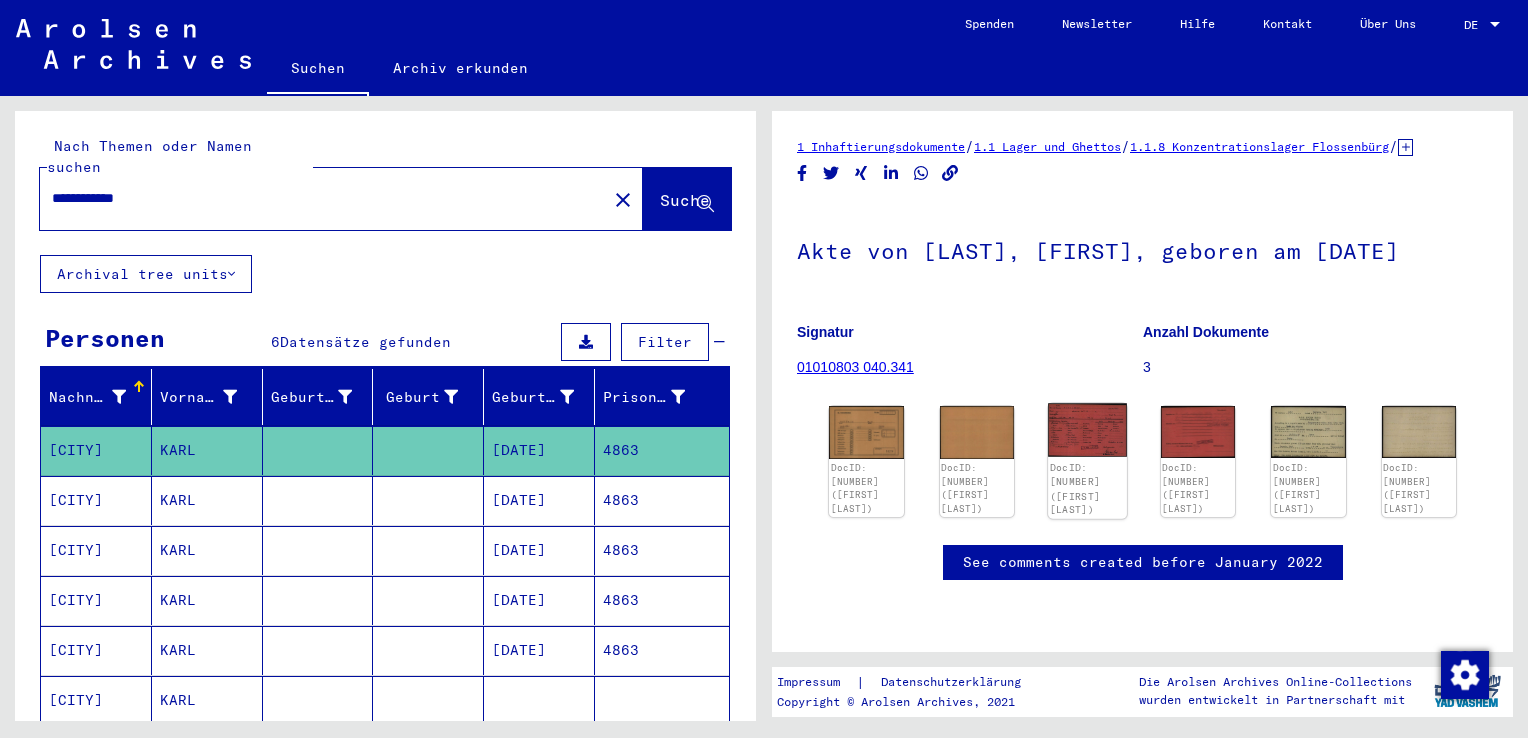 click 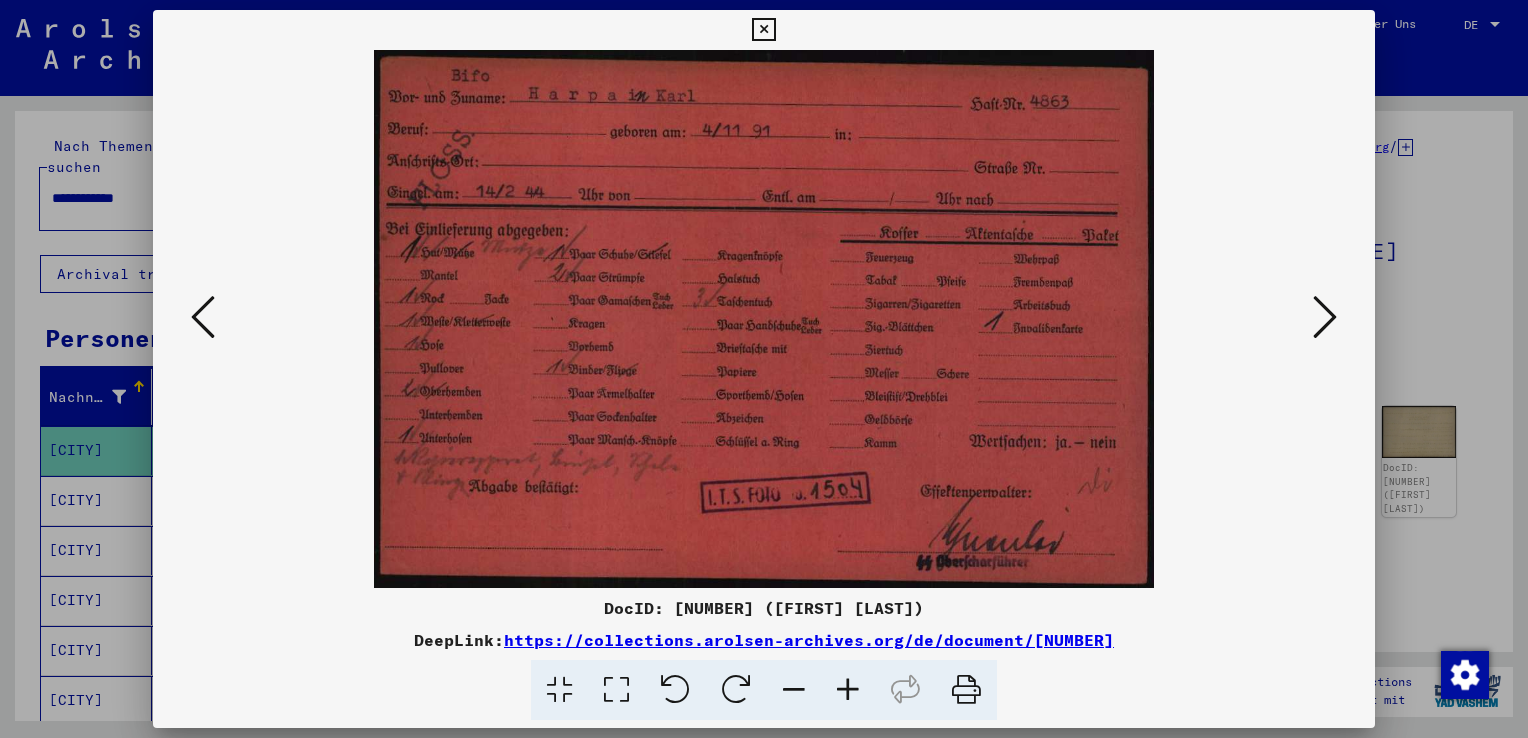 click at bounding box center [1325, 317] 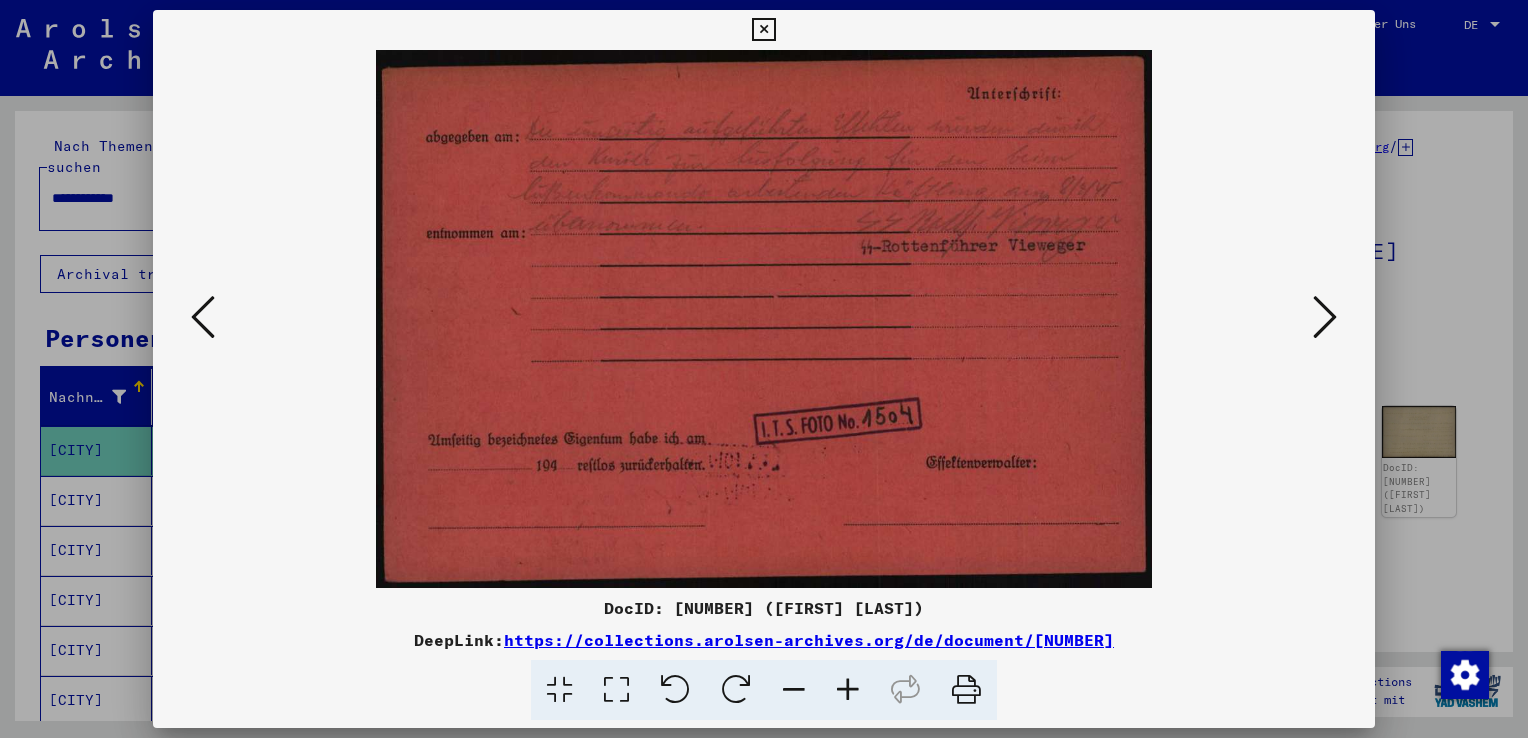 click at bounding box center [616, 690] 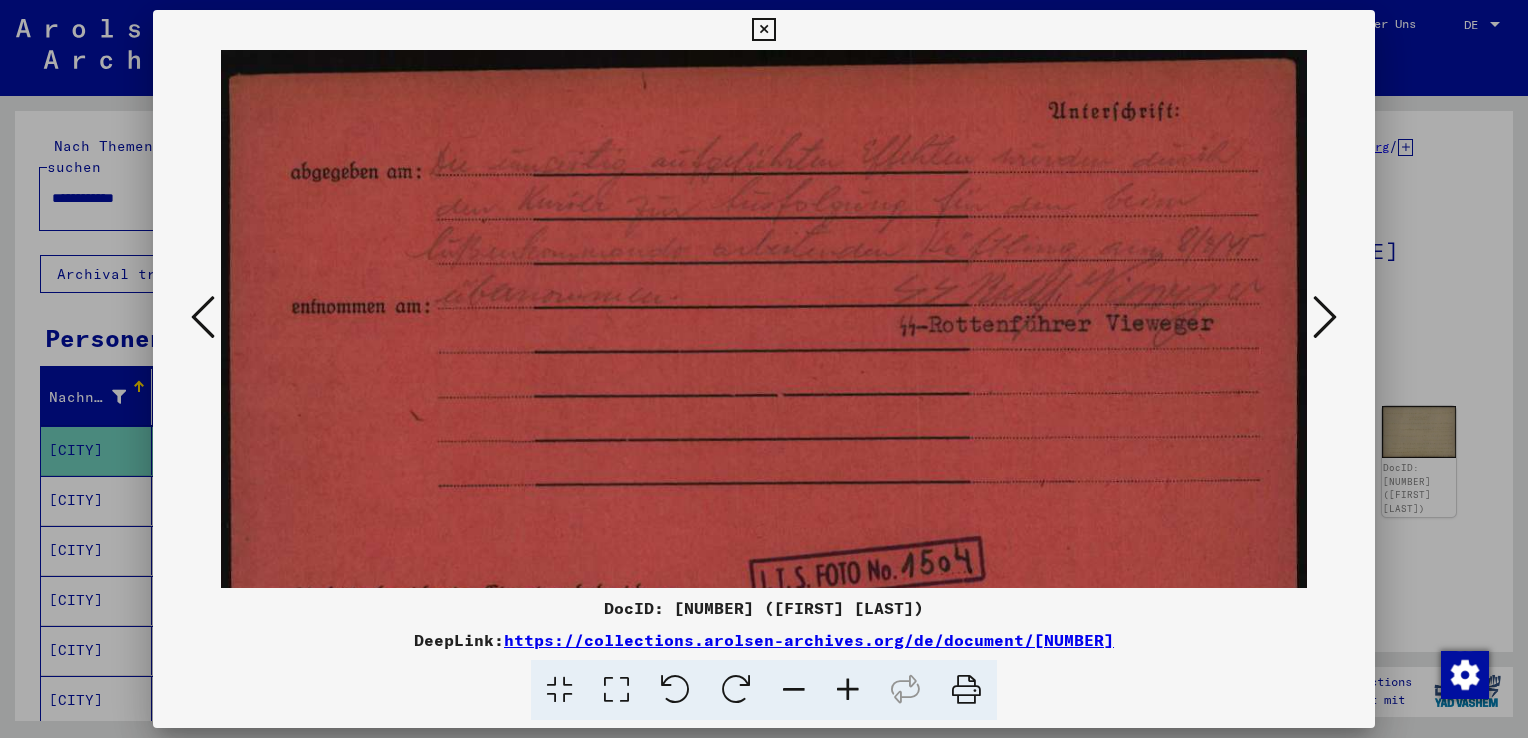 click at bounding box center (1325, 317) 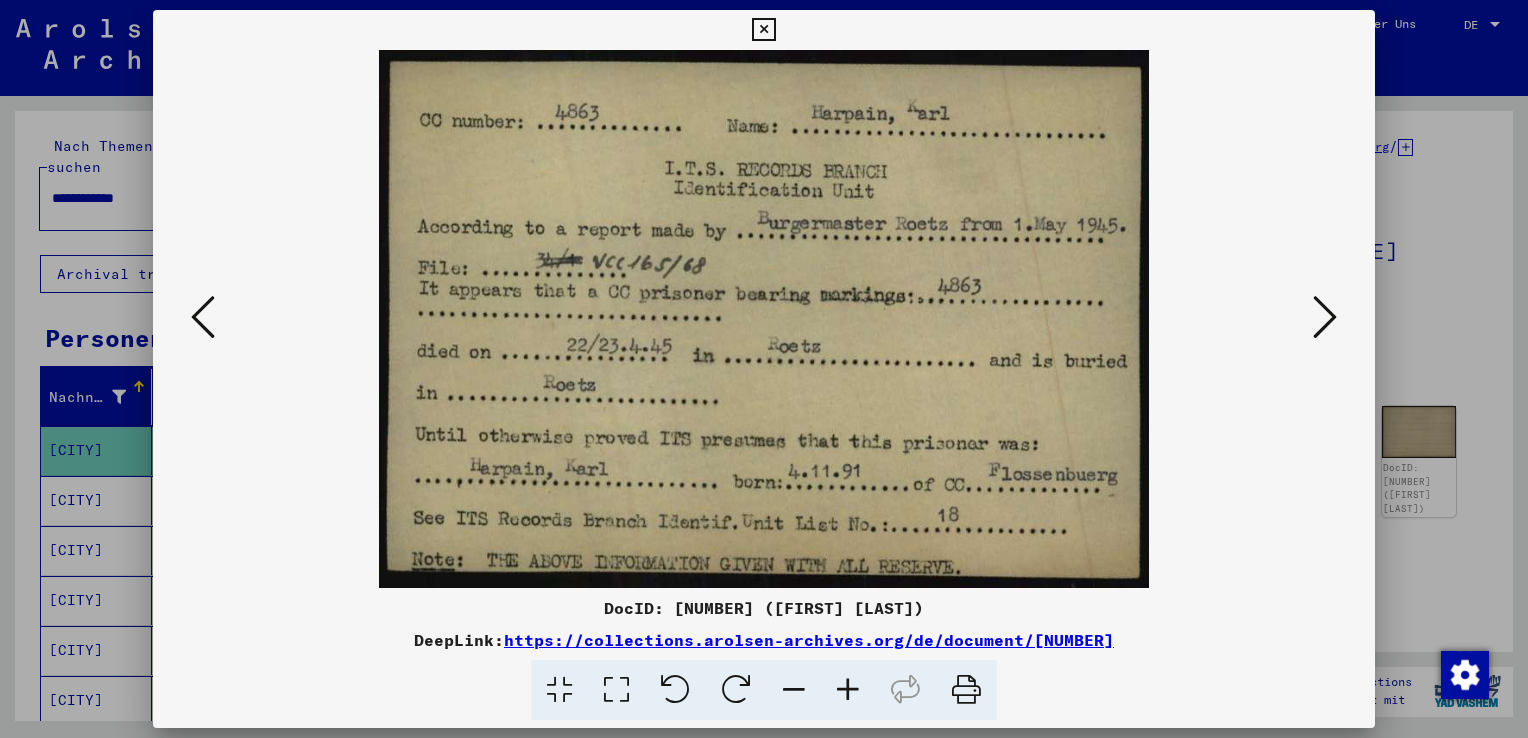 click at bounding box center (764, 369) 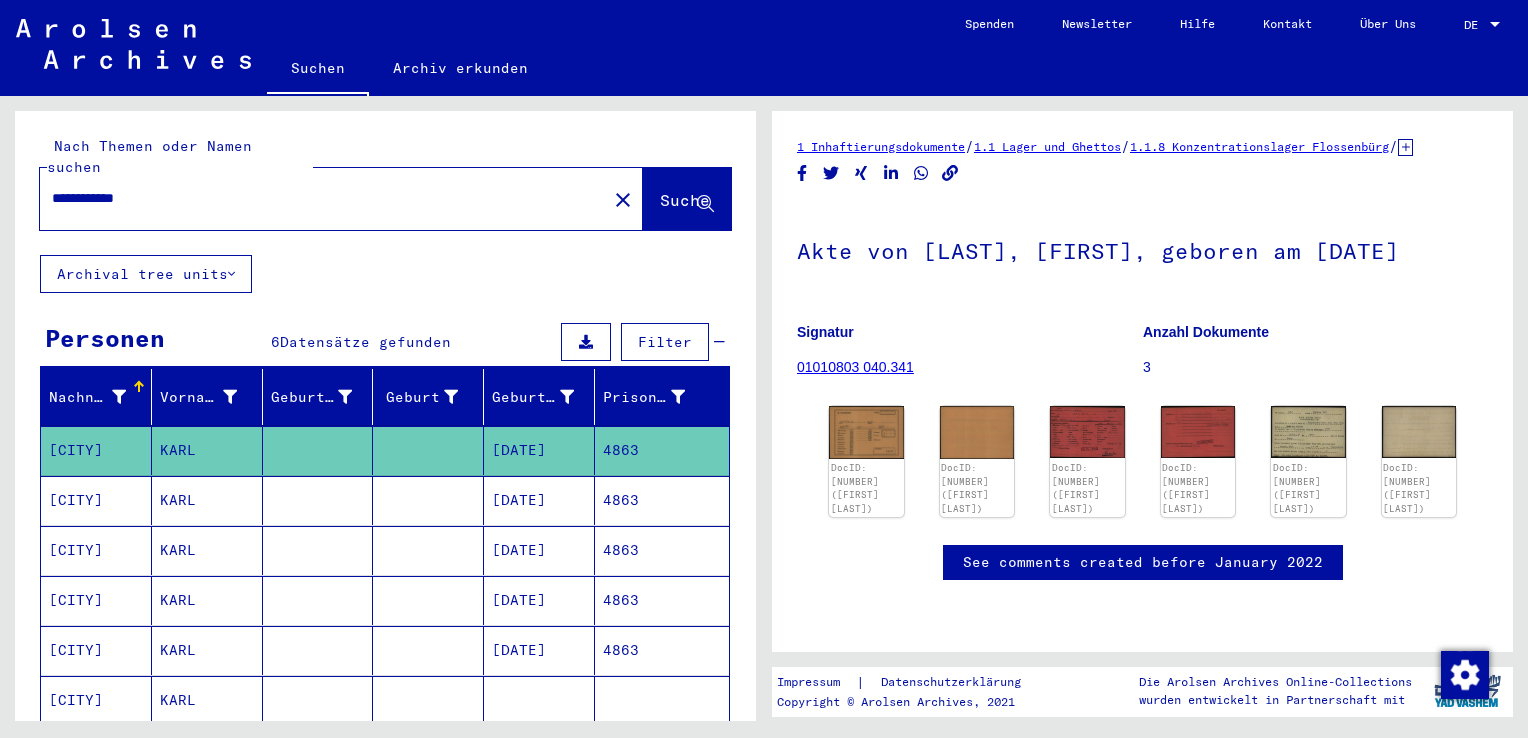 click on "4863" at bounding box center (662, 550) 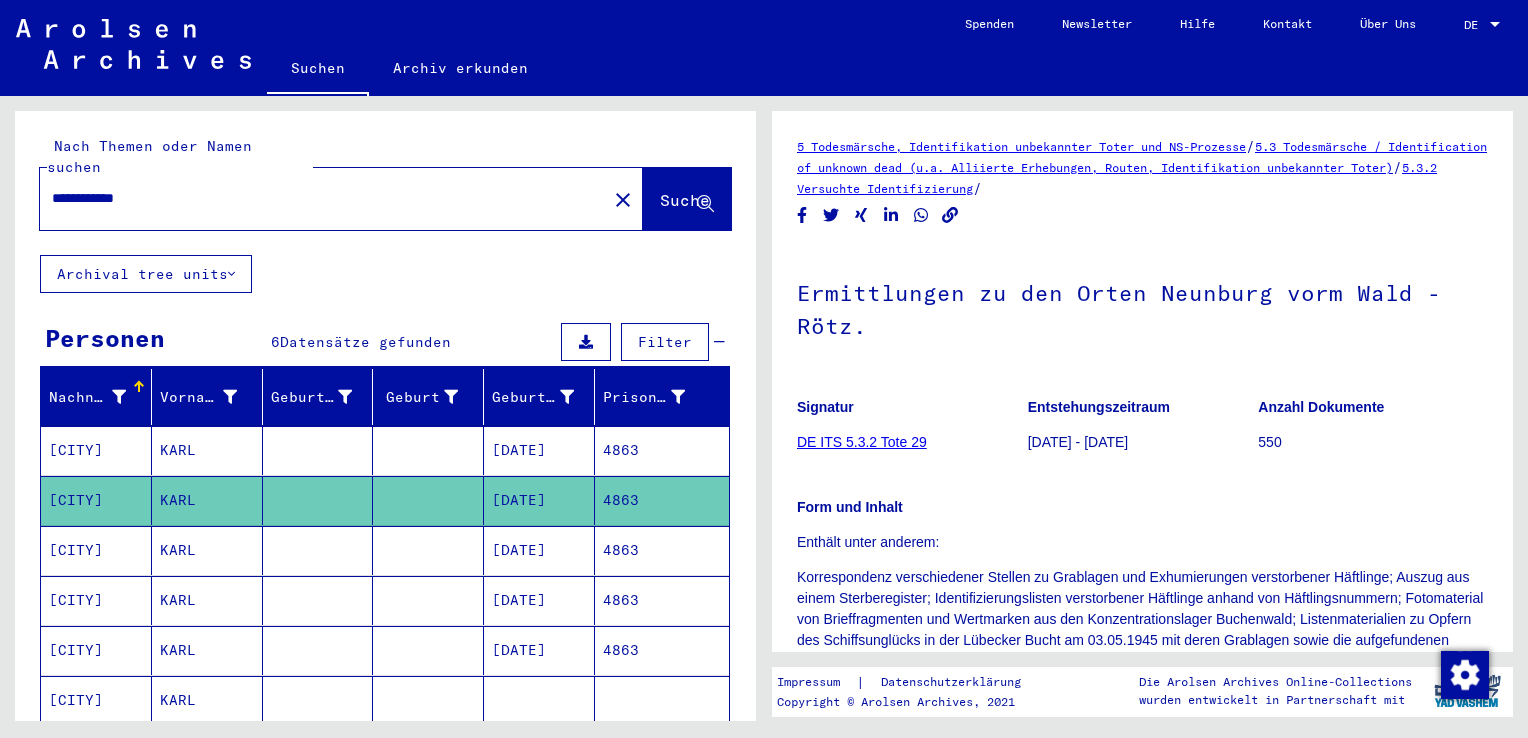 scroll, scrollTop: 0, scrollLeft: 0, axis: both 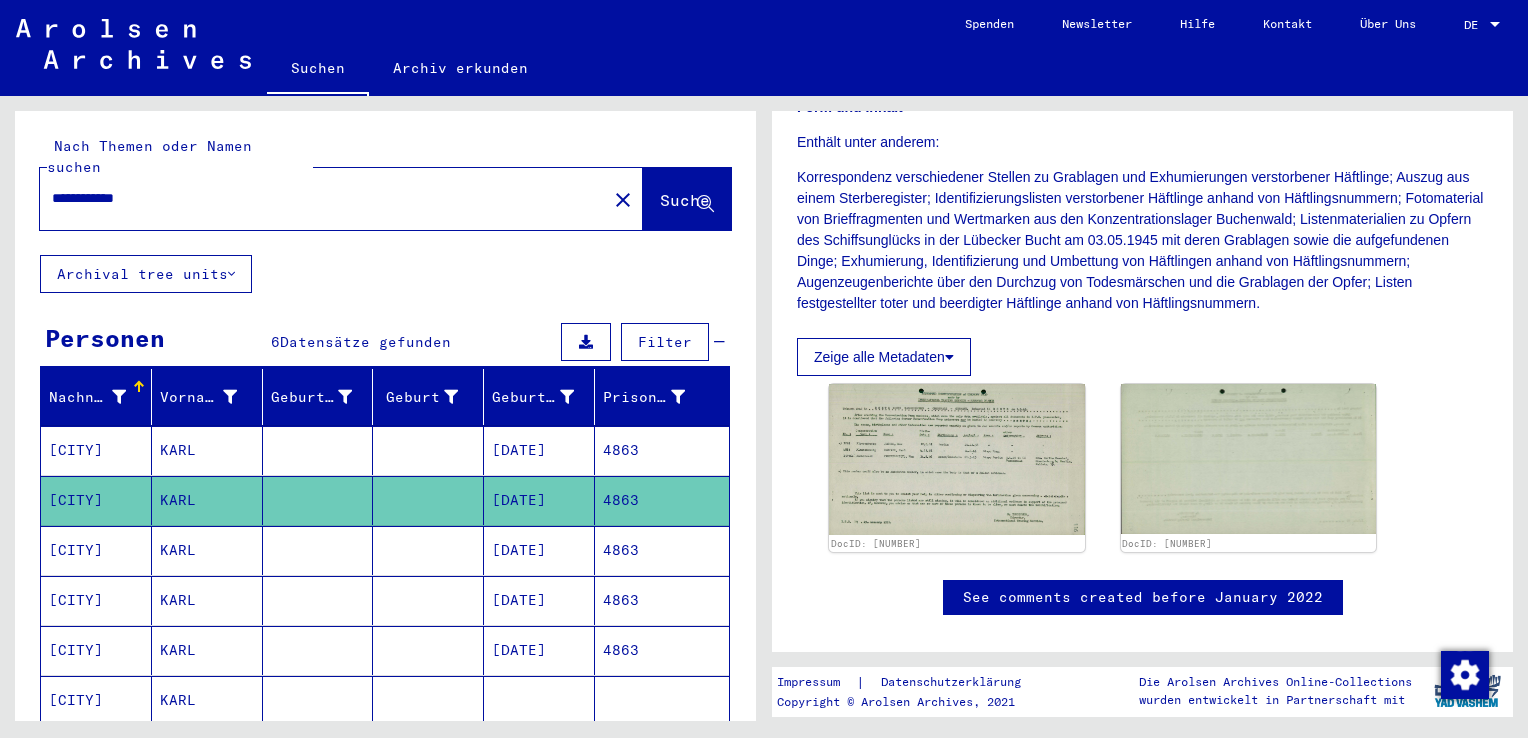 click 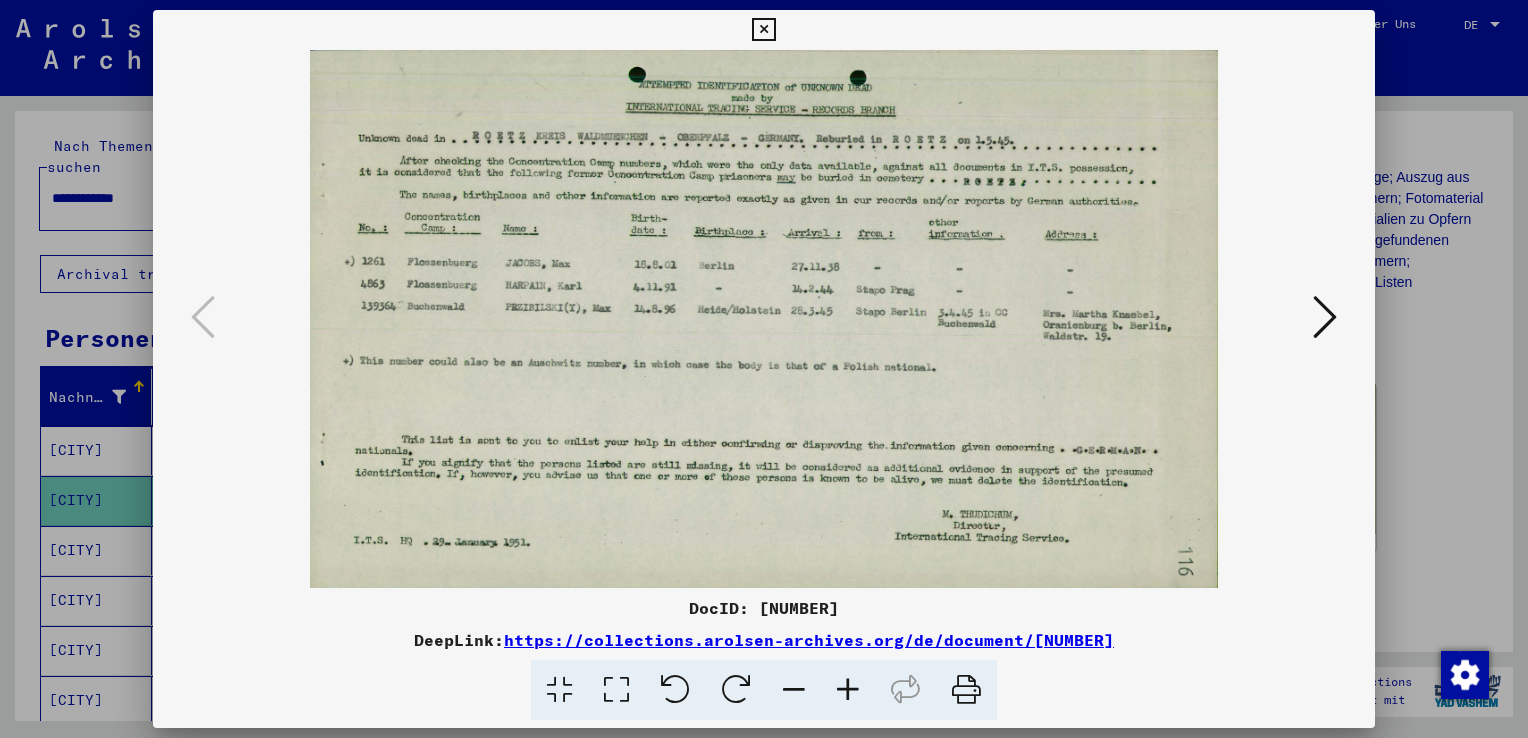click at bounding box center (616, 690) 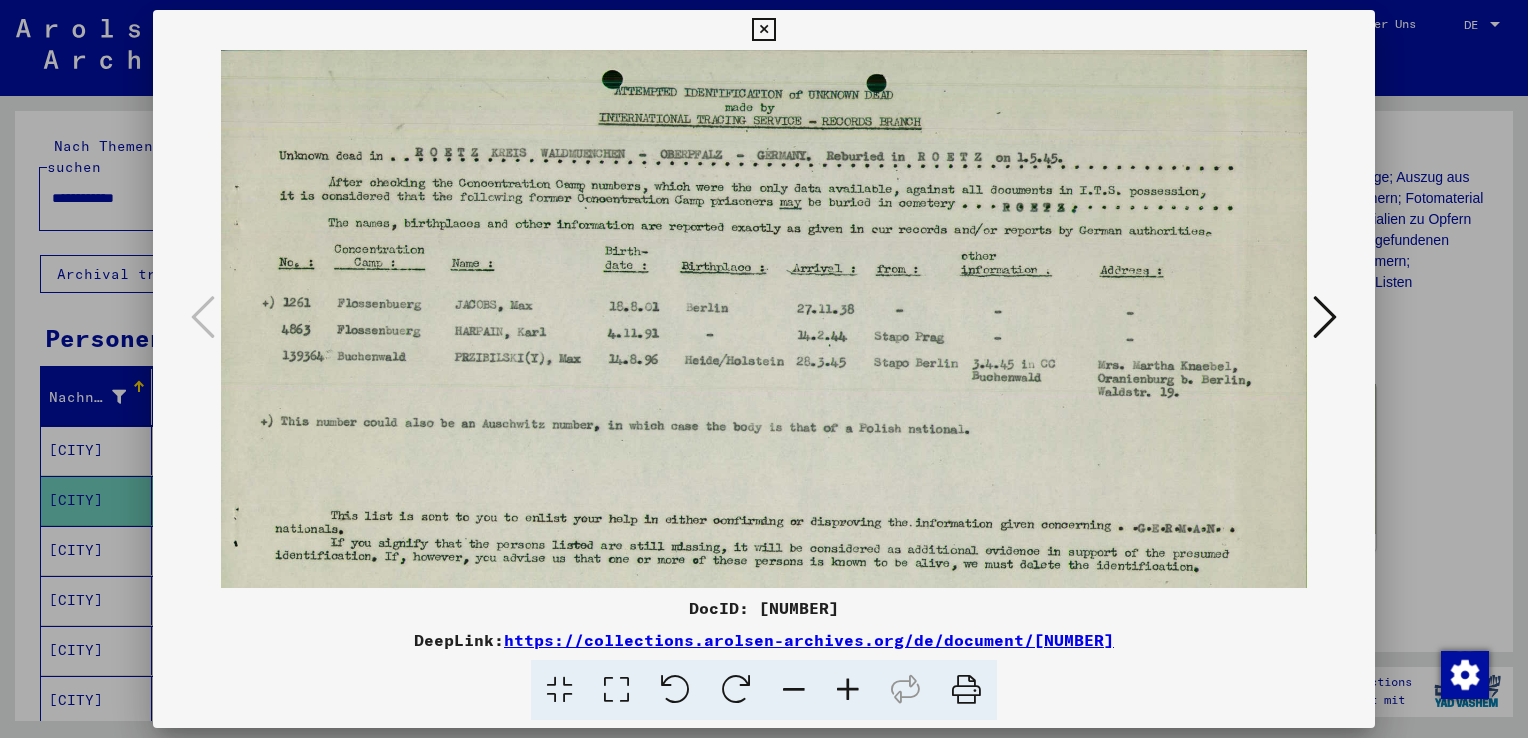 click at bounding box center [764, 369] 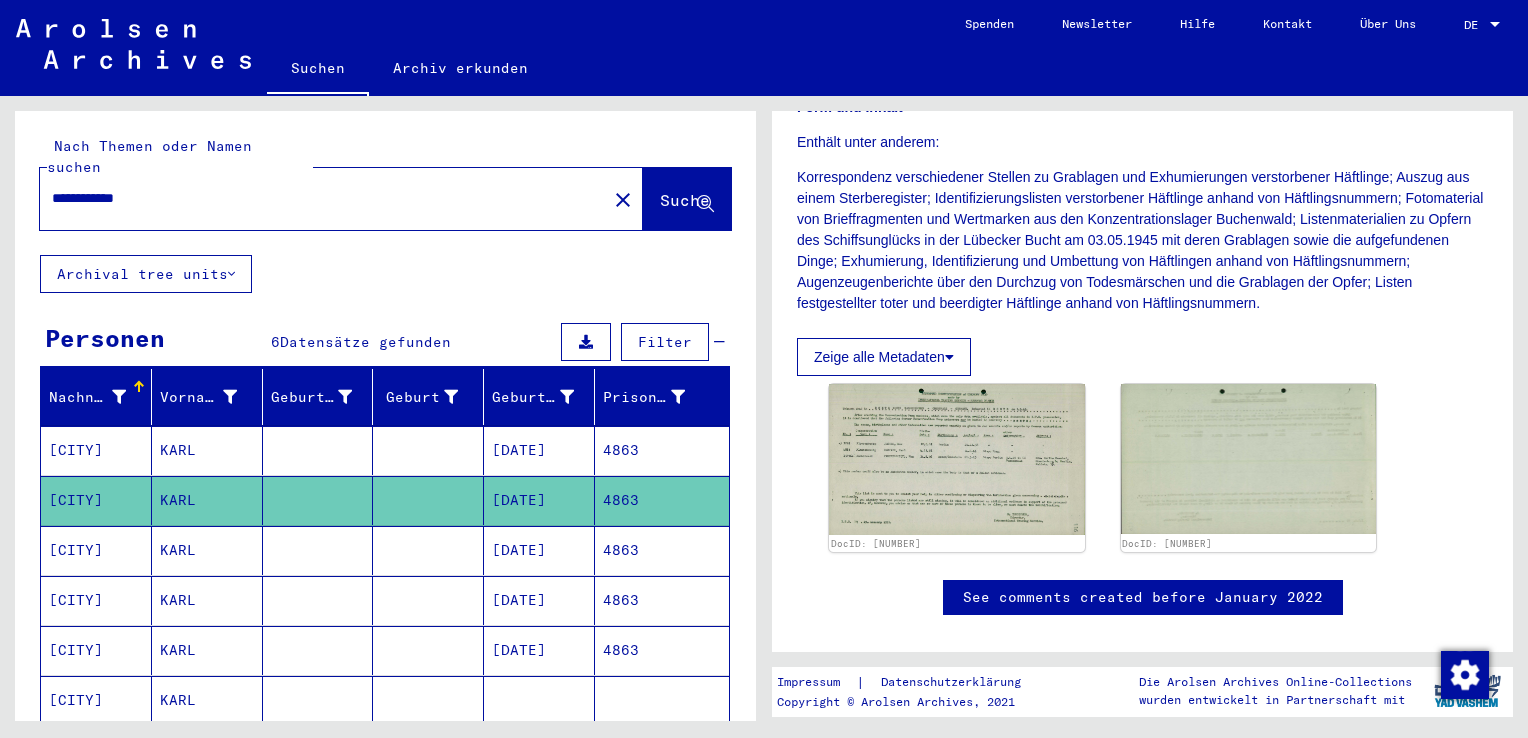 click on "**********" at bounding box center (323, 198) 